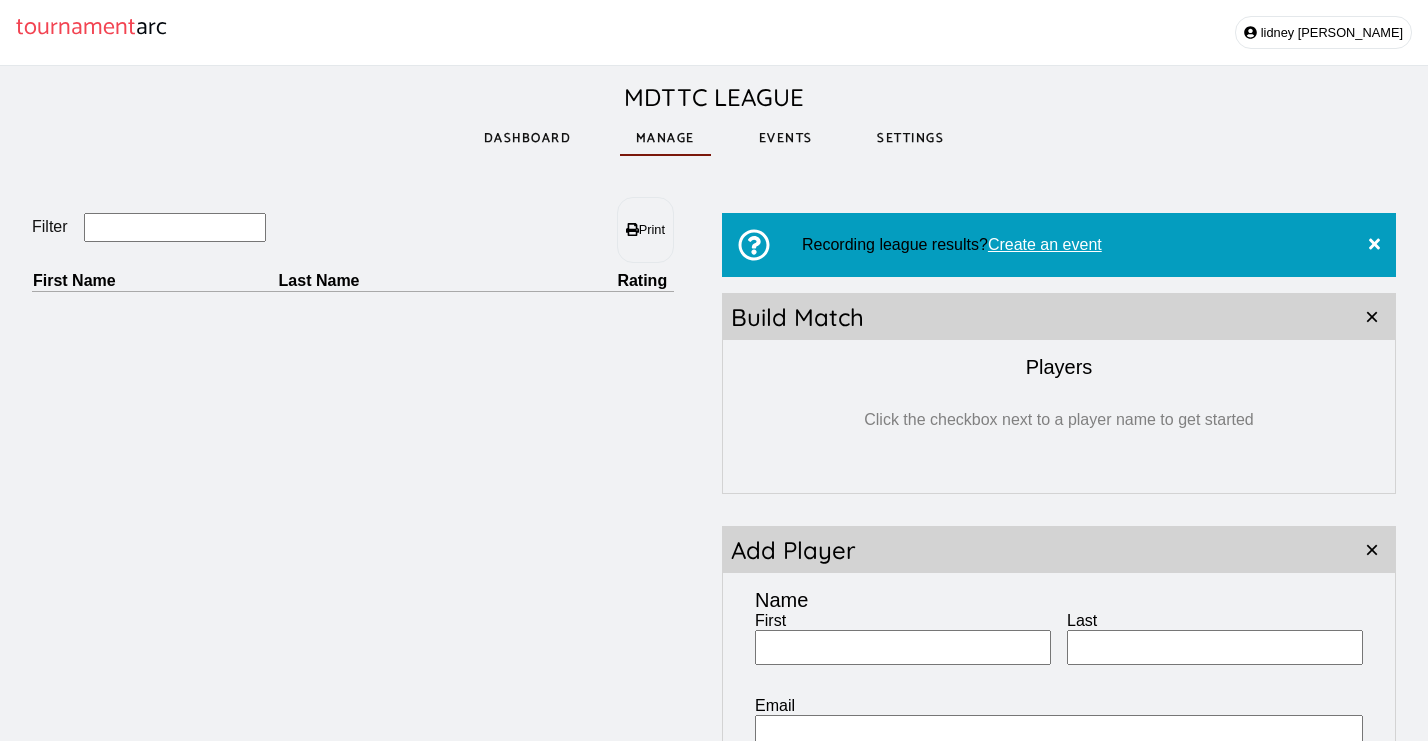 scroll, scrollTop: 0, scrollLeft: 0, axis: both 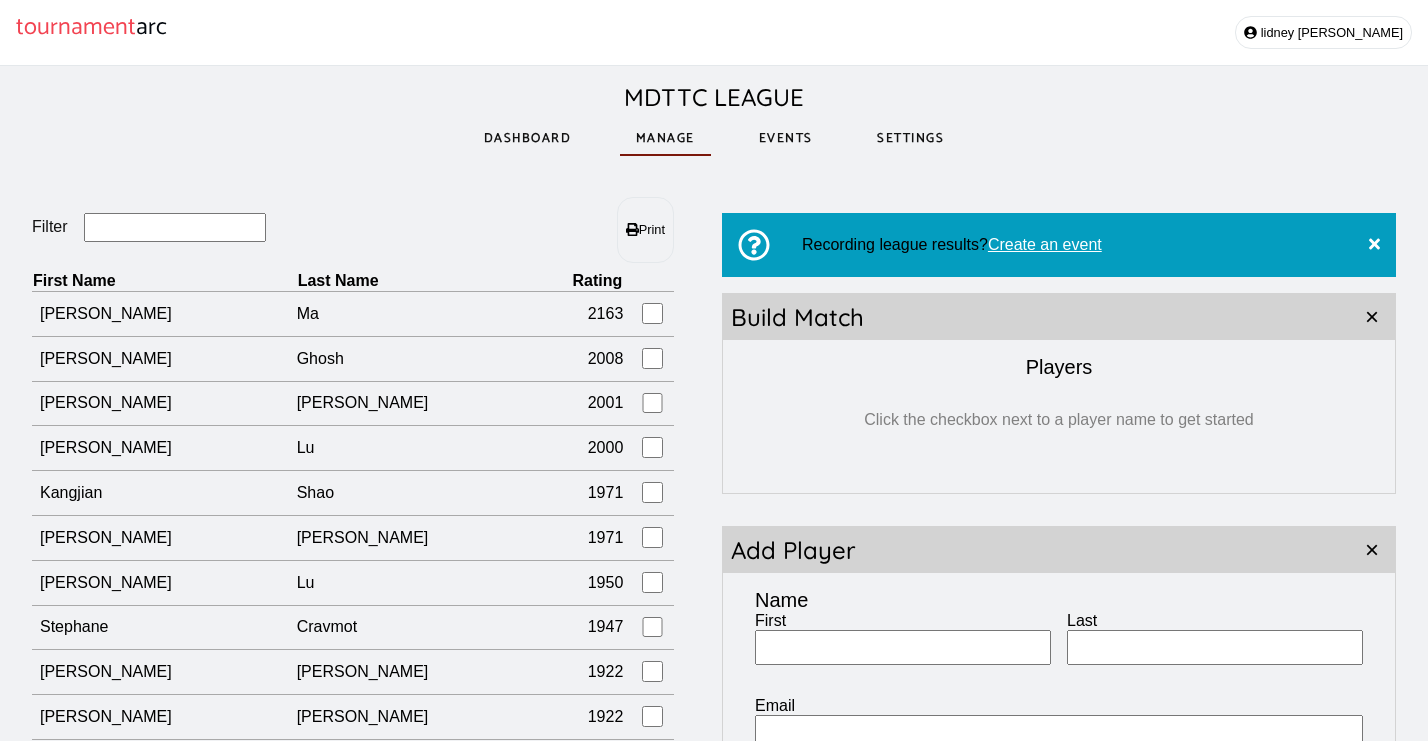 click on "Events" at bounding box center [786, 138] 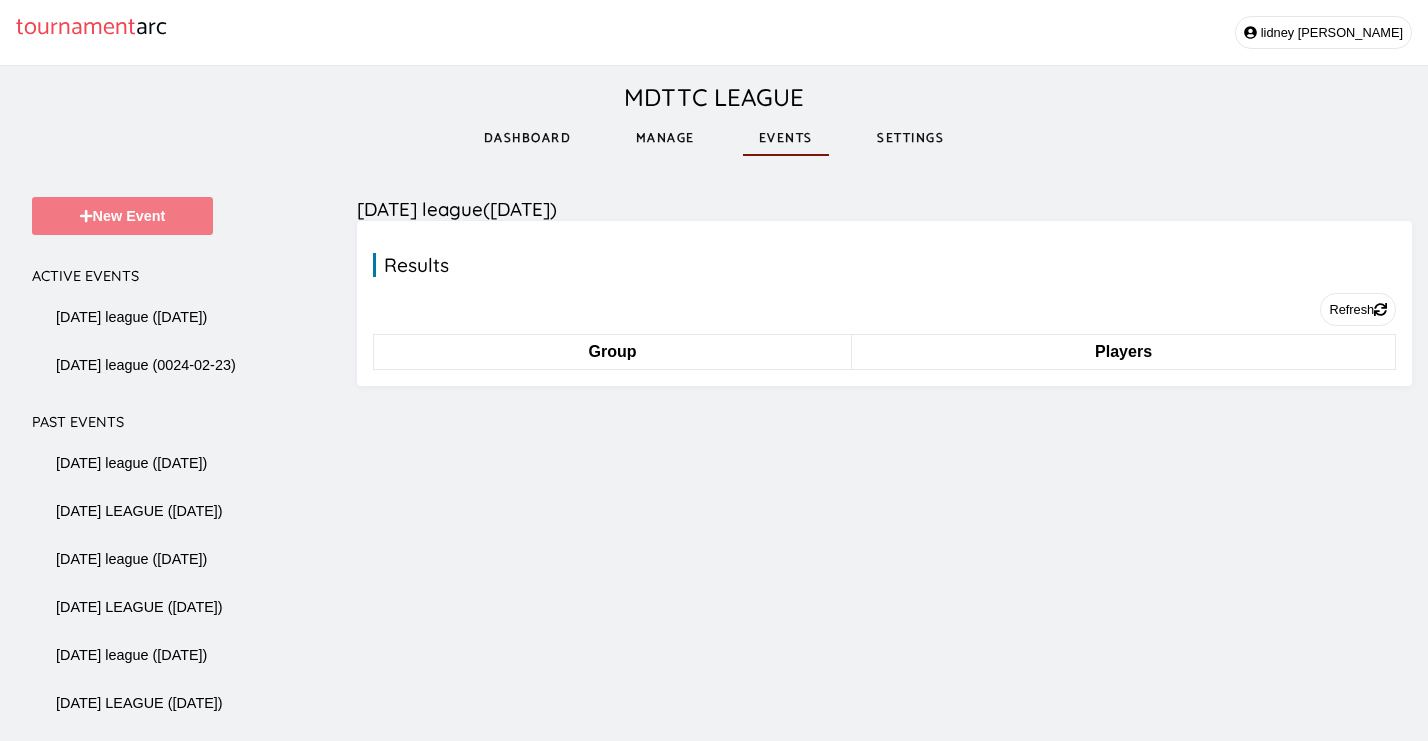 click on "New Event" at bounding box center [122, 216] 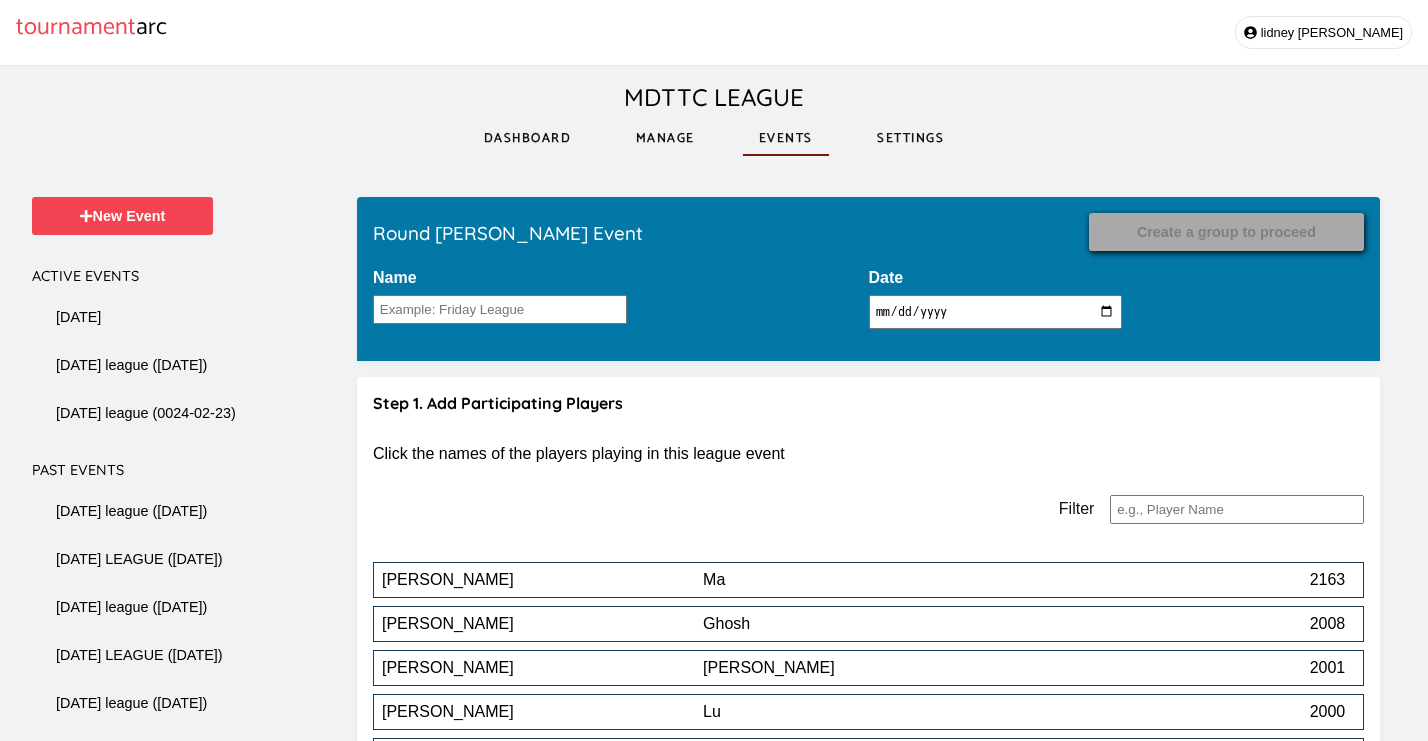 click on "[DATE]" at bounding box center [996, 312] 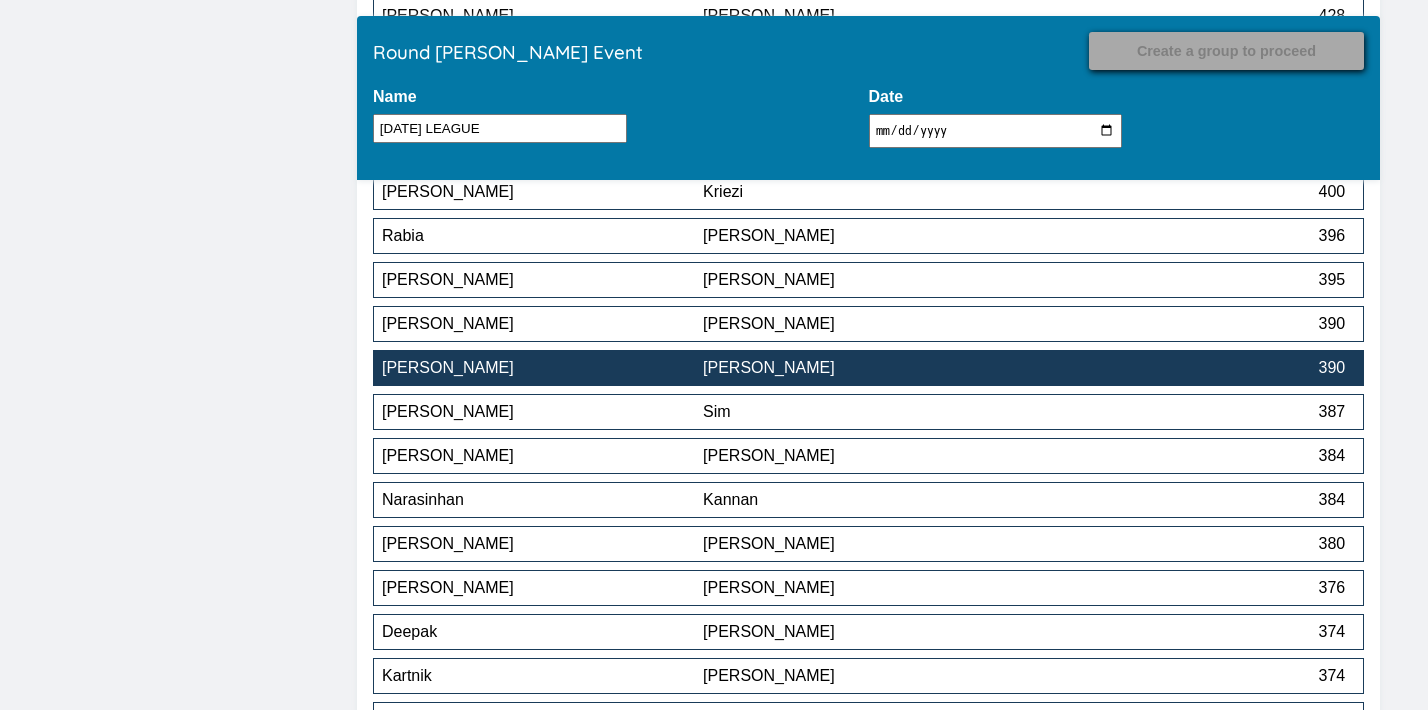 scroll, scrollTop: 2868, scrollLeft: 0, axis: vertical 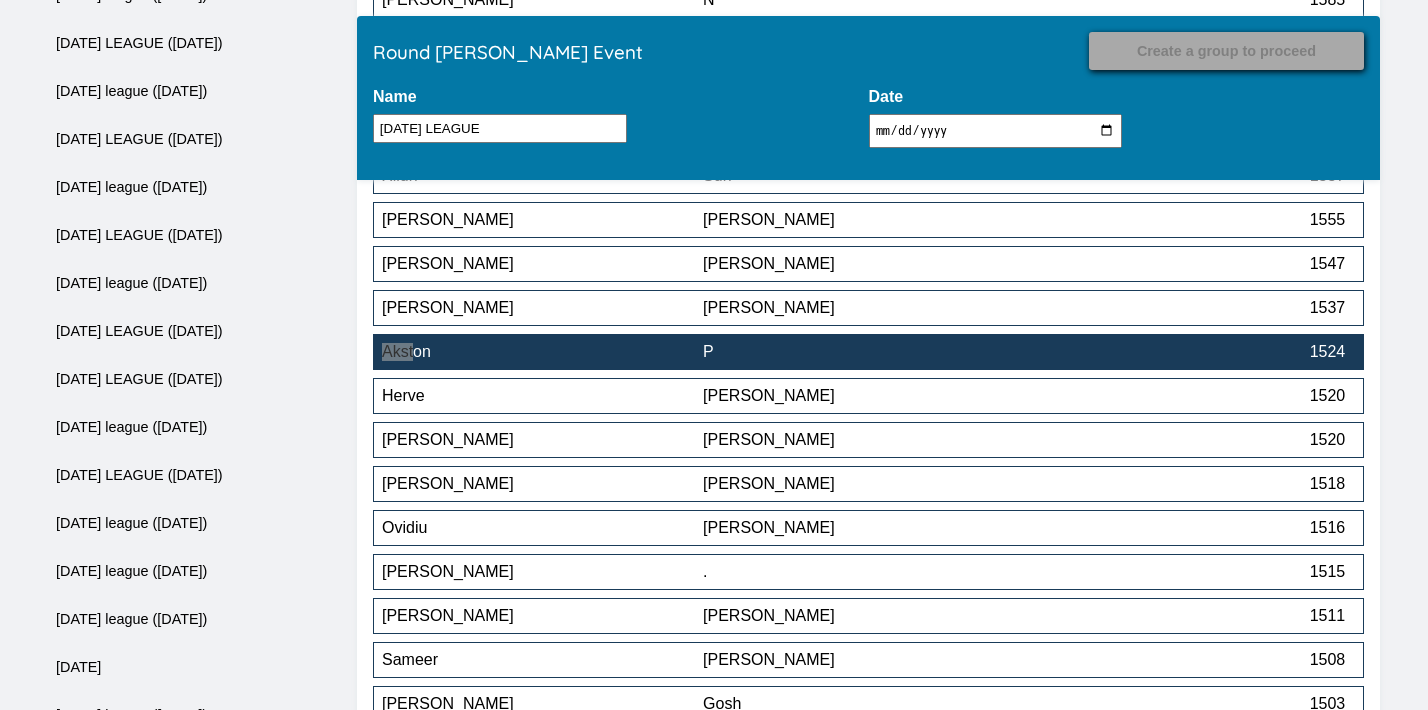 type on "[DATE] LEAGUE" 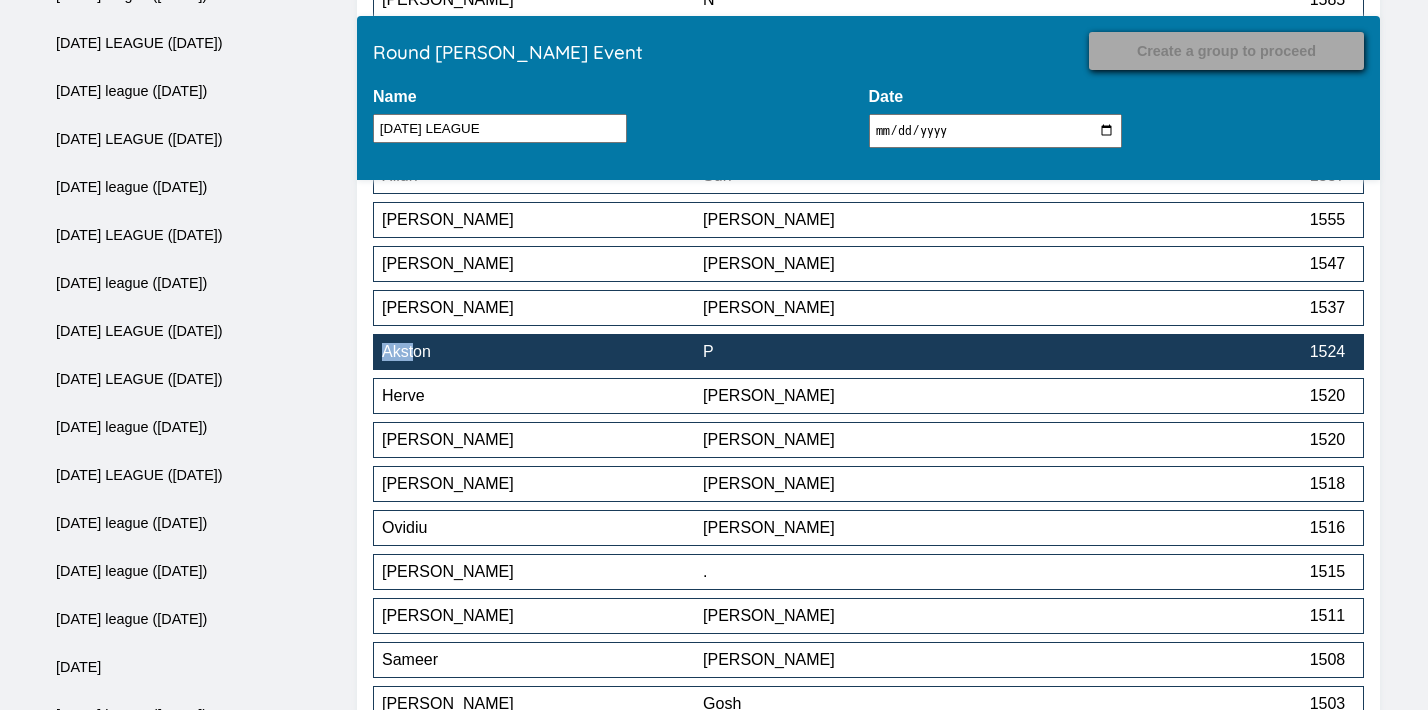 click on "Akston P 1524" at bounding box center (868, 352) 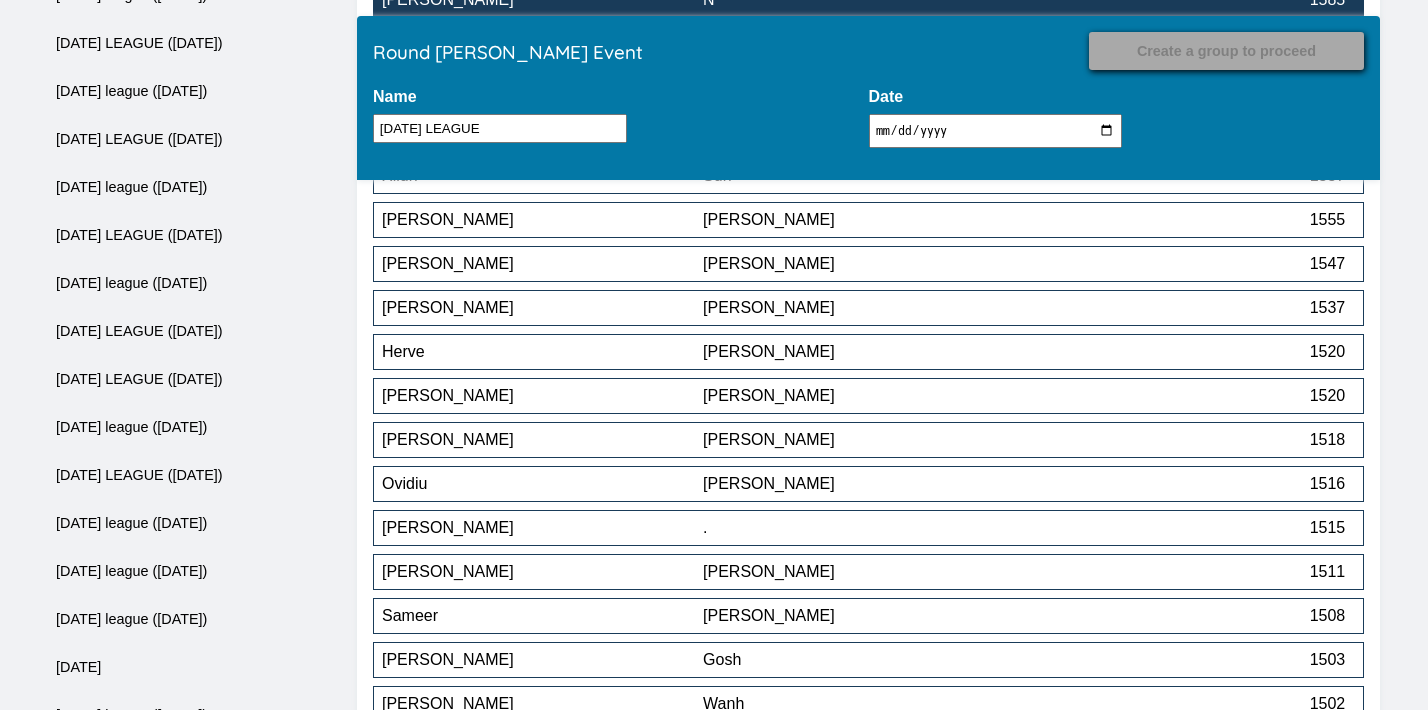 scroll, scrollTop: 4848, scrollLeft: 0, axis: vertical 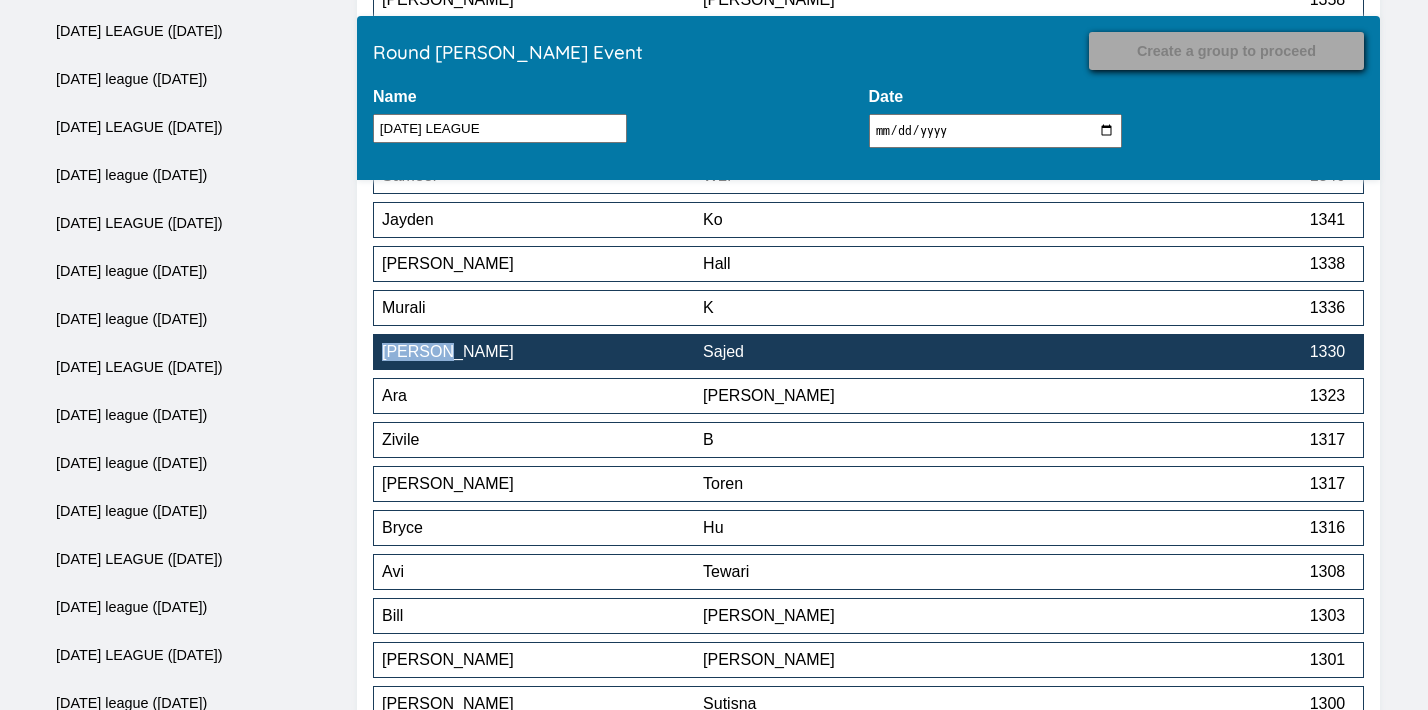 click on "Sajed" at bounding box center (863, 352) 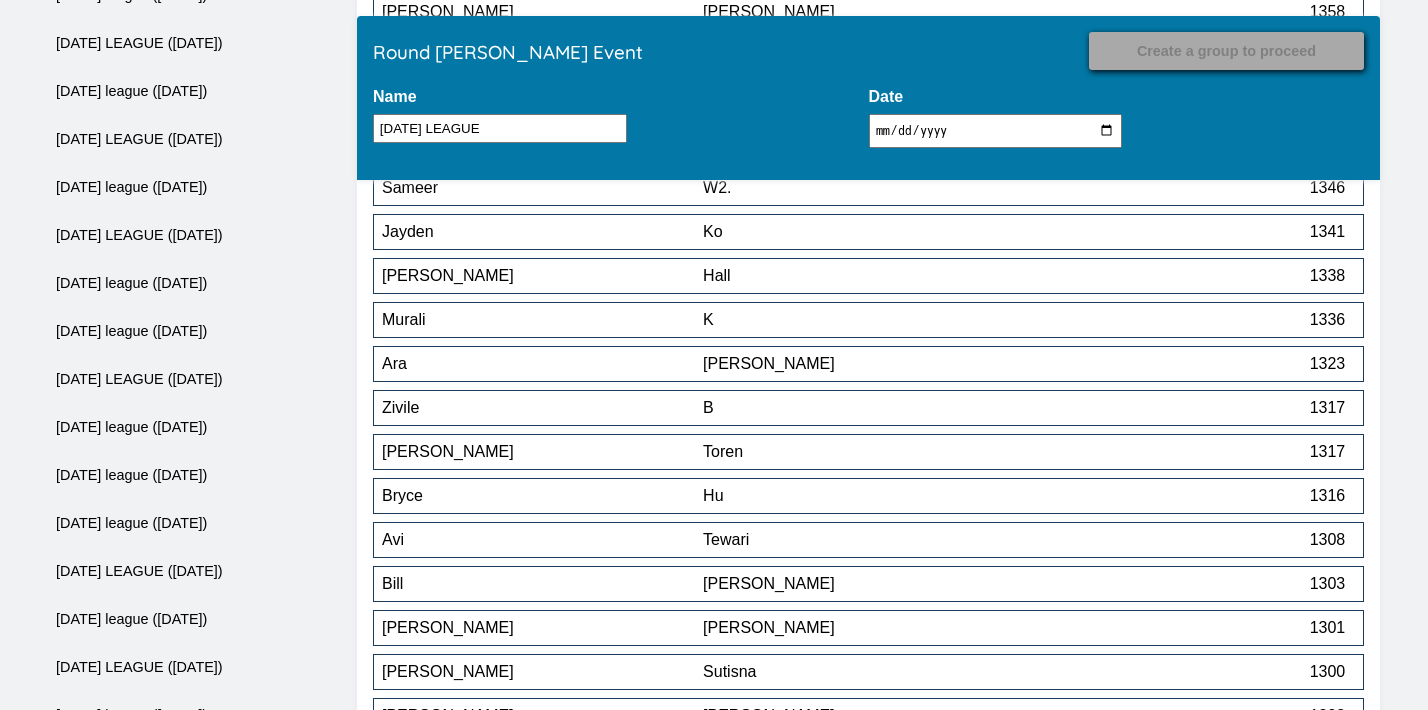 scroll, scrollTop: 4808, scrollLeft: 0, axis: vertical 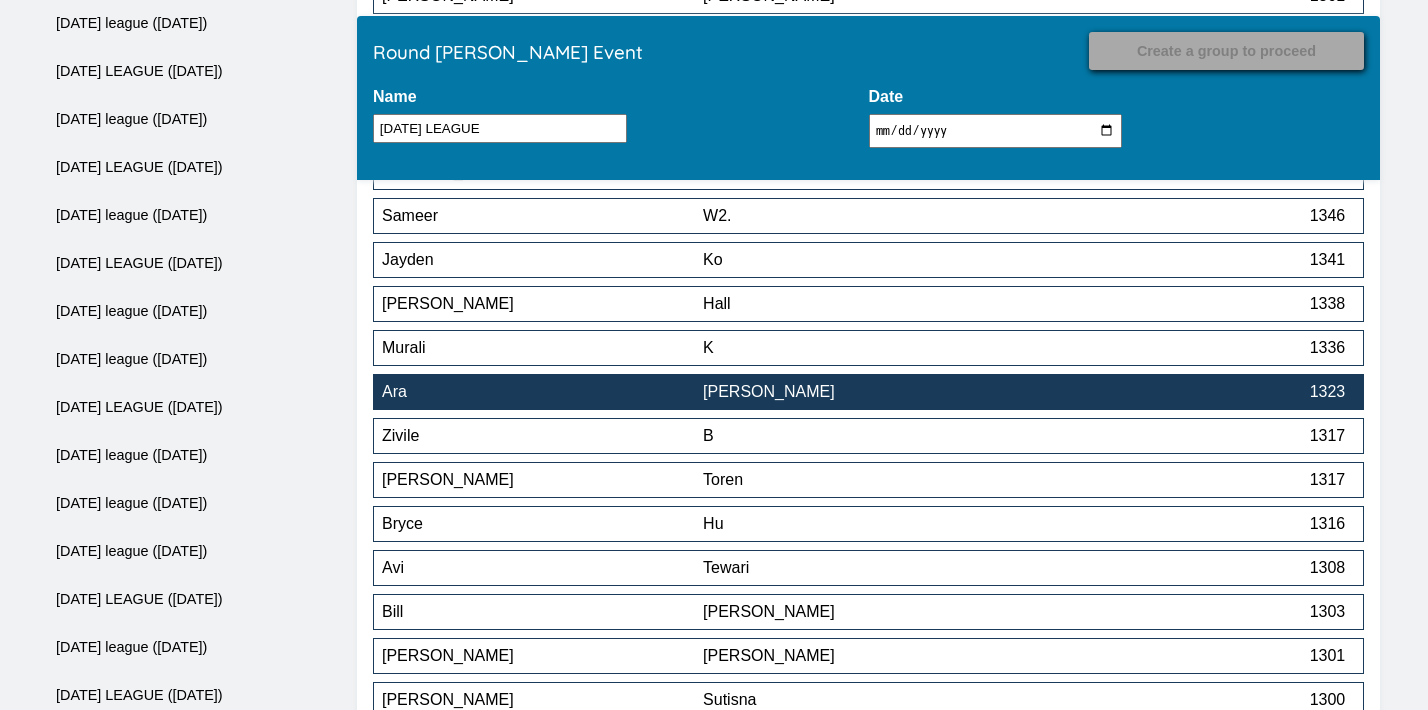 click on "[PERSON_NAME]" at bounding box center [863, 392] 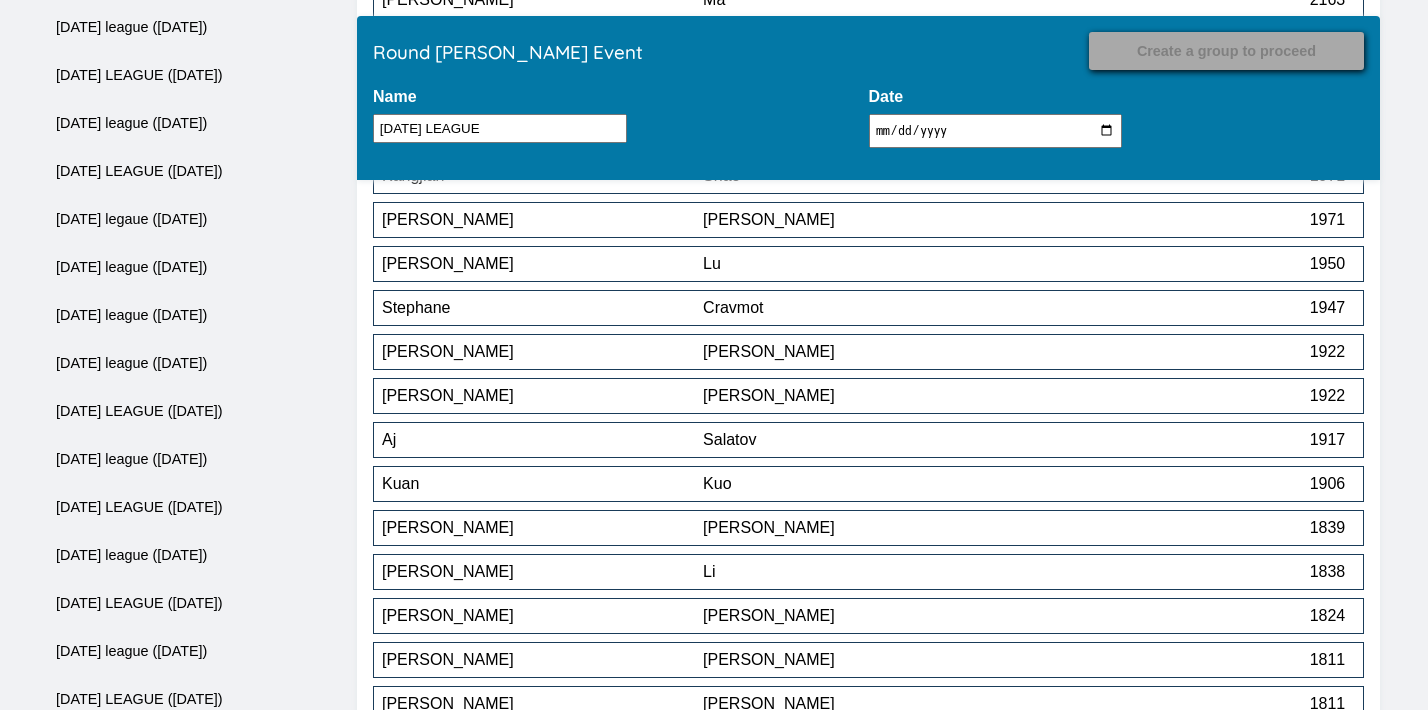 scroll, scrollTop: 7400, scrollLeft: 0, axis: vertical 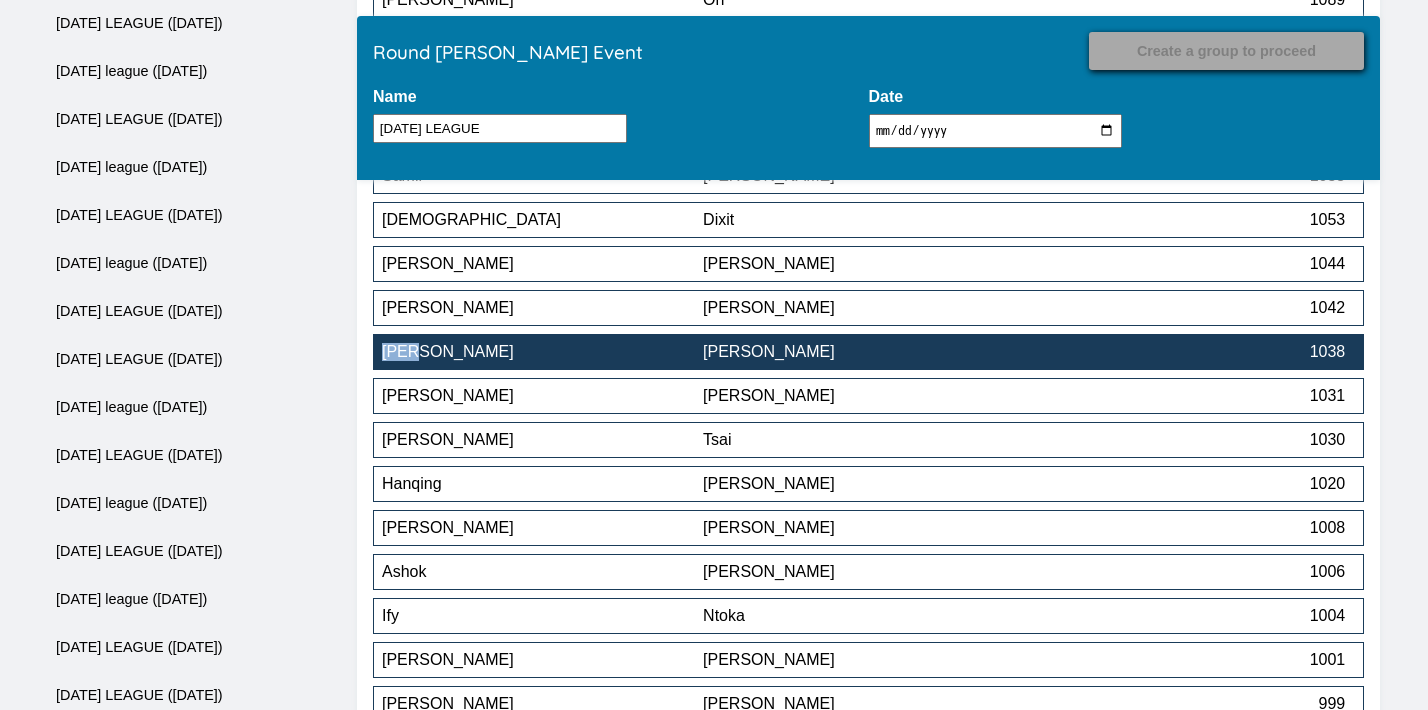 click on "[PERSON_NAME]" at bounding box center [863, 352] 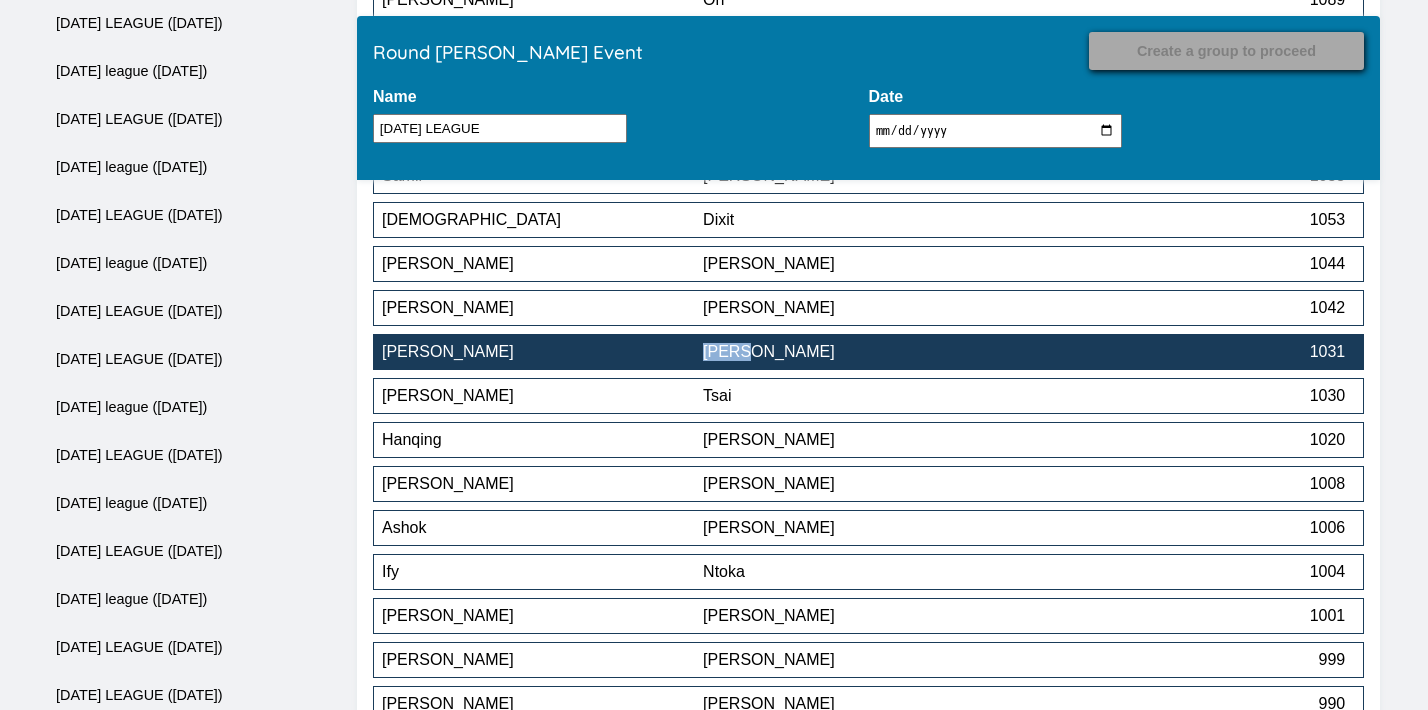 click on "[PERSON_NAME] 1031" at bounding box center (868, 352) 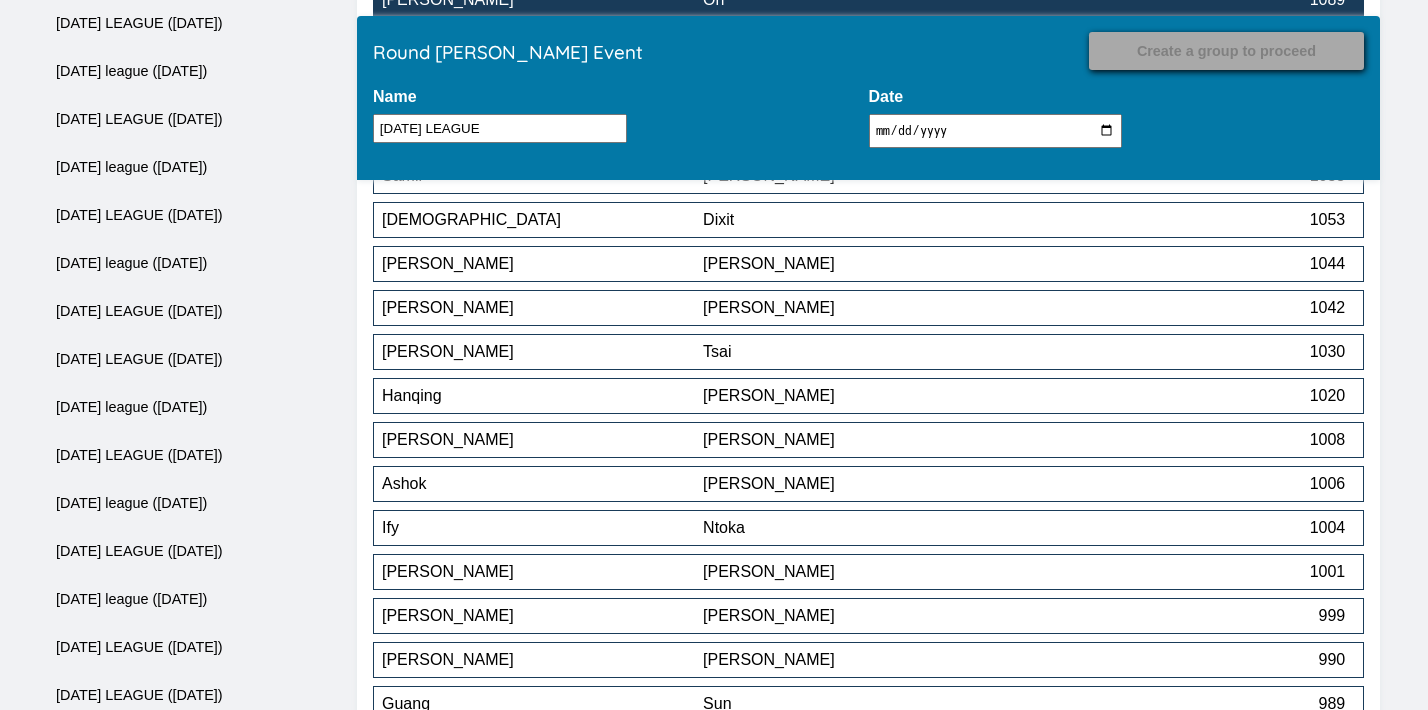 scroll, scrollTop: 7928, scrollLeft: 0, axis: vertical 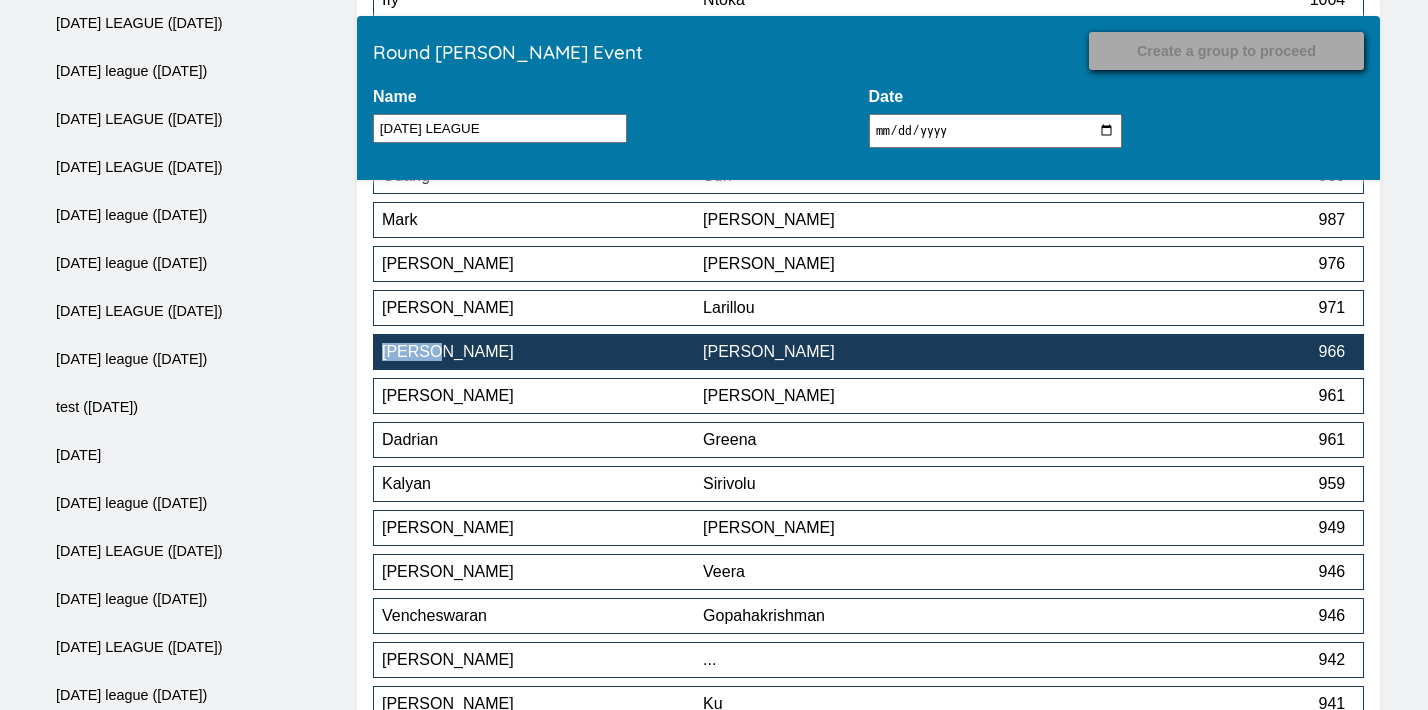click on "[PERSON_NAME]" at bounding box center [863, 352] 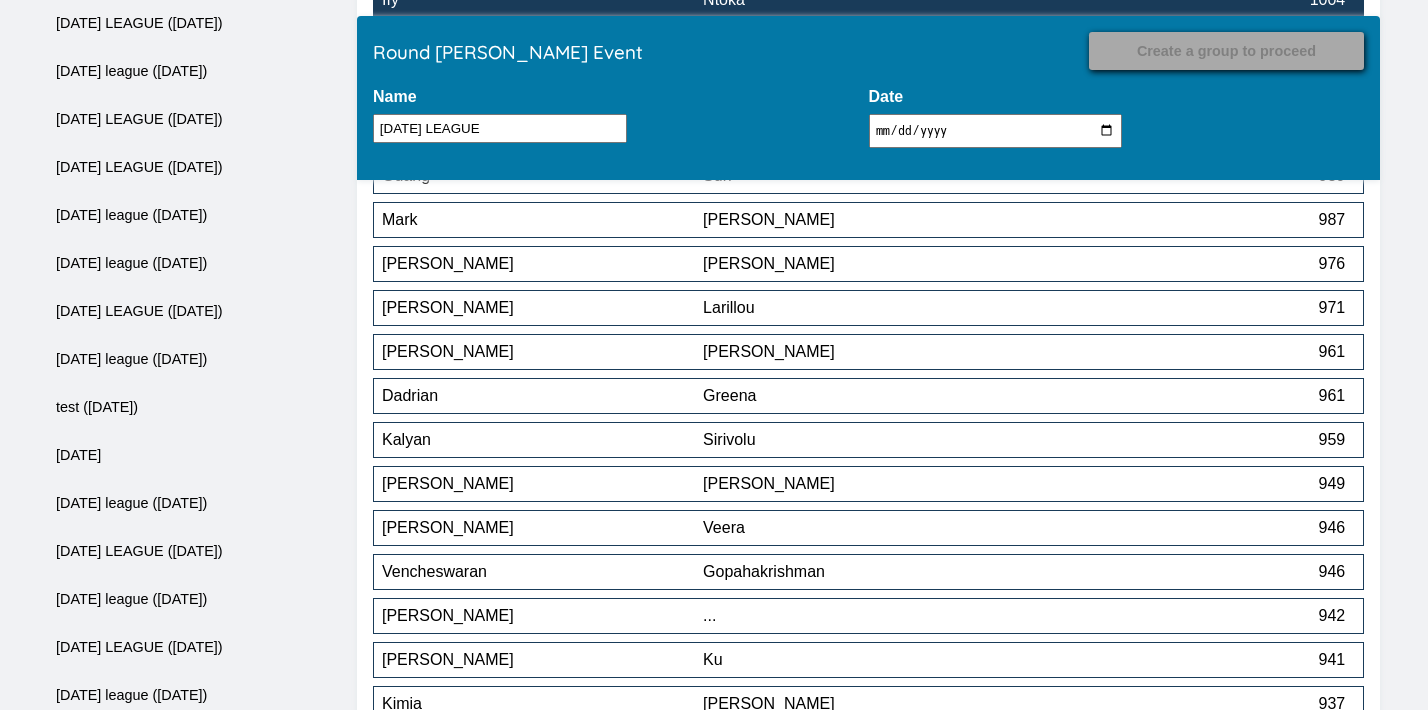 scroll, scrollTop: 3440, scrollLeft: 0, axis: vertical 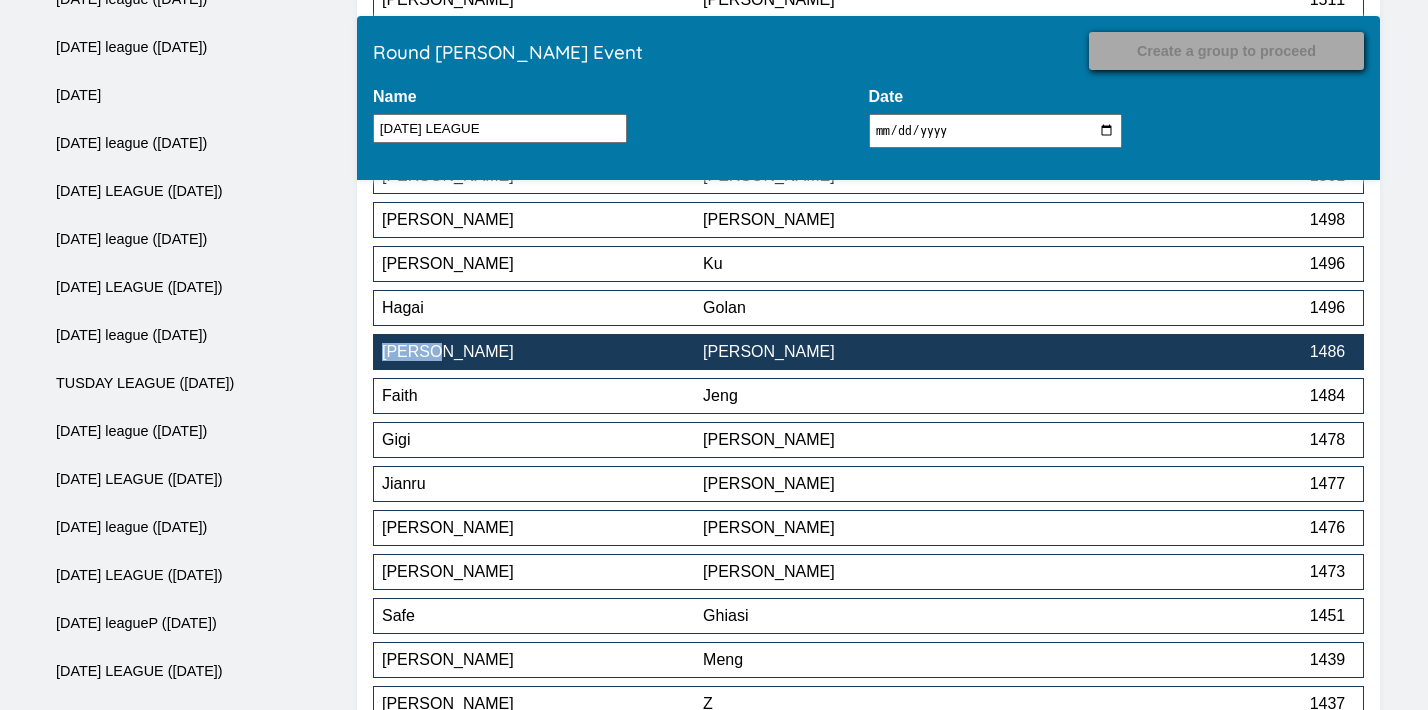 click on "[PERSON_NAME]" at bounding box center [863, 352] 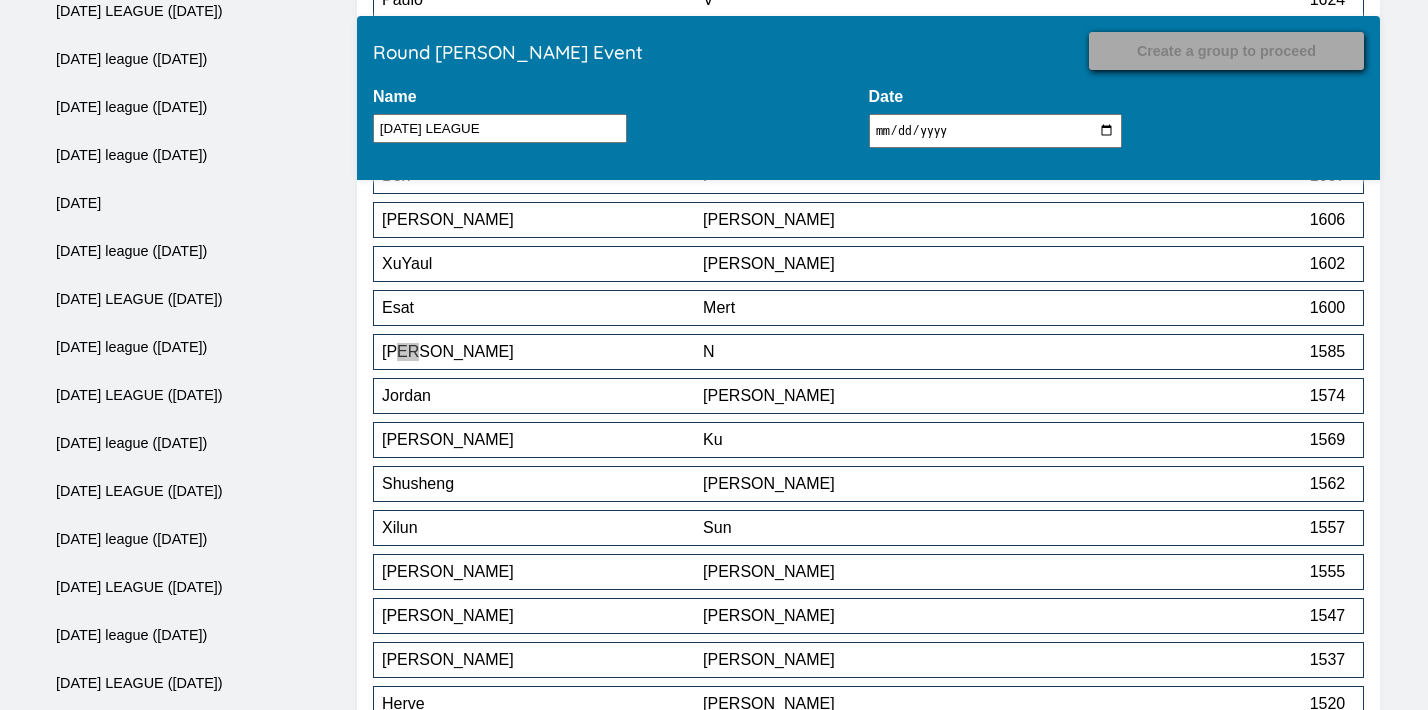 scroll, scrollTop: 8500, scrollLeft: 0, axis: vertical 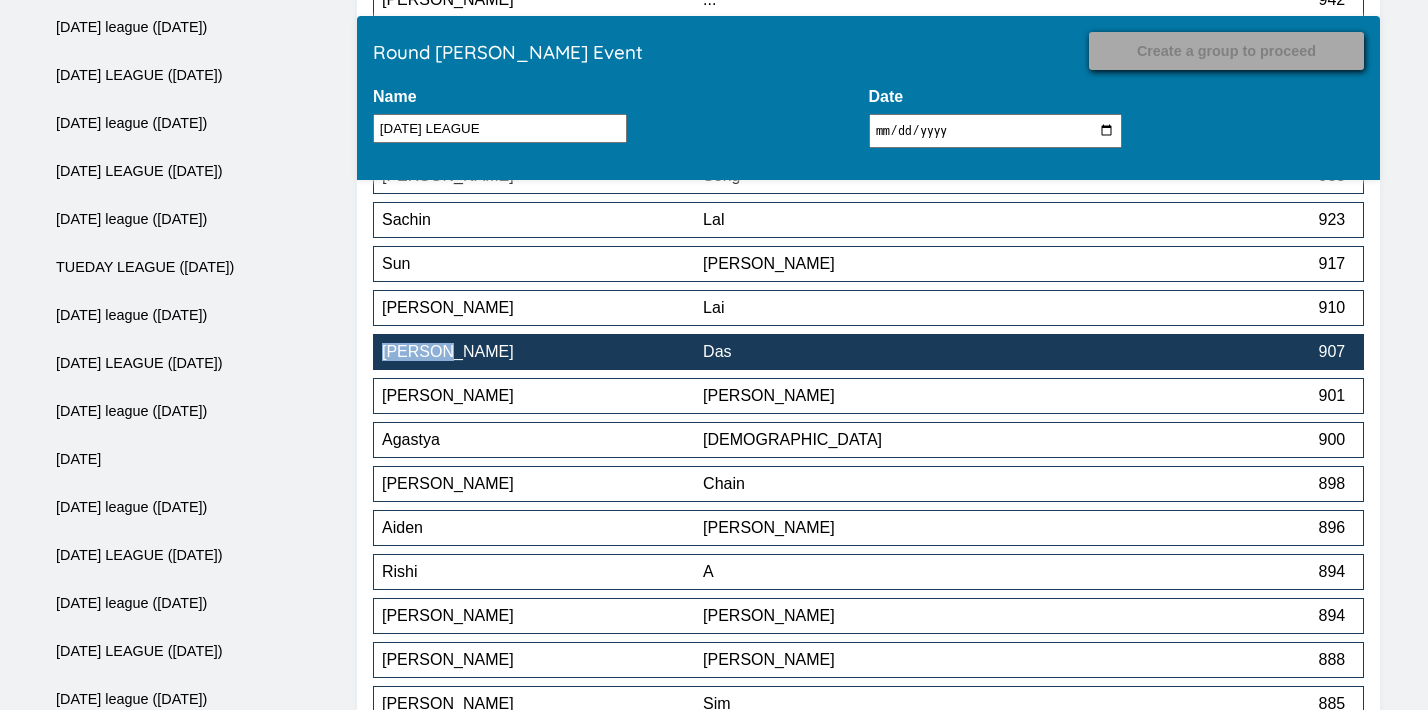 click on "Das" at bounding box center (863, 352) 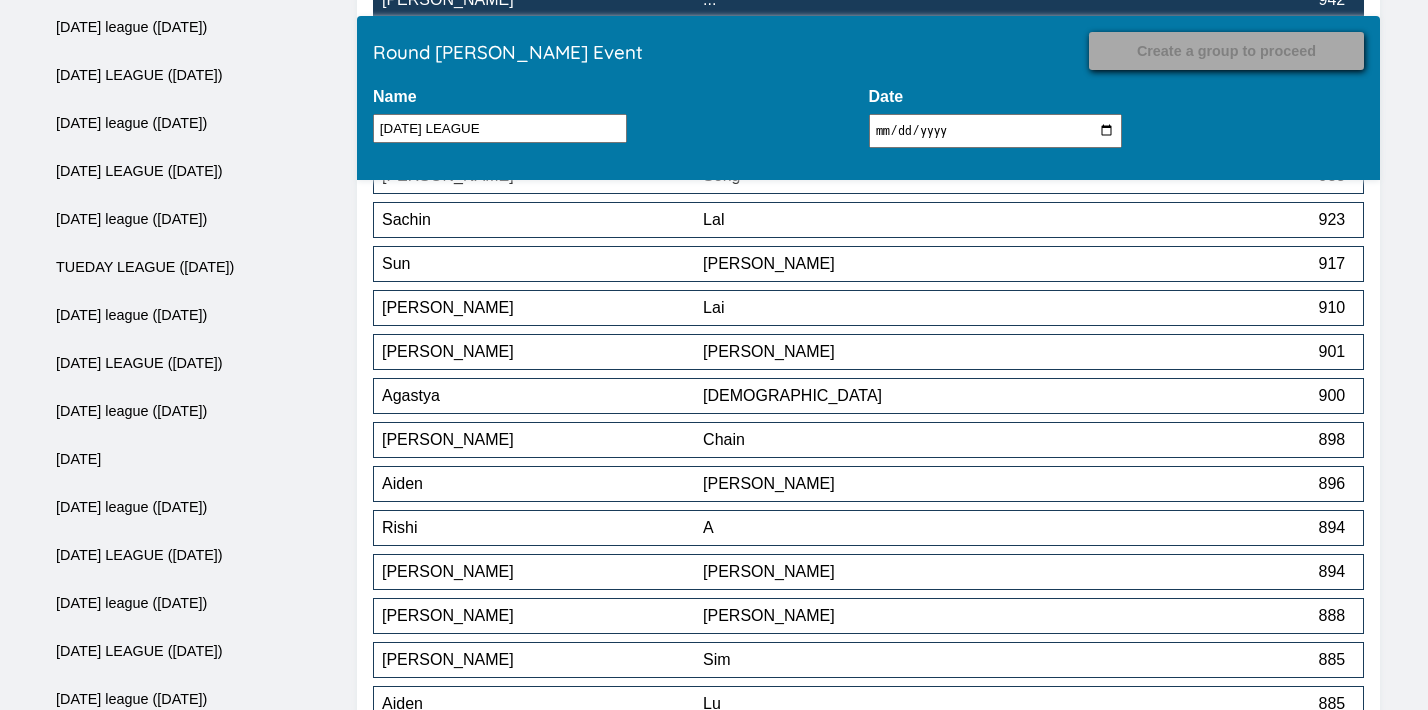 scroll, scrollTop: 9952, scrollLeft: 0, axis: vertical 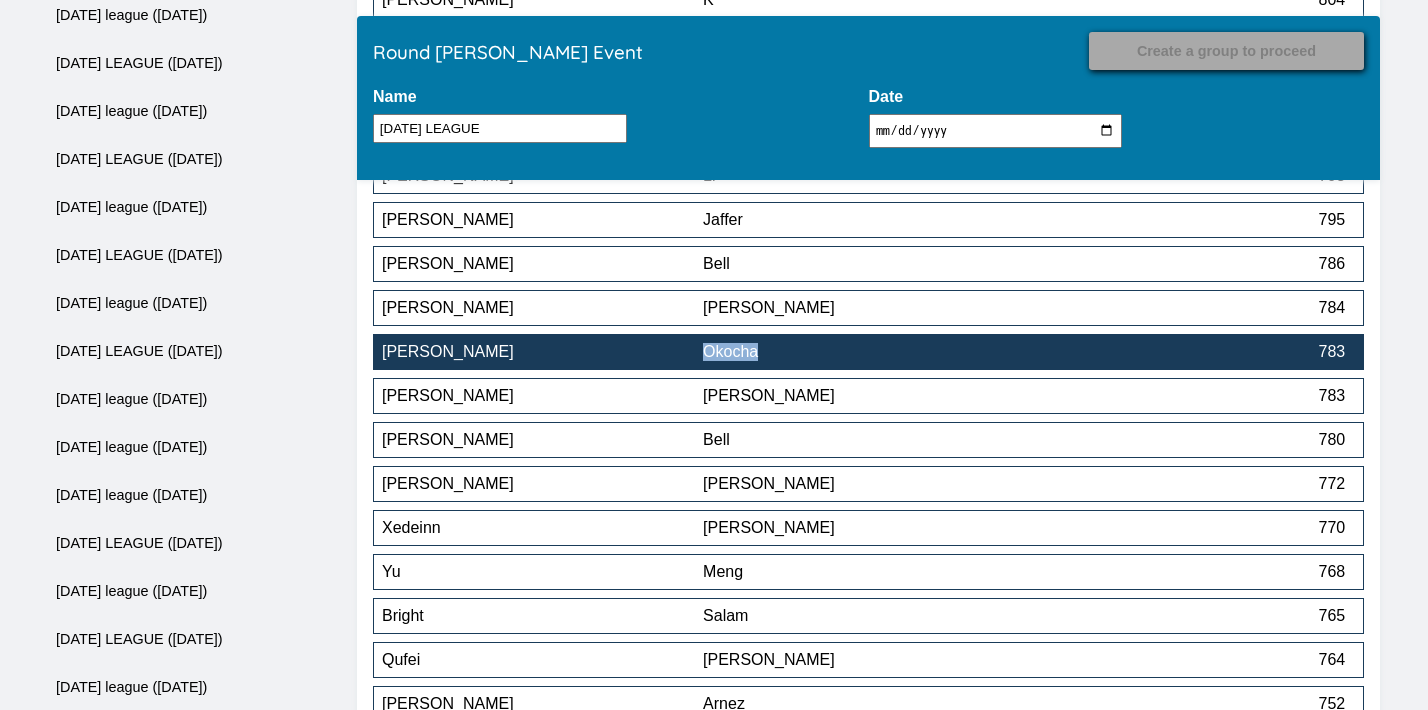 click on "Okocha" at bounding box center (863, 352) 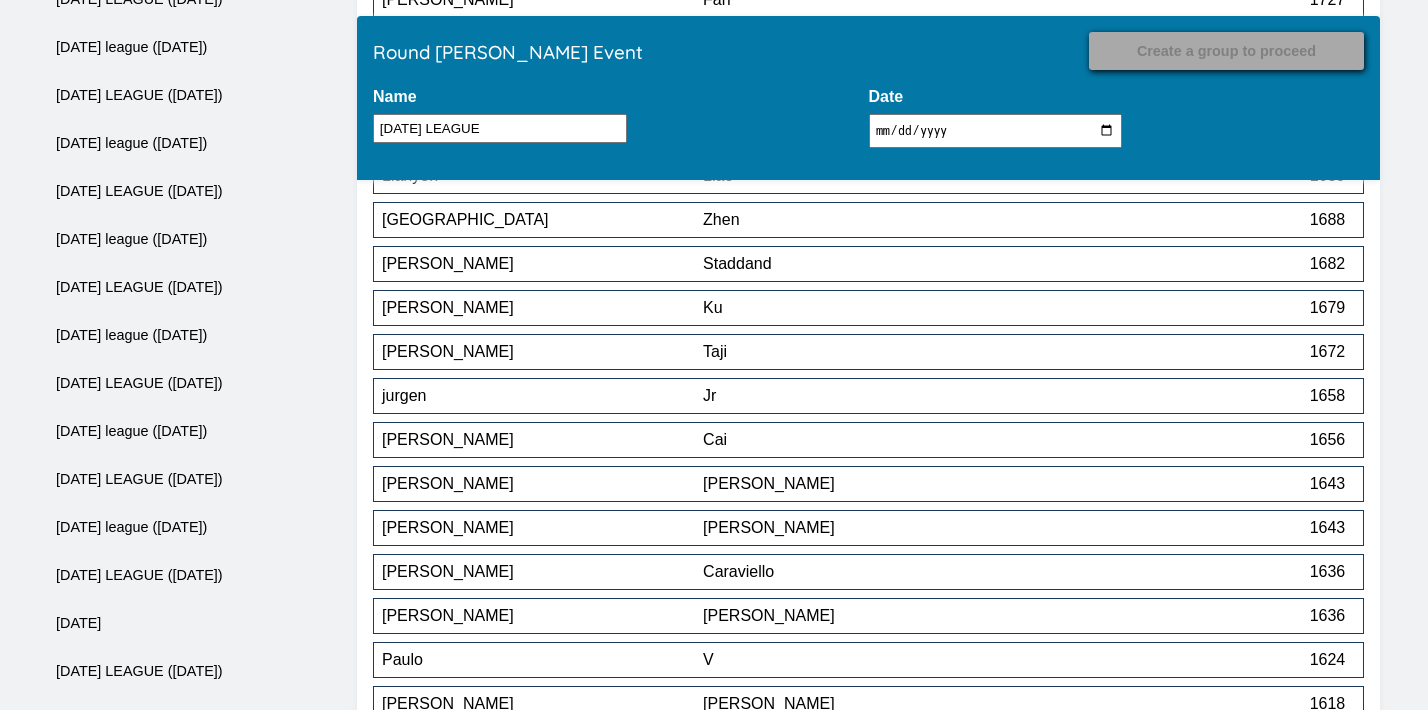 scroll, scrollTop: 9908, scrollLeft: 0, axis: vertical 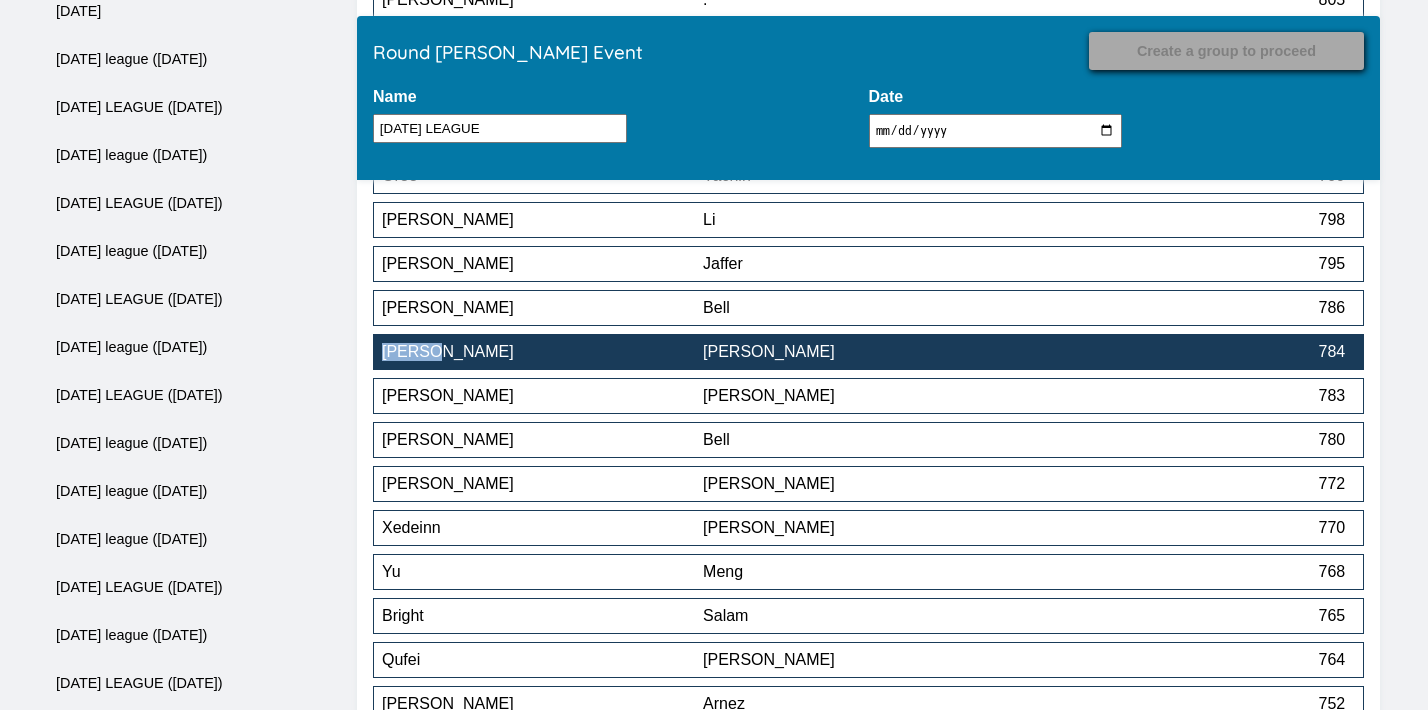 click on "[PERSON_NAME]" at bounding box center (863, 352) 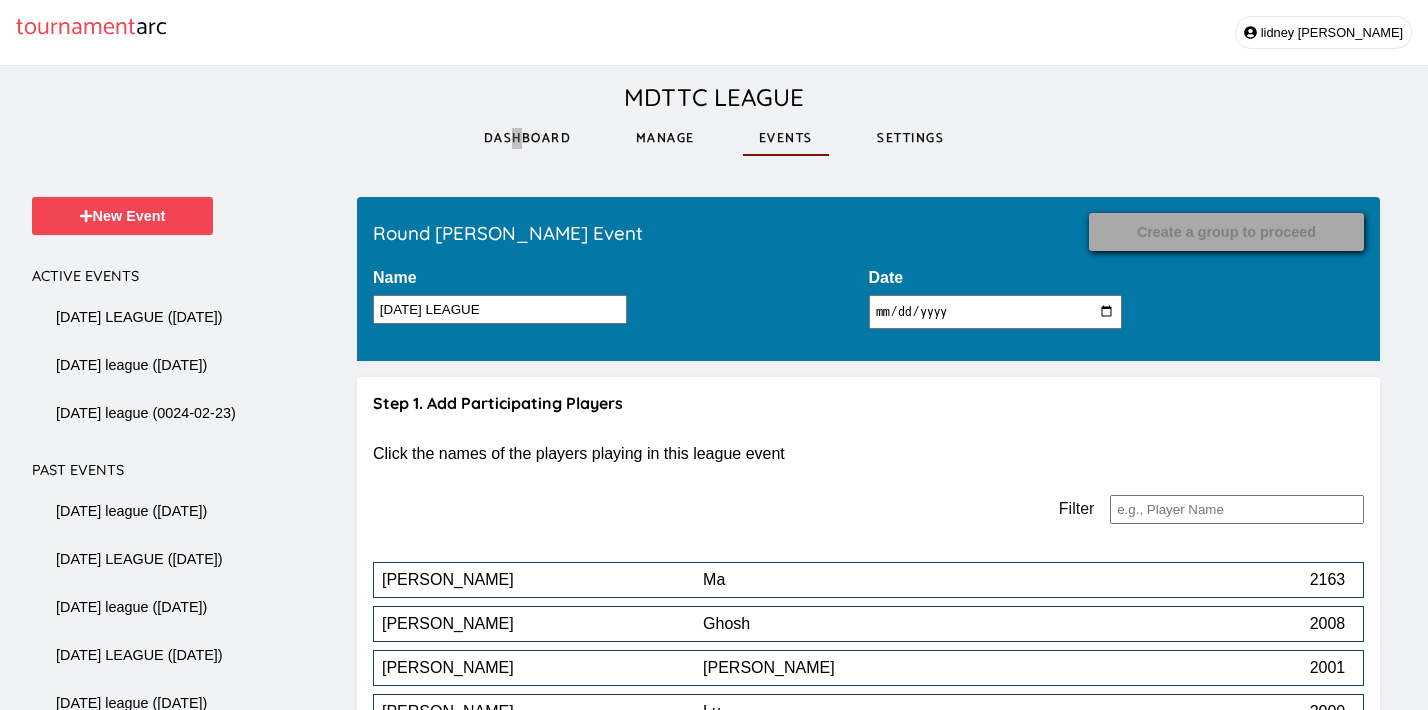 scroll, scrollTop: 11448, scrollLeft: 0, axis: vertical 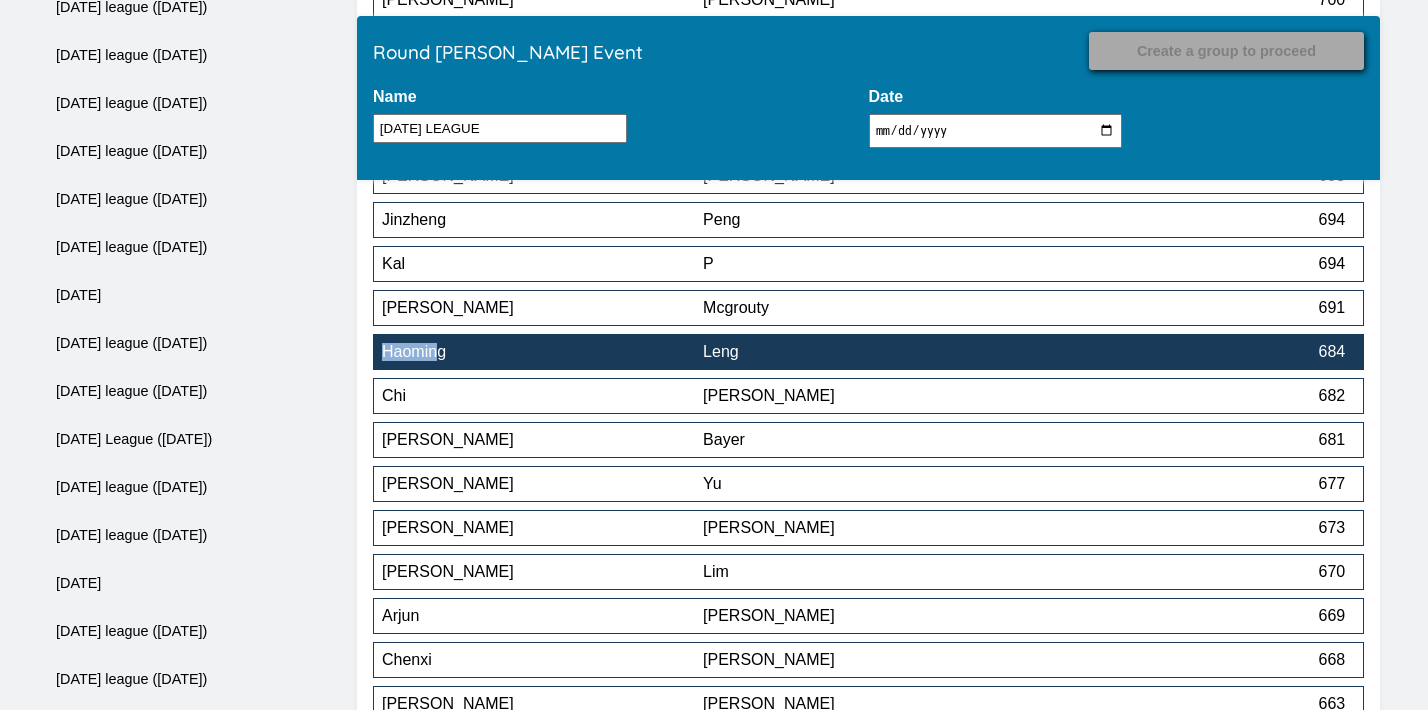 click on "Leng" at bounding box center [863, 352] 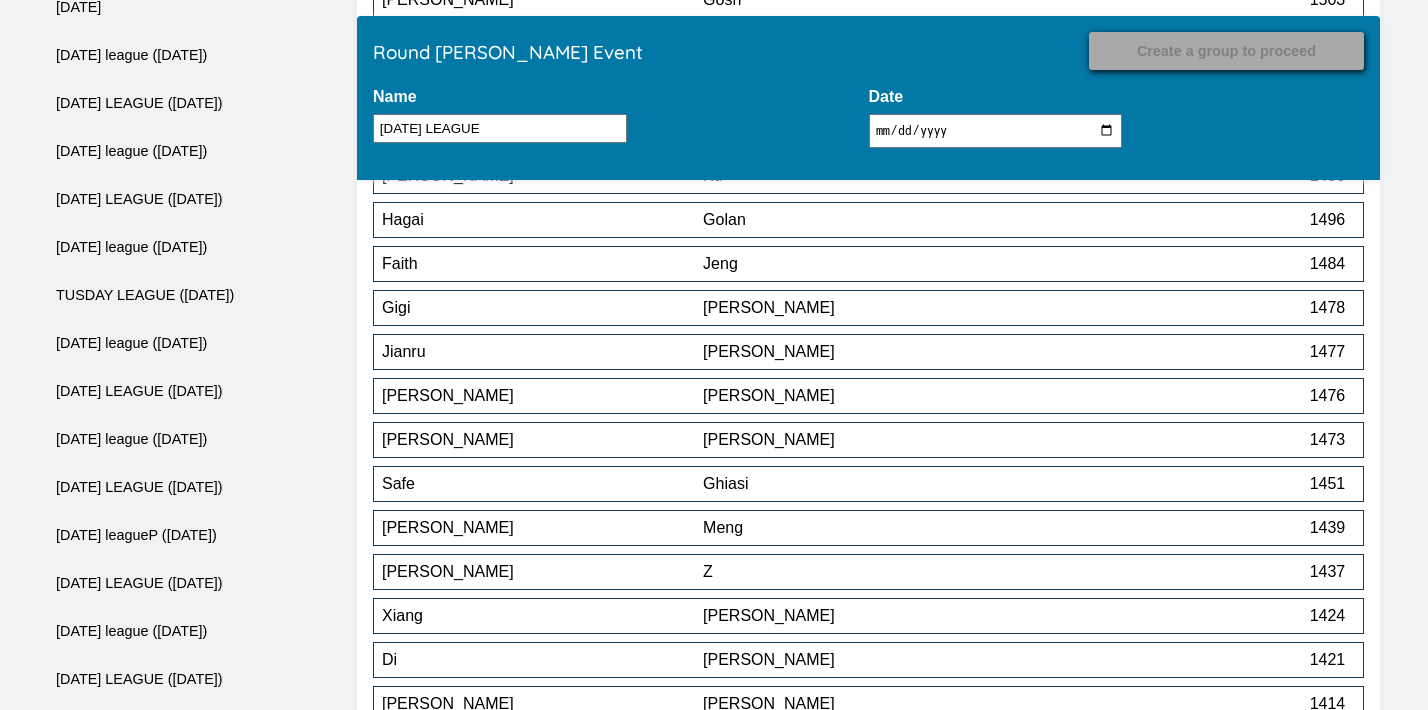 scroll, scrollTop: 11712, scrollLeft: 0, axis: vertical 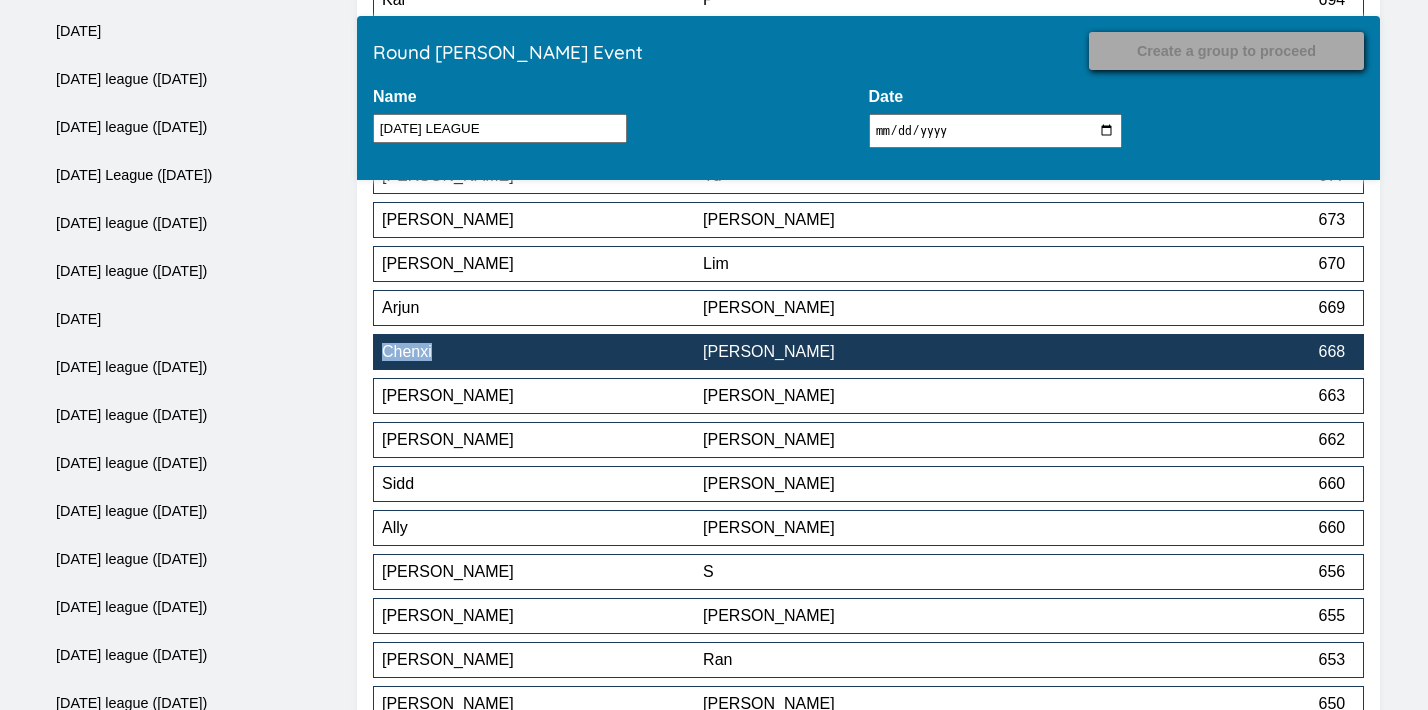 click on "[PERSON_NAME]" at bounding box center (863, 352) 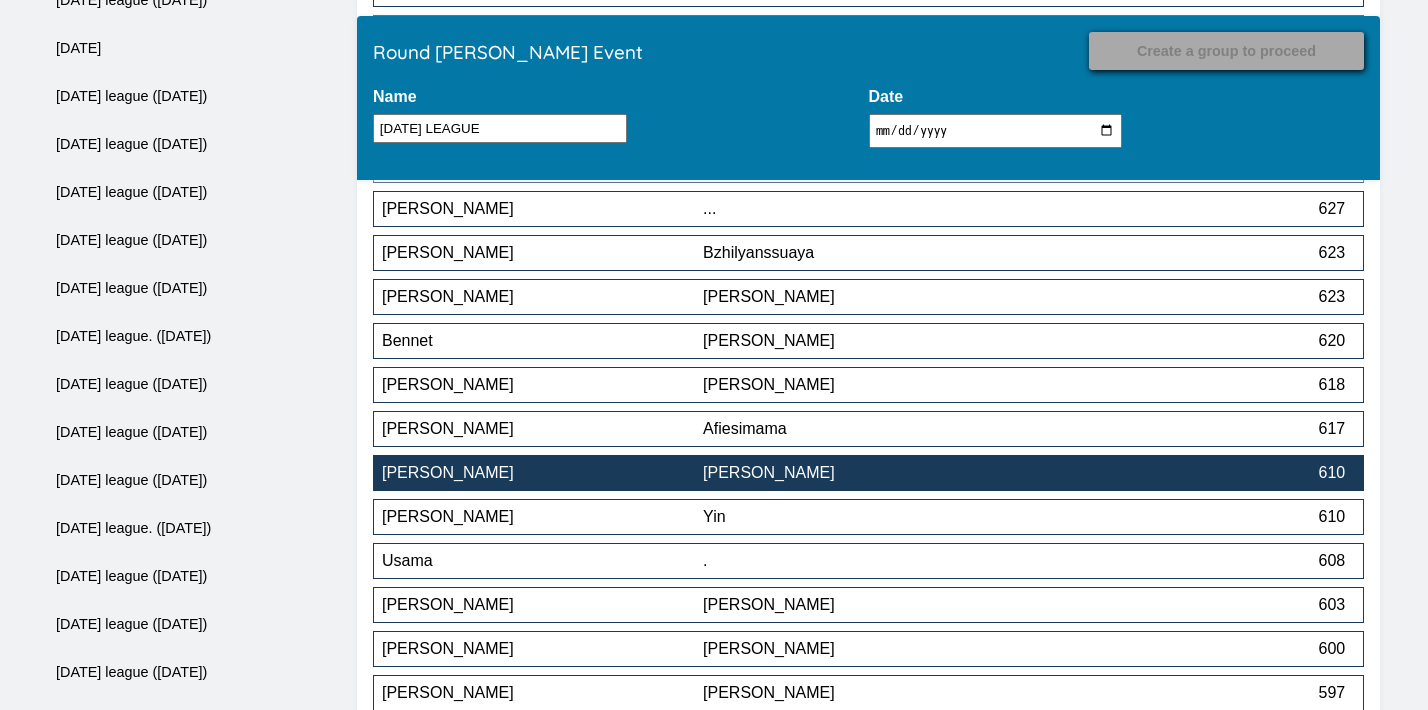 scroll, scrollTop: 12564, scrollLeft: 0, axis: vertical 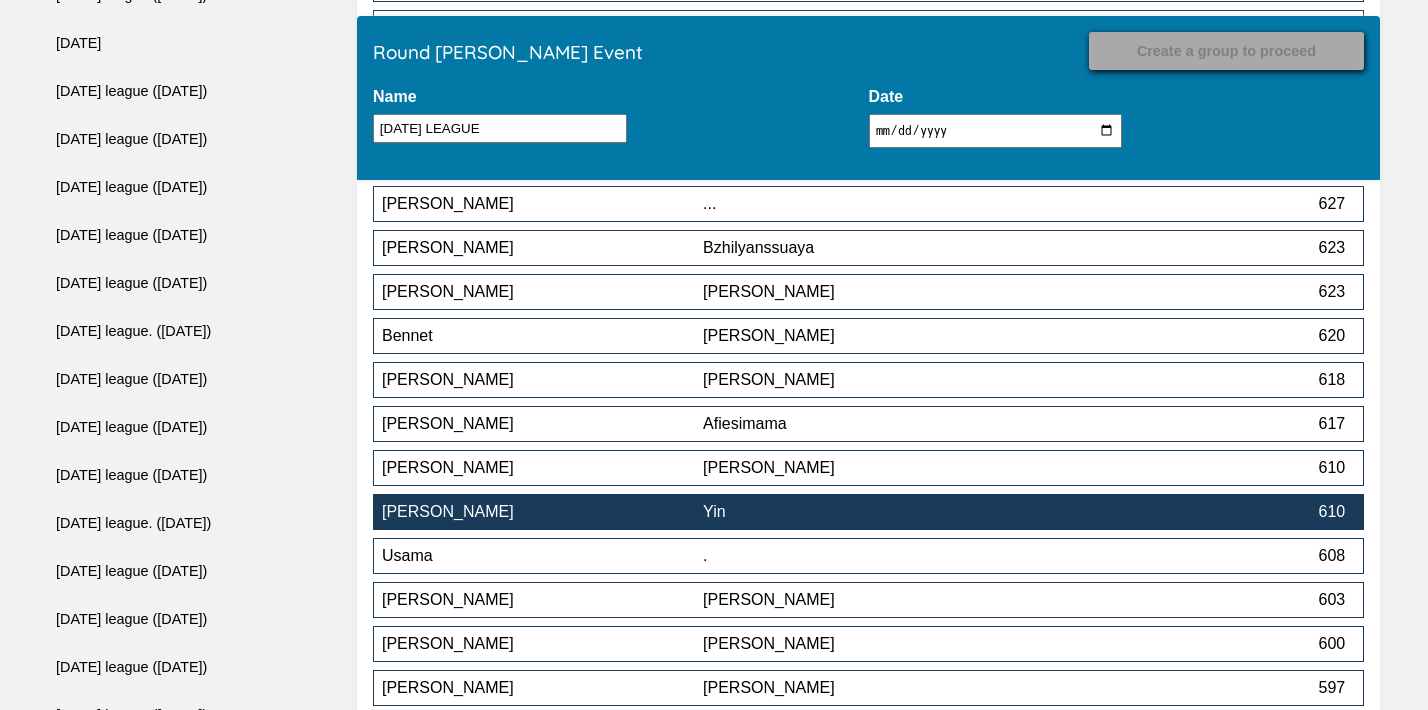 click on "Yin" at bounding box center [863, 512] 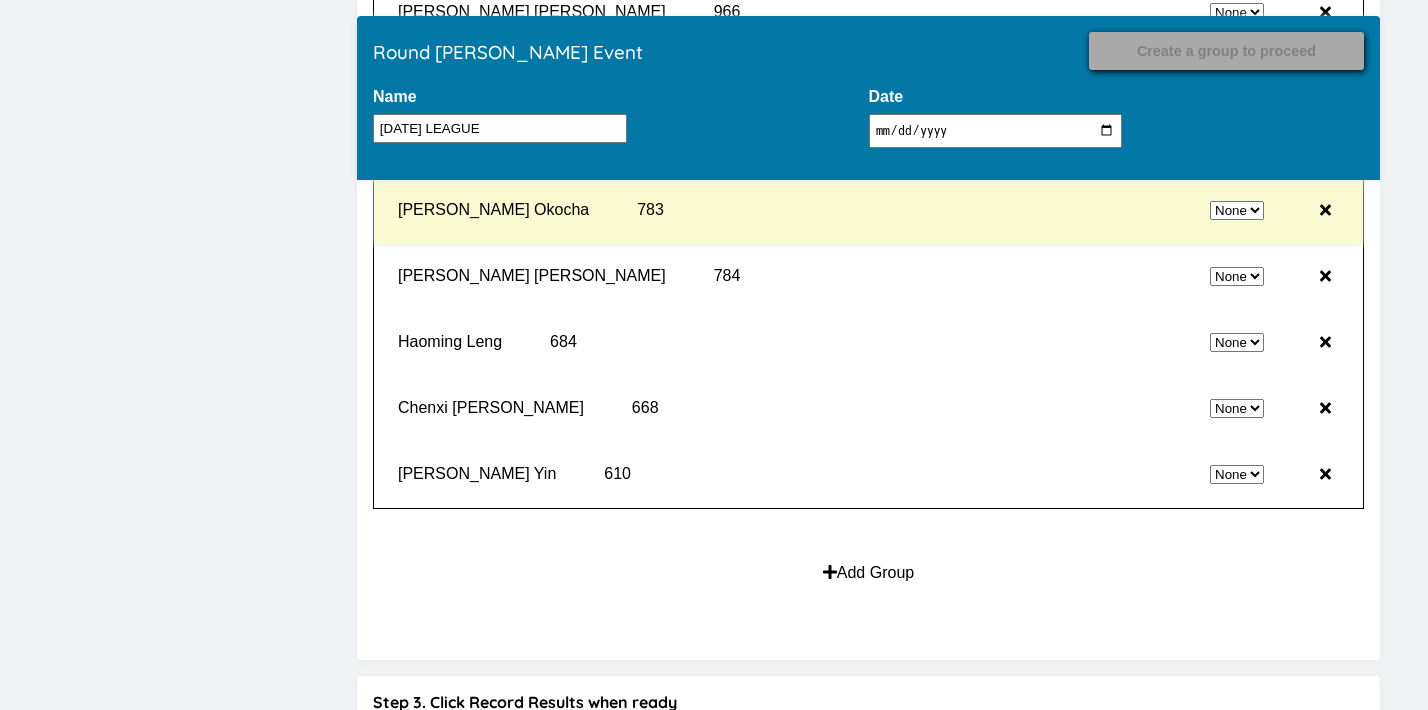 scroll, scrollTop: 19596, scrollLeft: 0, axis: vertical 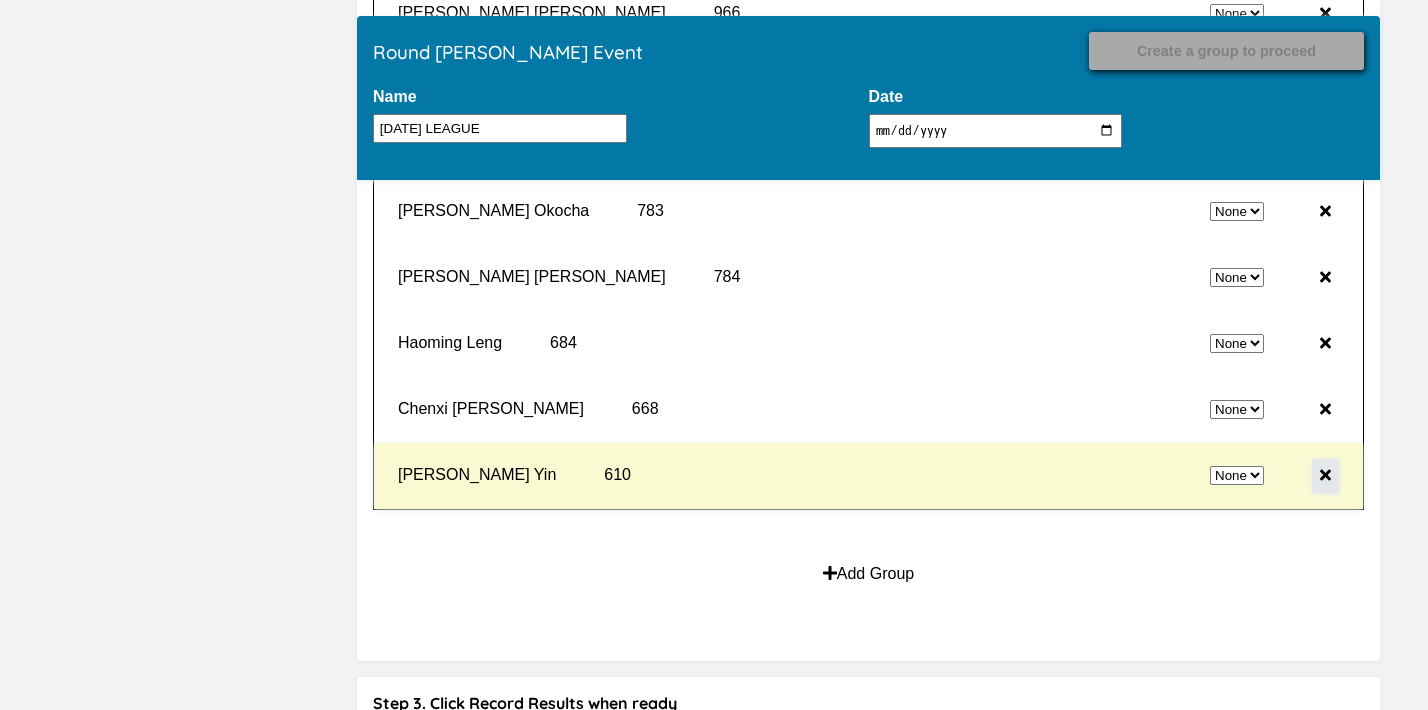 click 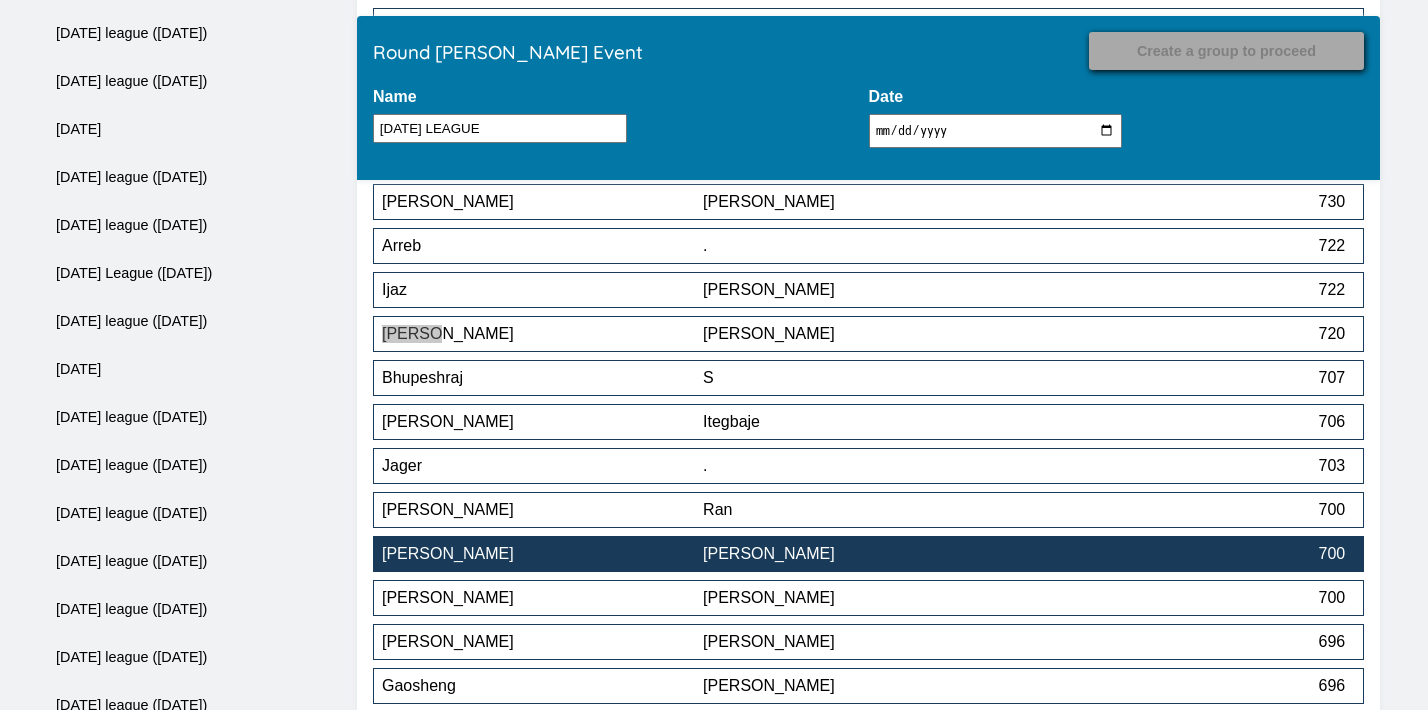 scroll, scrollTop: 10892, scrollLeft: 0, axis: vertical 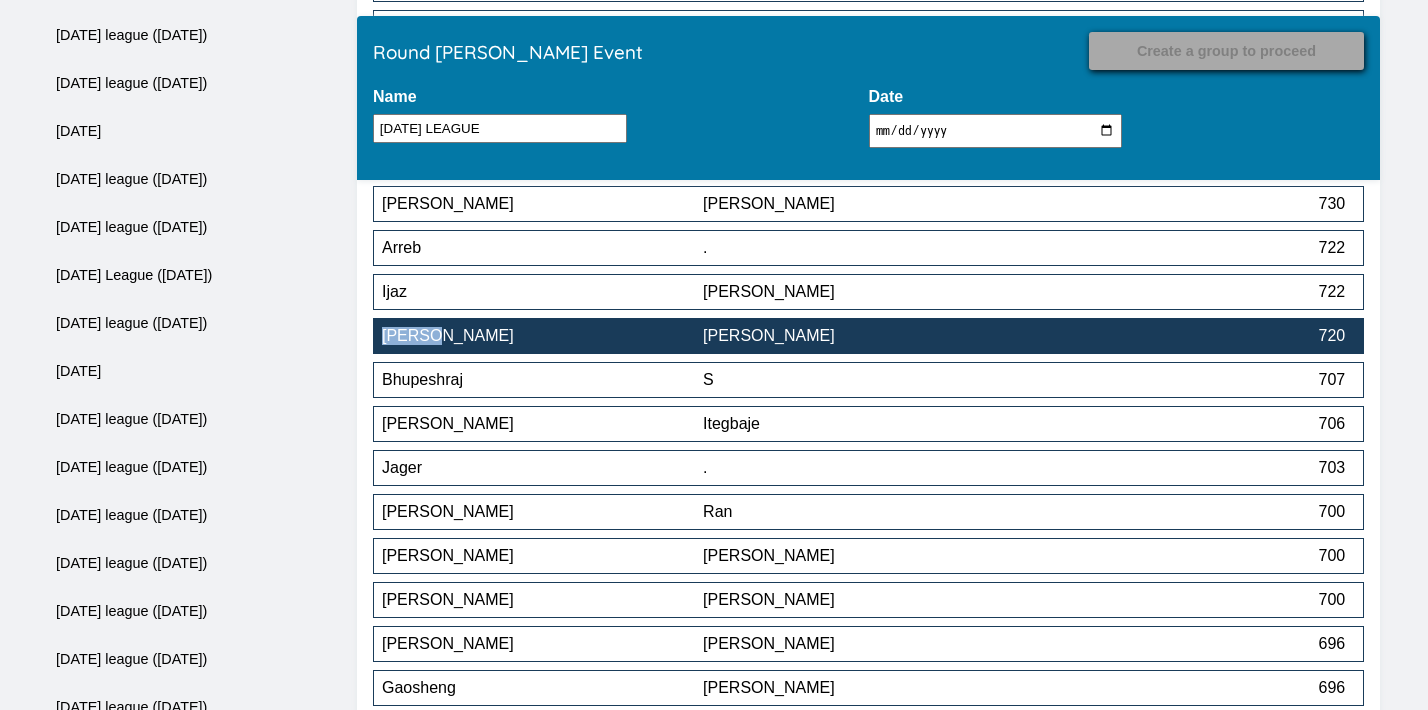 click on "720" at bounding box center (1184, 336) 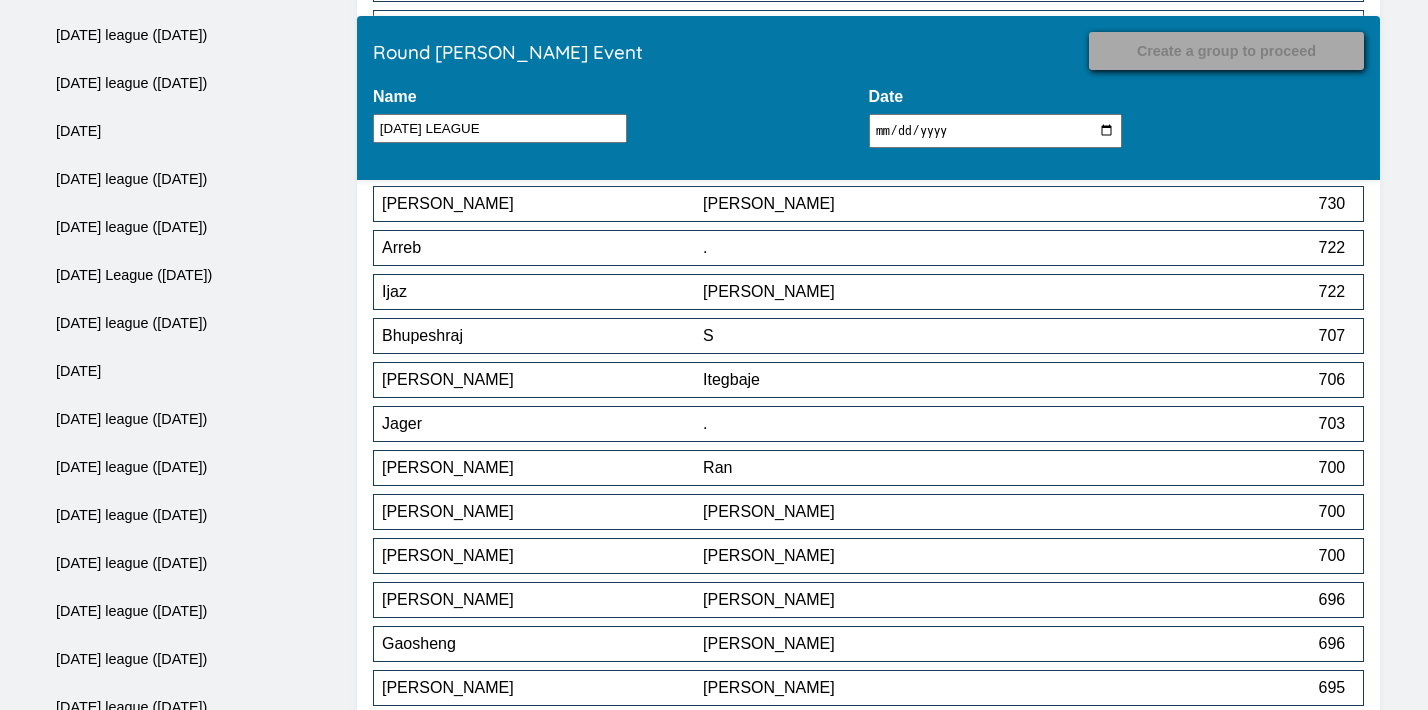 scroll, scrollTop: 6080, scrollLeft: 0, axis: vertical 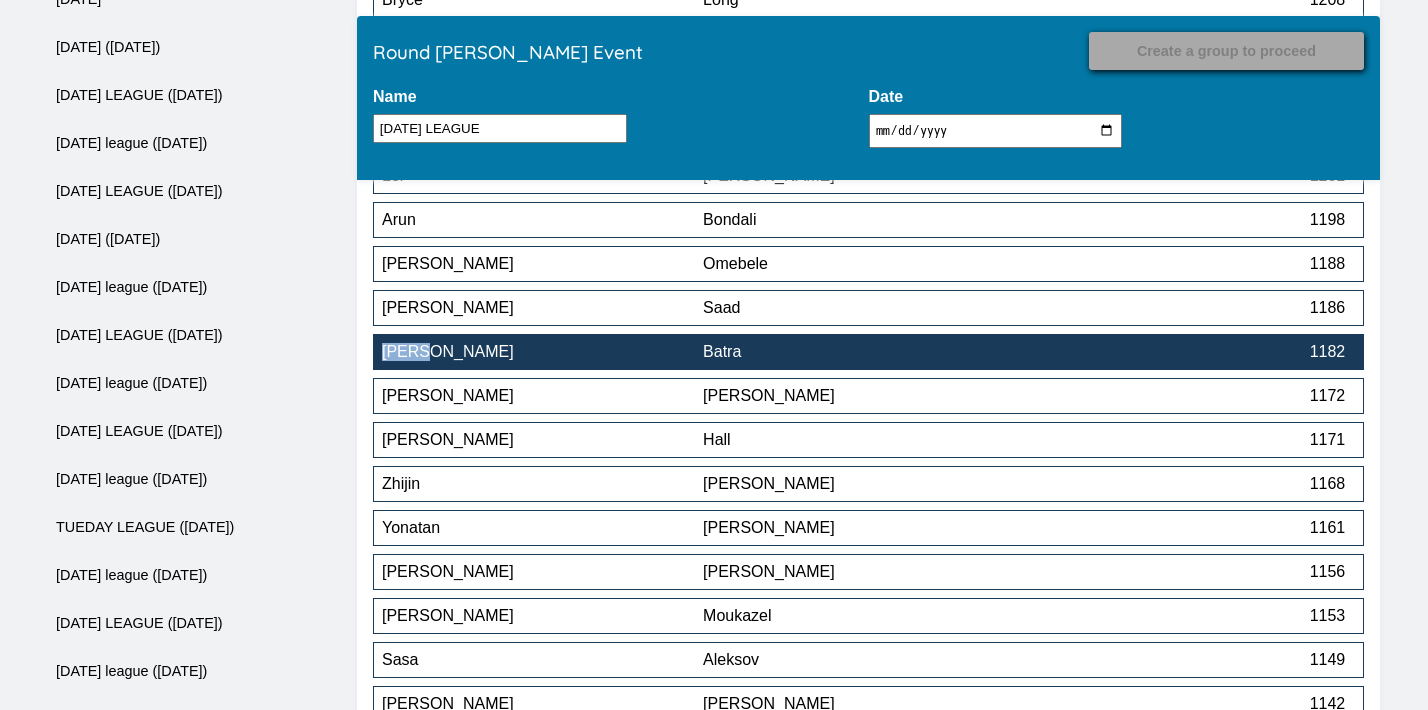 click on "Batra" at bounding box center (863, 352) 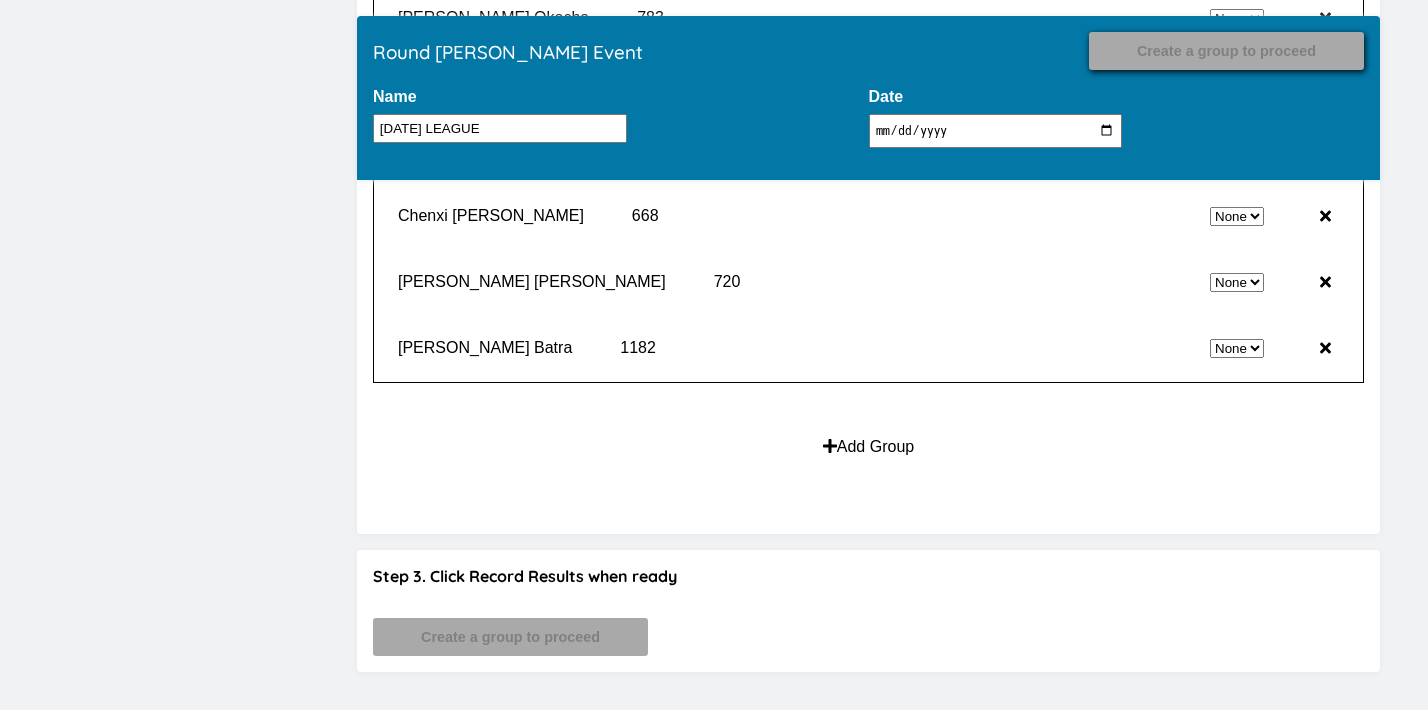 scroll, scrollTop: 19660, scrollLeft: 0, axis: vertical 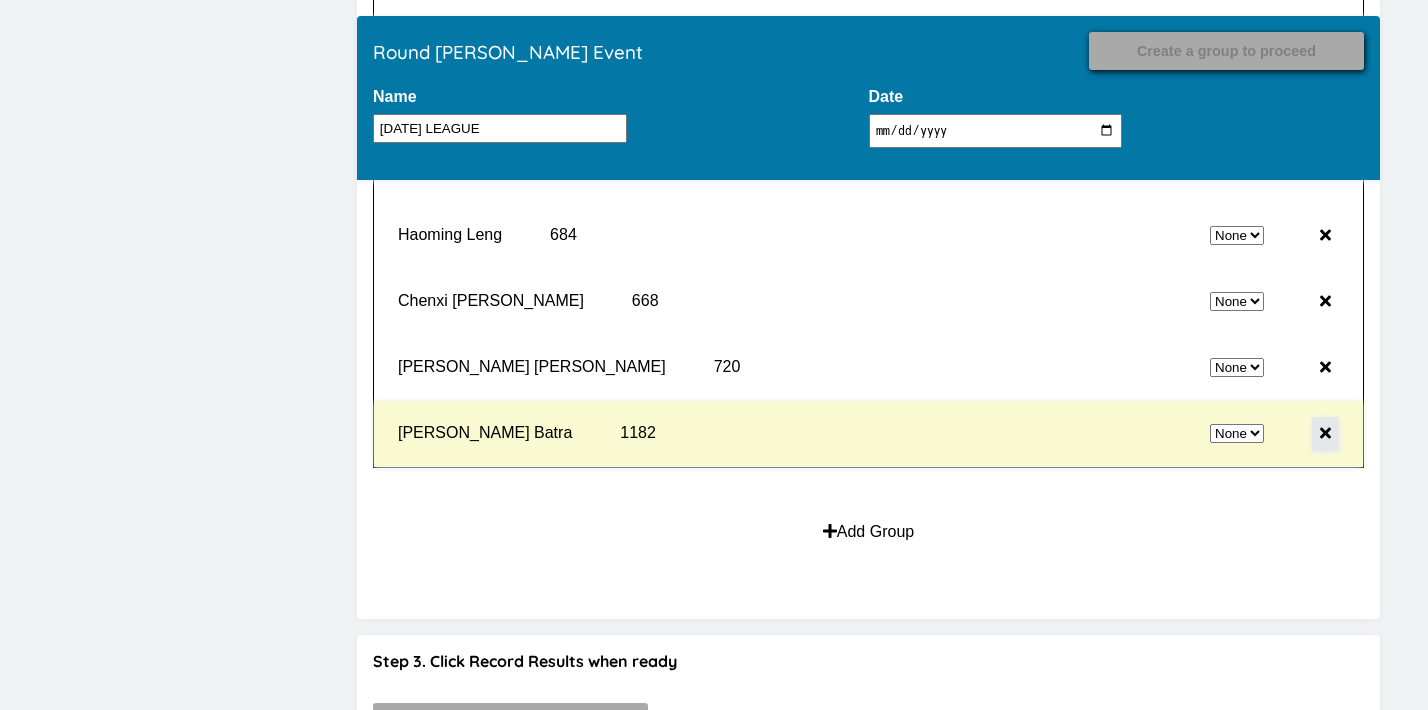 click 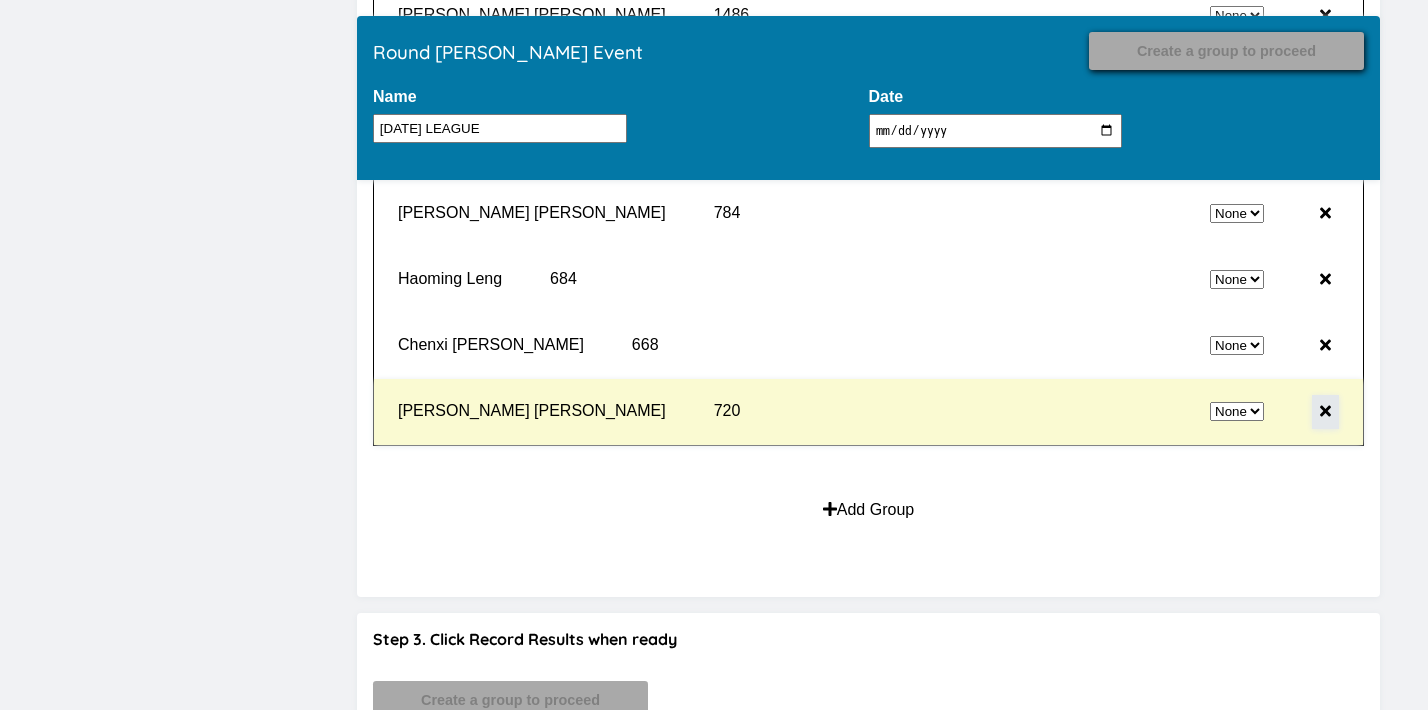 click at bounding box center [1325, 412] 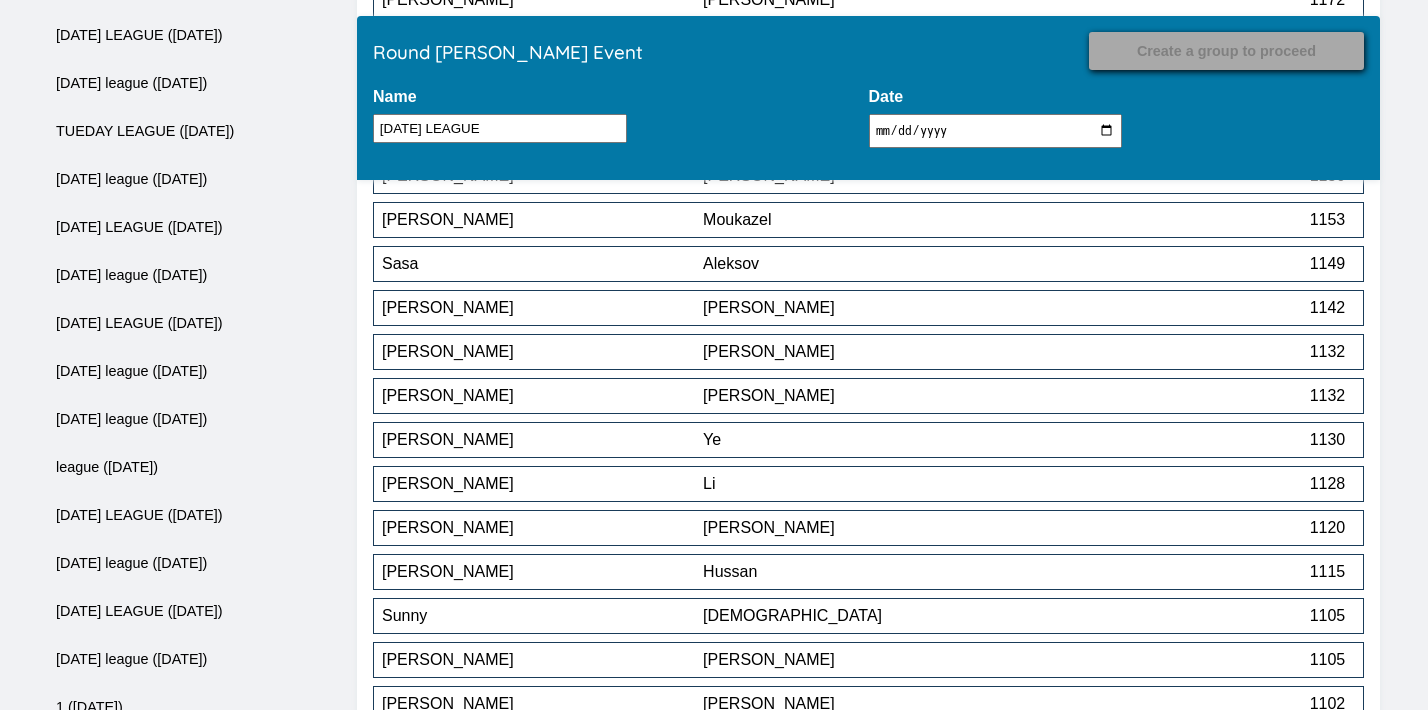 scroll, scrollTop: 10876, scrollLeft: 0, axis: vertical 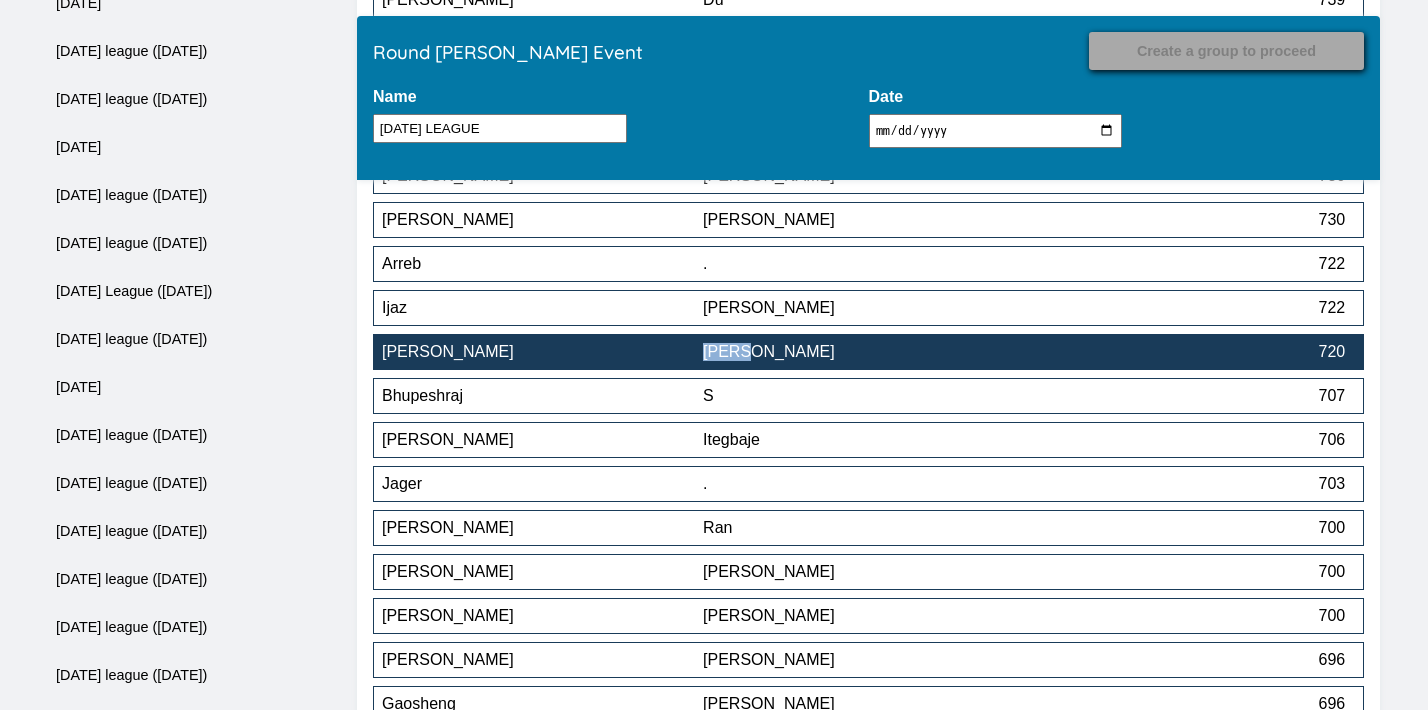 click on "[PERSON_NAME]" at bounding box center (863, 352) 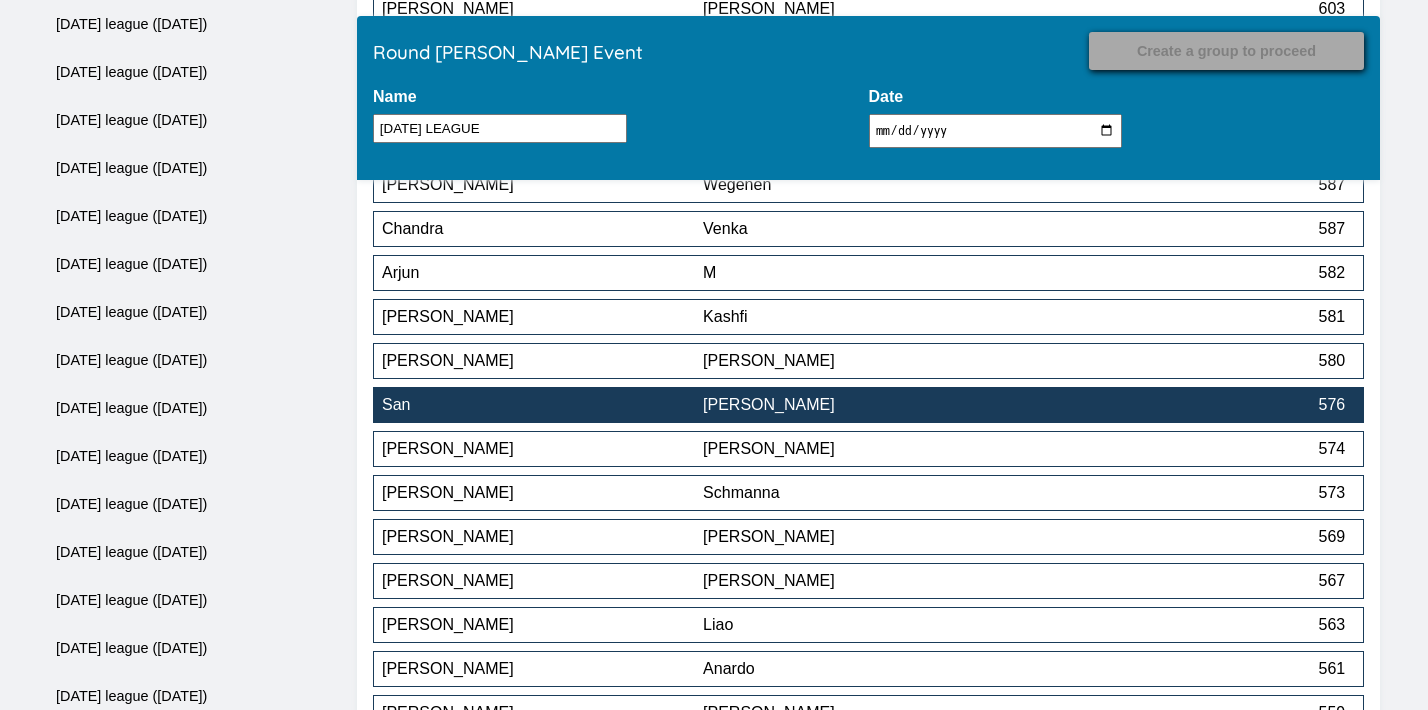 scroll, scrollTop: 13147, scrollLeft: 0, axis: vertical 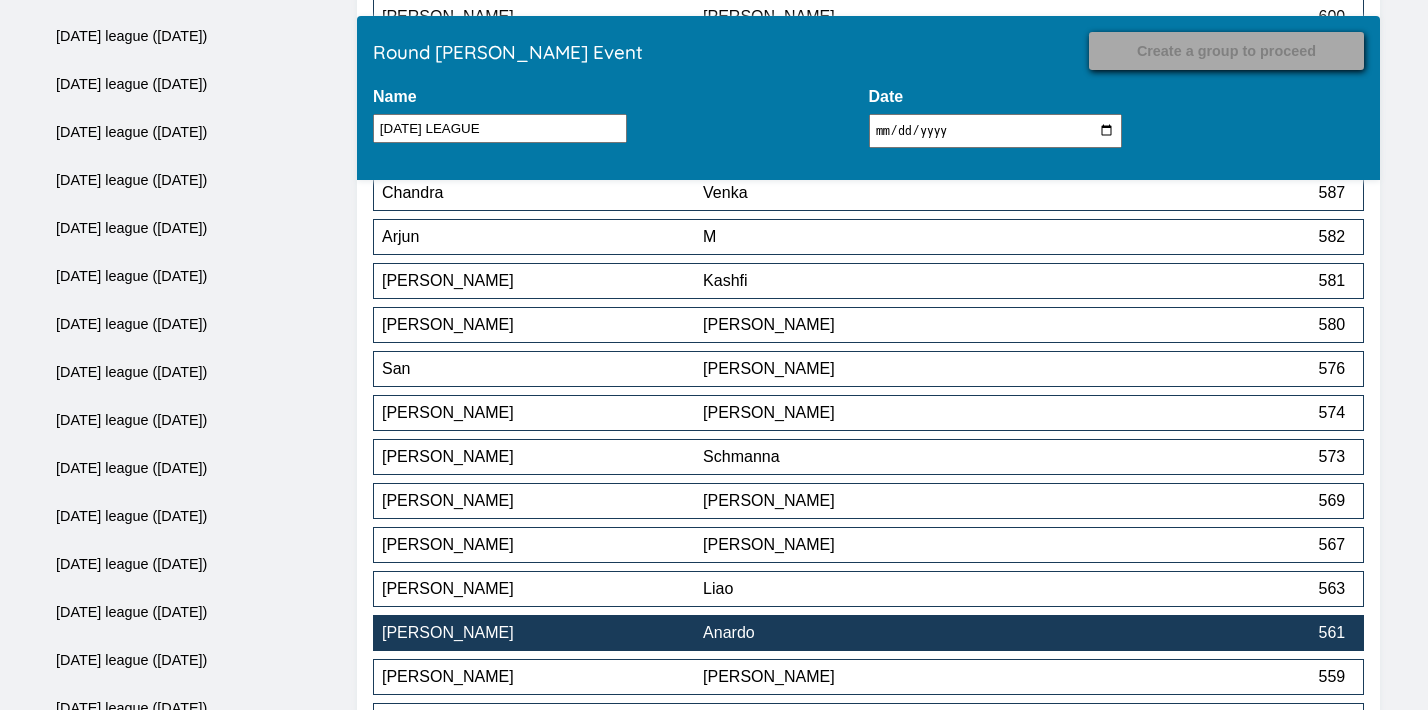 click on "Anardo" at bounding box center (863, 633) 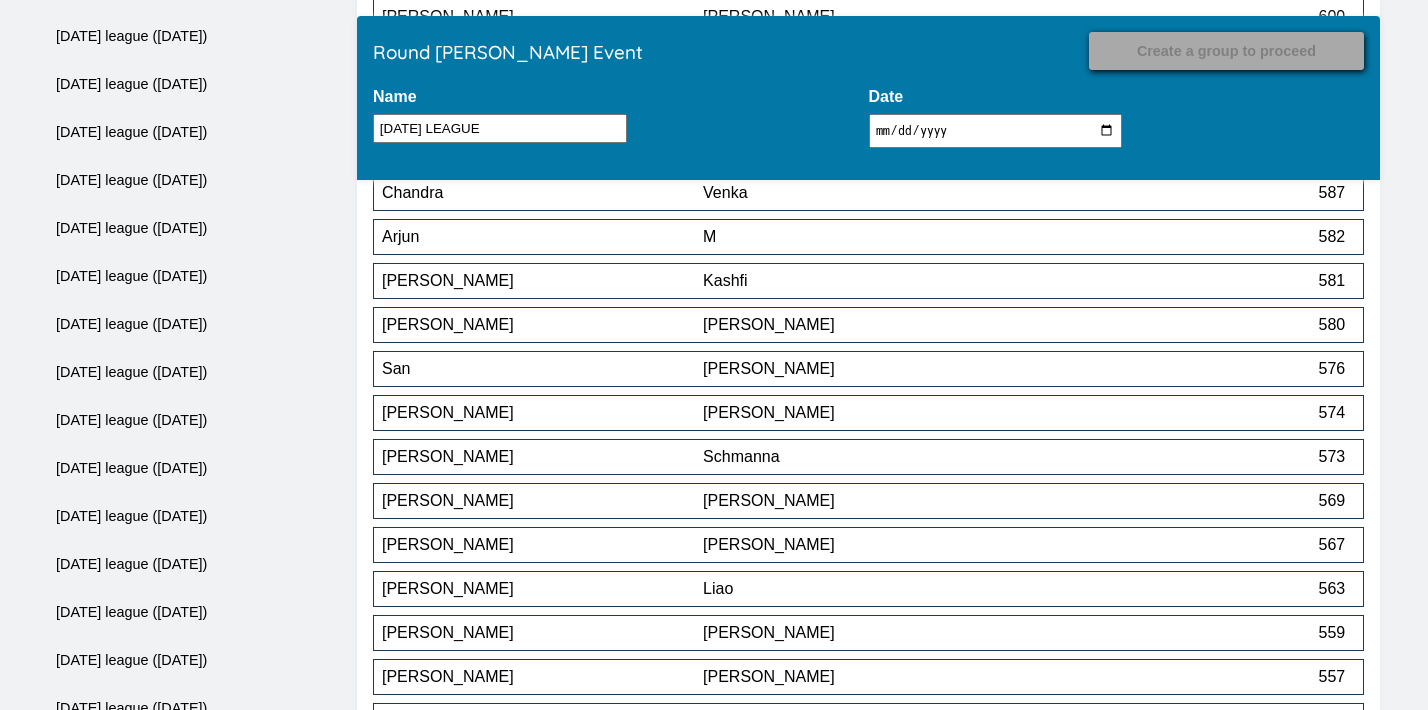 scroll, scrollTop: 13868, scrollLeft: 0, axis: vertical 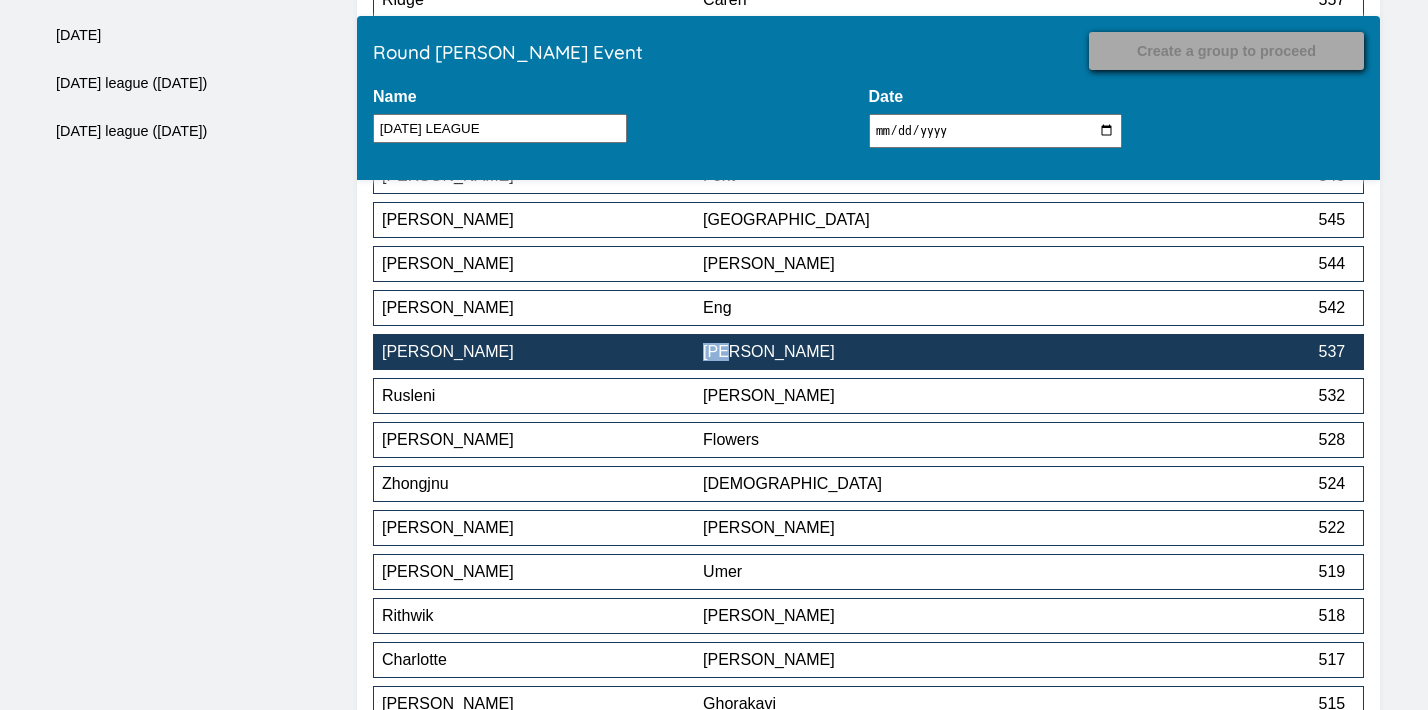 click on "[PERSON_NAME]" at bounding box center (863, 352) 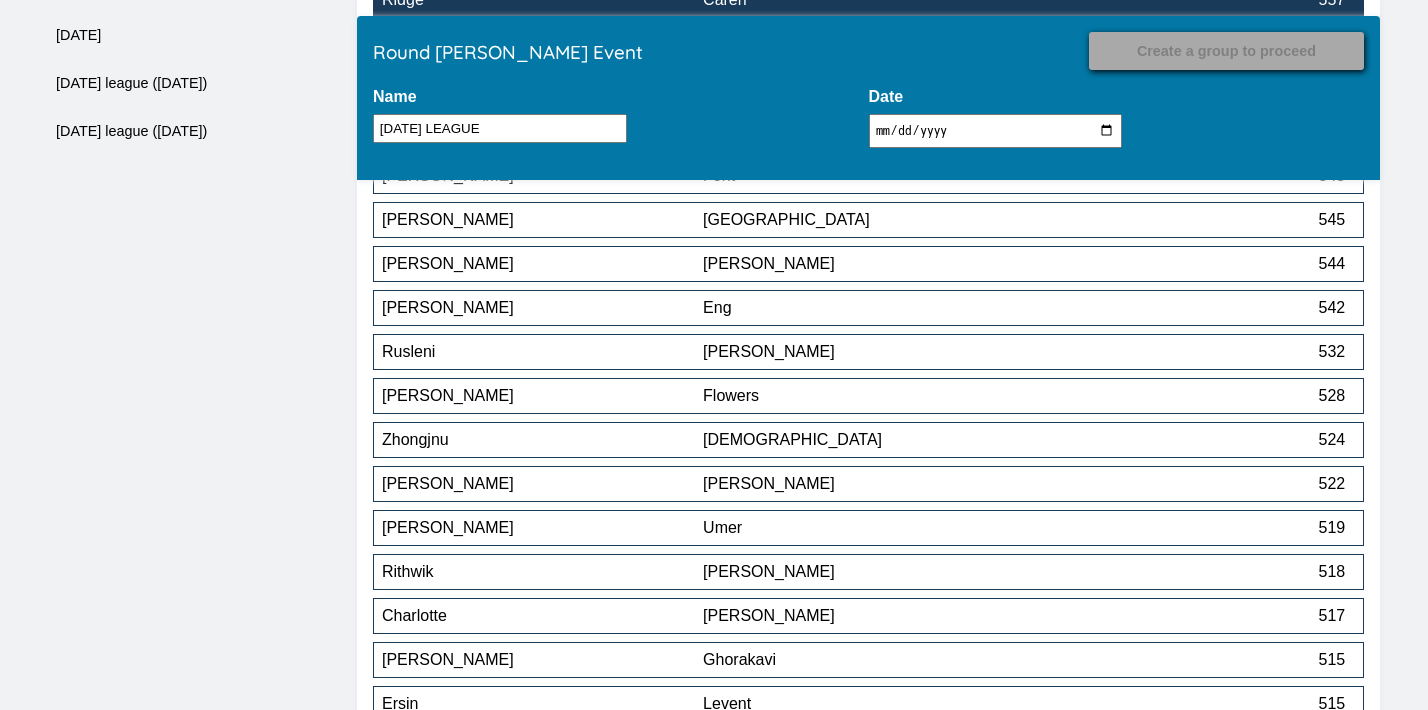 scroll, scrollTop: 14748, scrollLeft: 0, axis: vertical 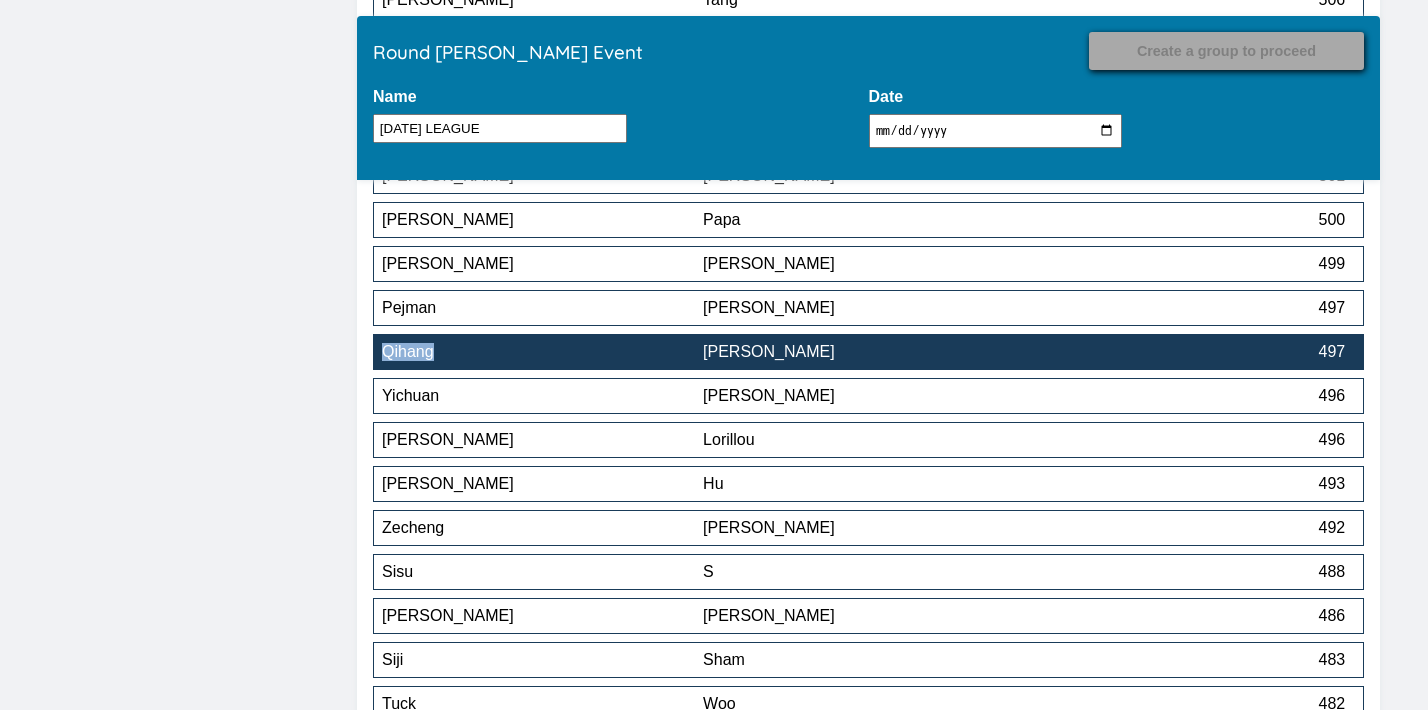 click on "[PERSON_NAME]" at bounding box center [863, 352] 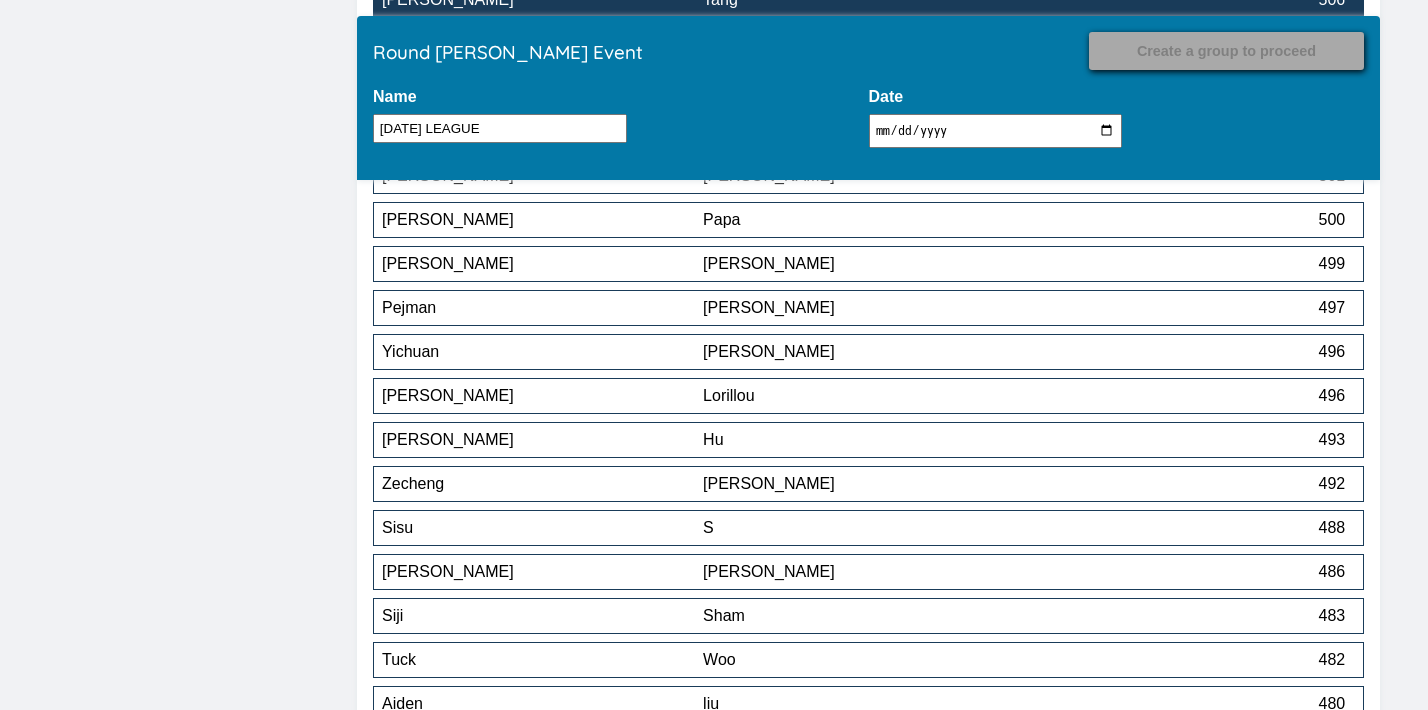 scroll, scrollTop: 16200, scrollLeft: 0, axis: vertical 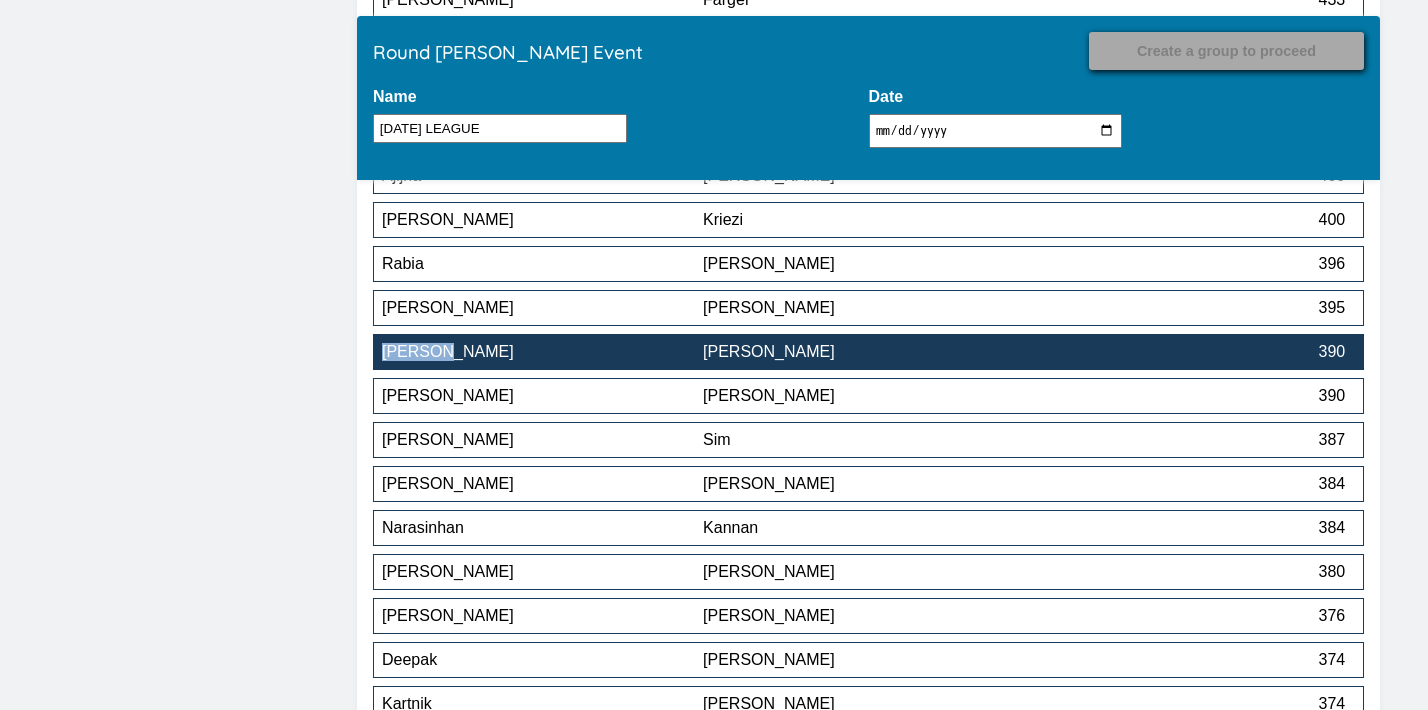 click on "[PERSON_NAME]" at bounding box center (863, 352) 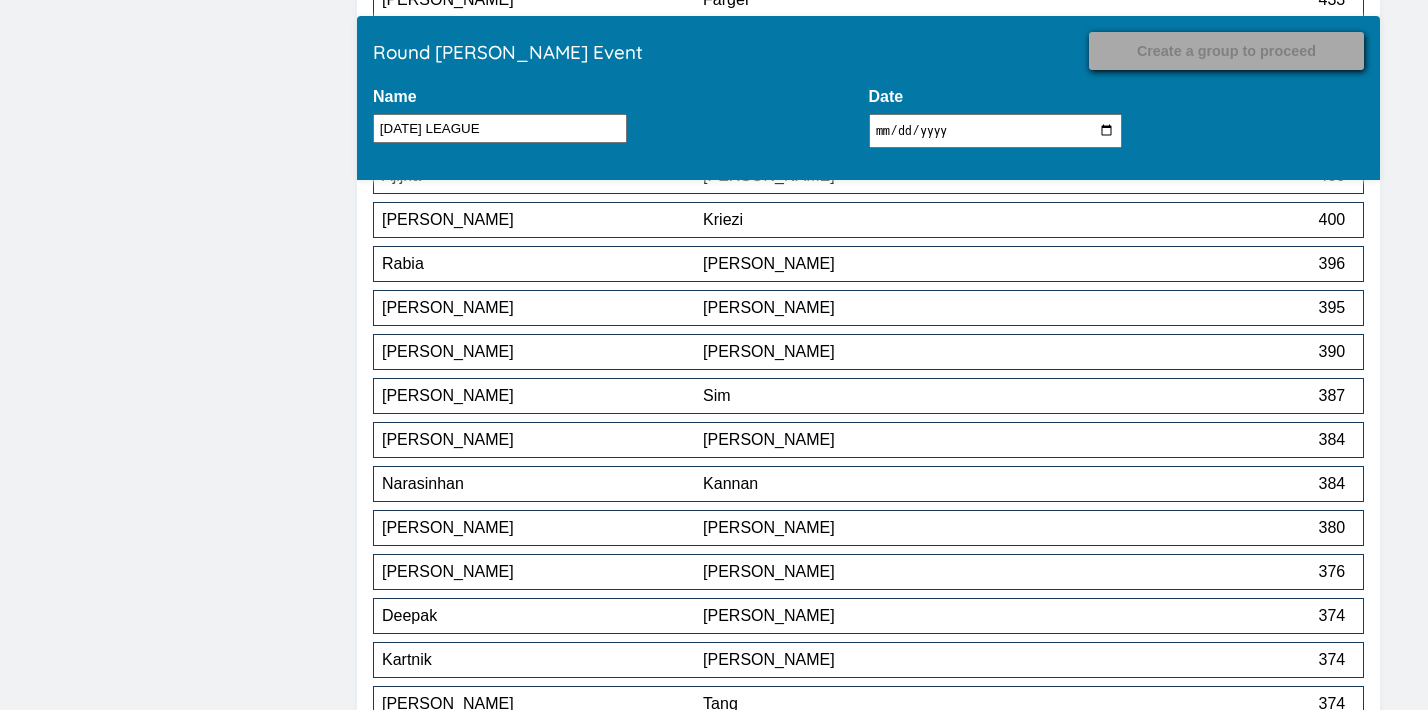 scroll, scrollTop: 14616, scrollLeft: 0, axis: vertical 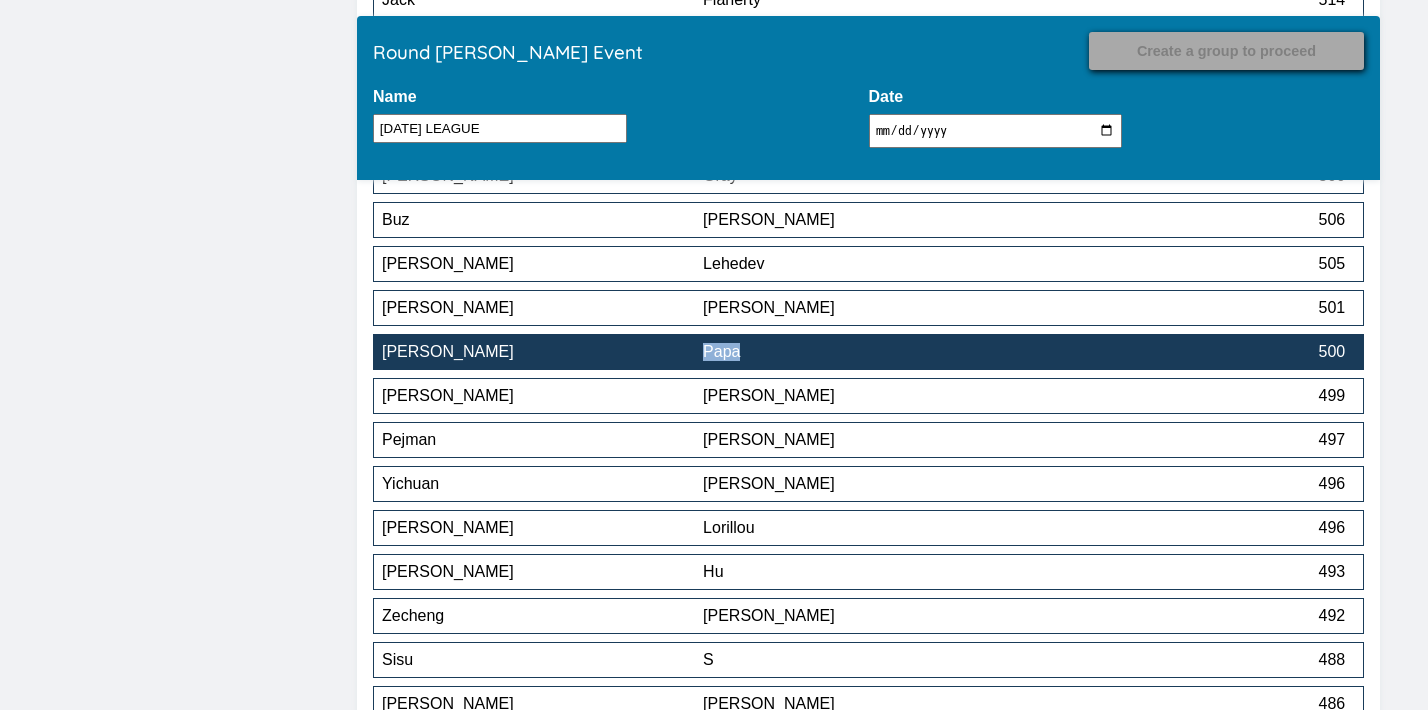 click on "Papa" at bounding box center [863, 352] 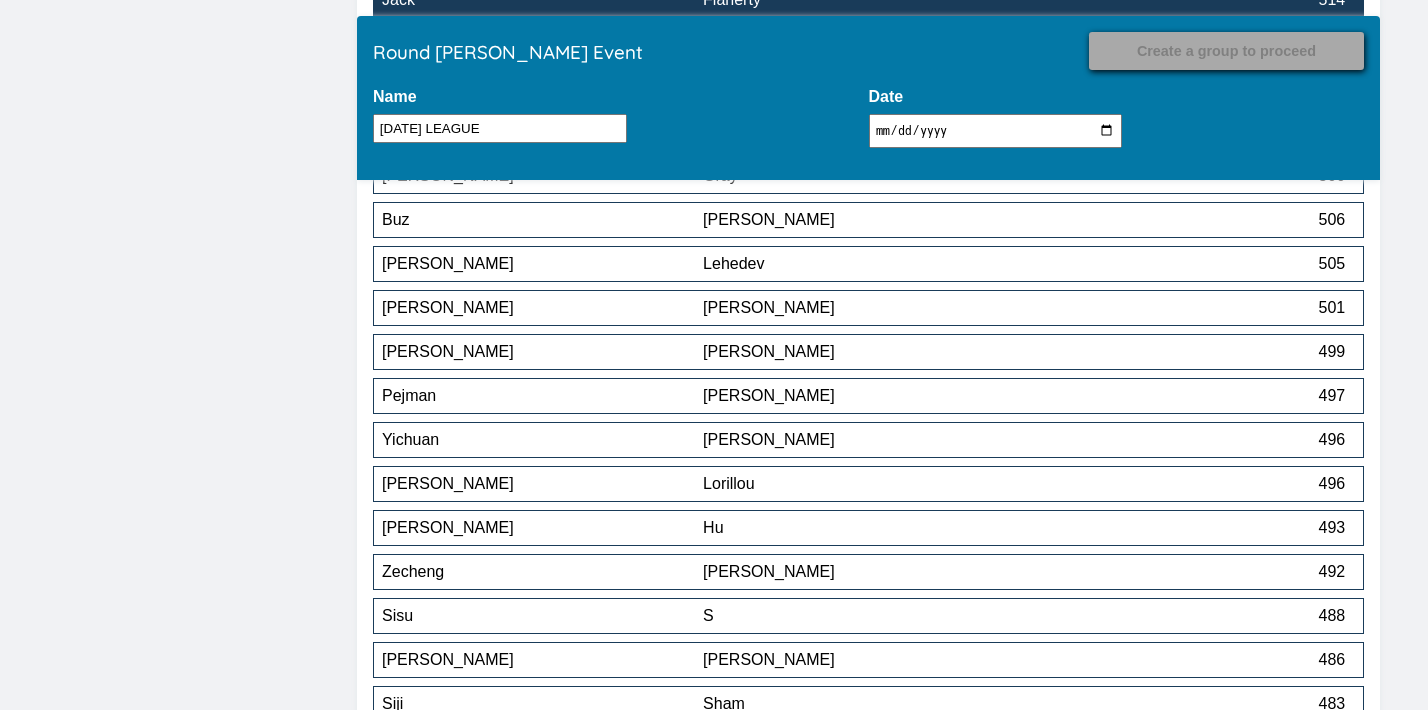 scroll, scrollTop: 18312, scrollLeft: 0, axis: vertical 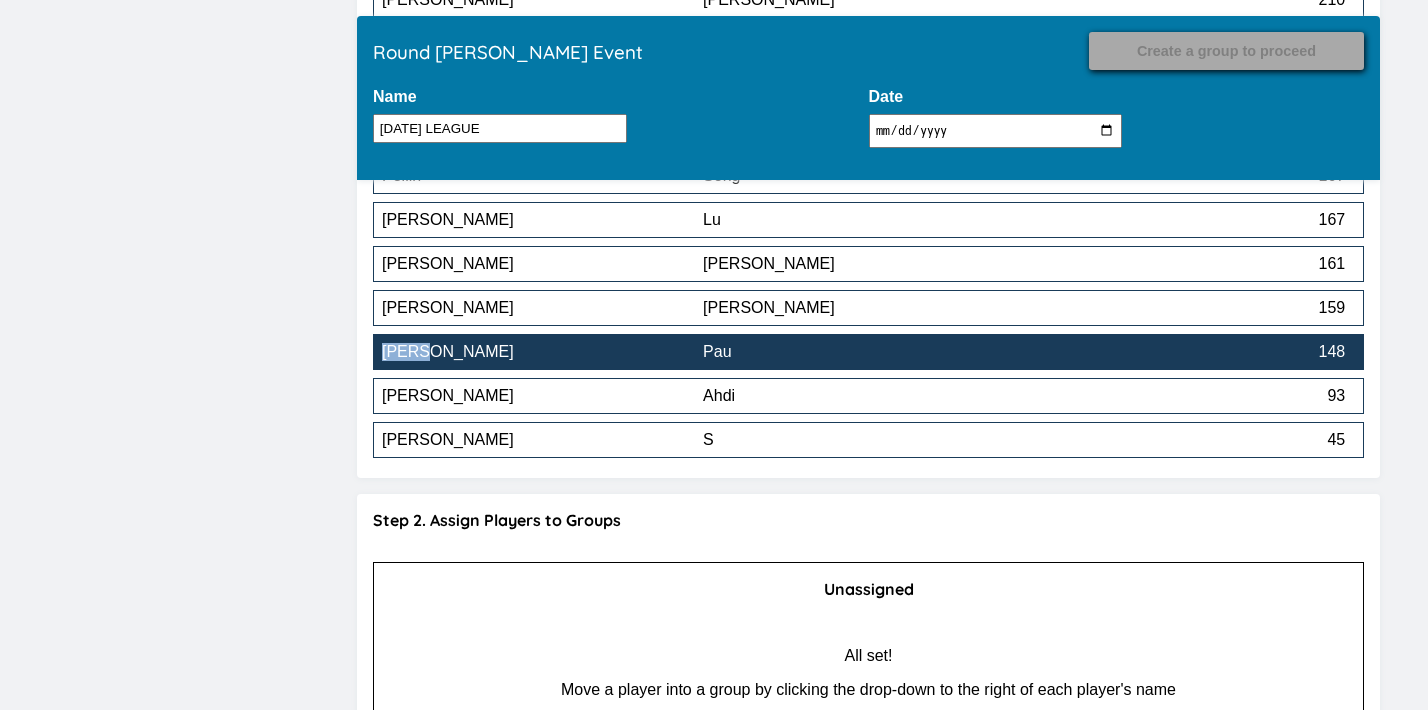click on "Pau" at bounding box center (863, 352) 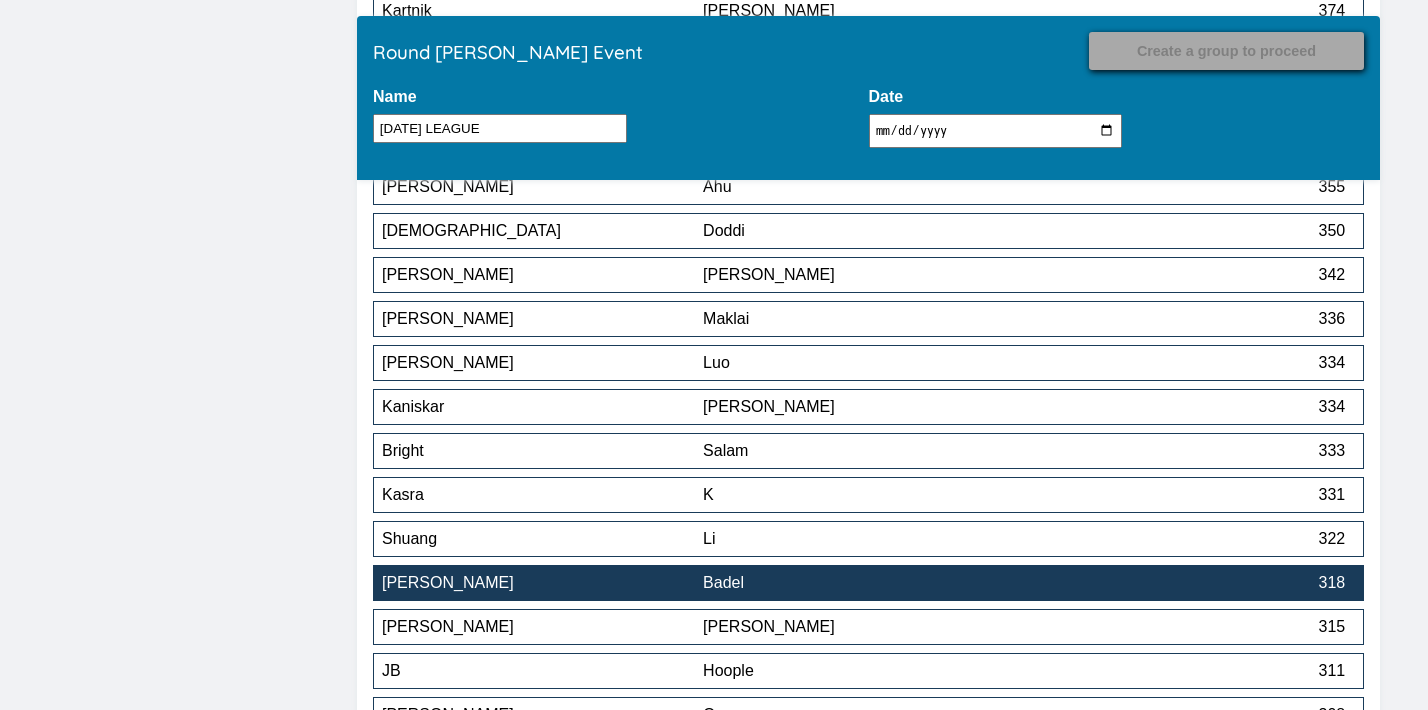 scroll, scrollTop: 16644, scrollLeft: 0, axis: vertical 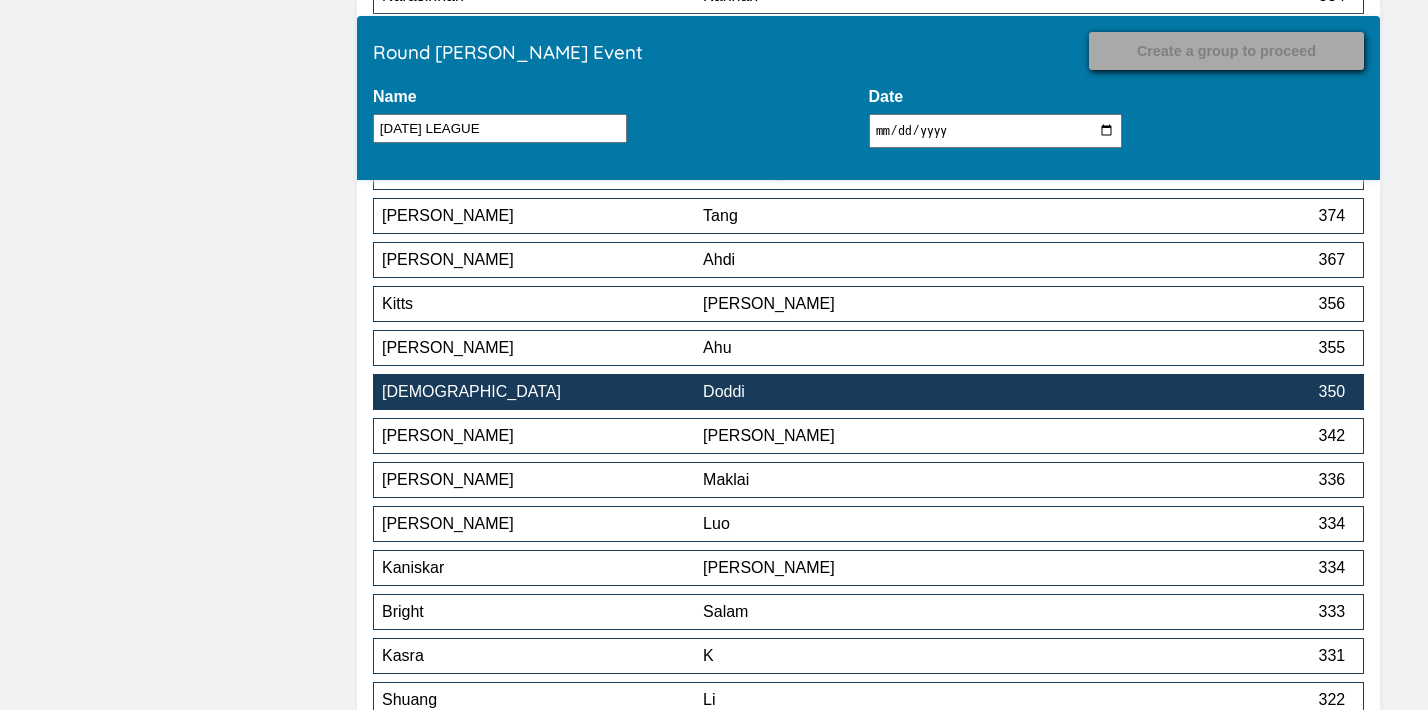 click on "Doddi" at bounding box center [863, 392] 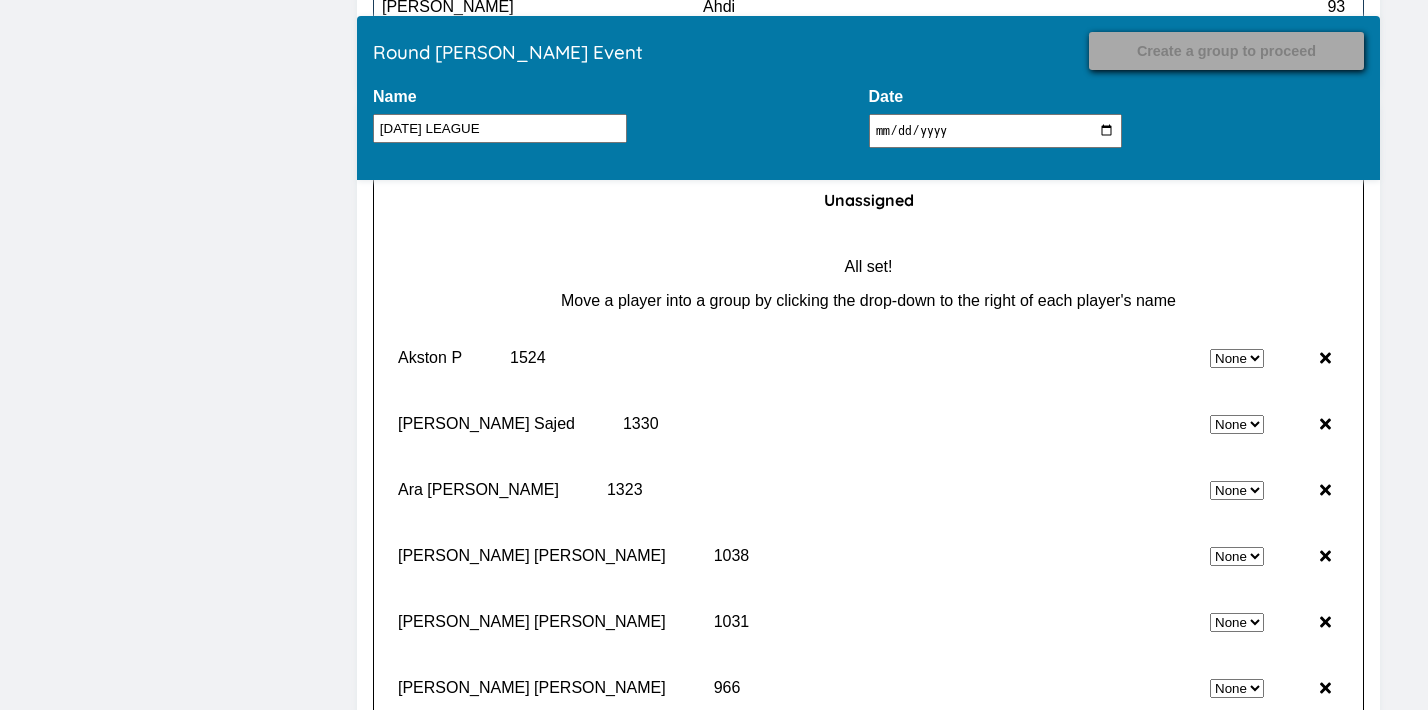 scroll, scrollTop: 18616, scrollLeft: 0, axis: vertical 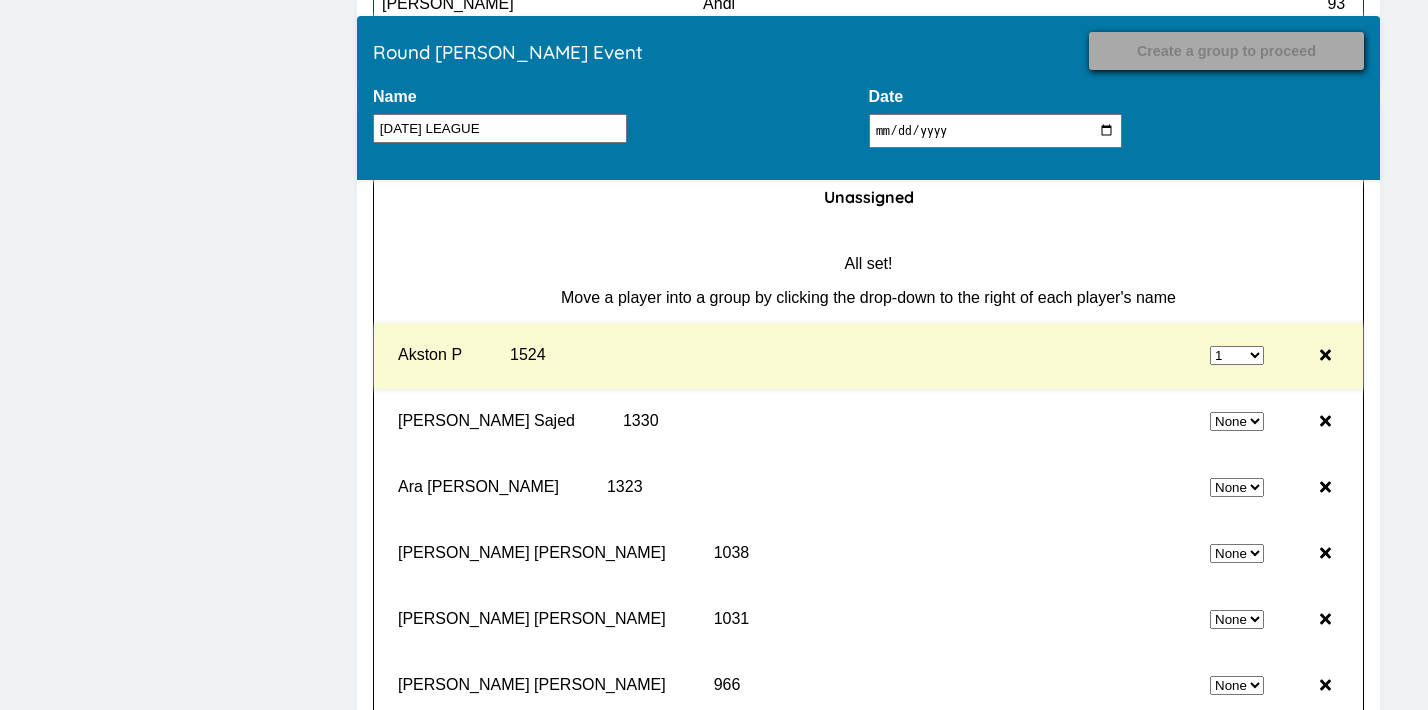 select on "0" 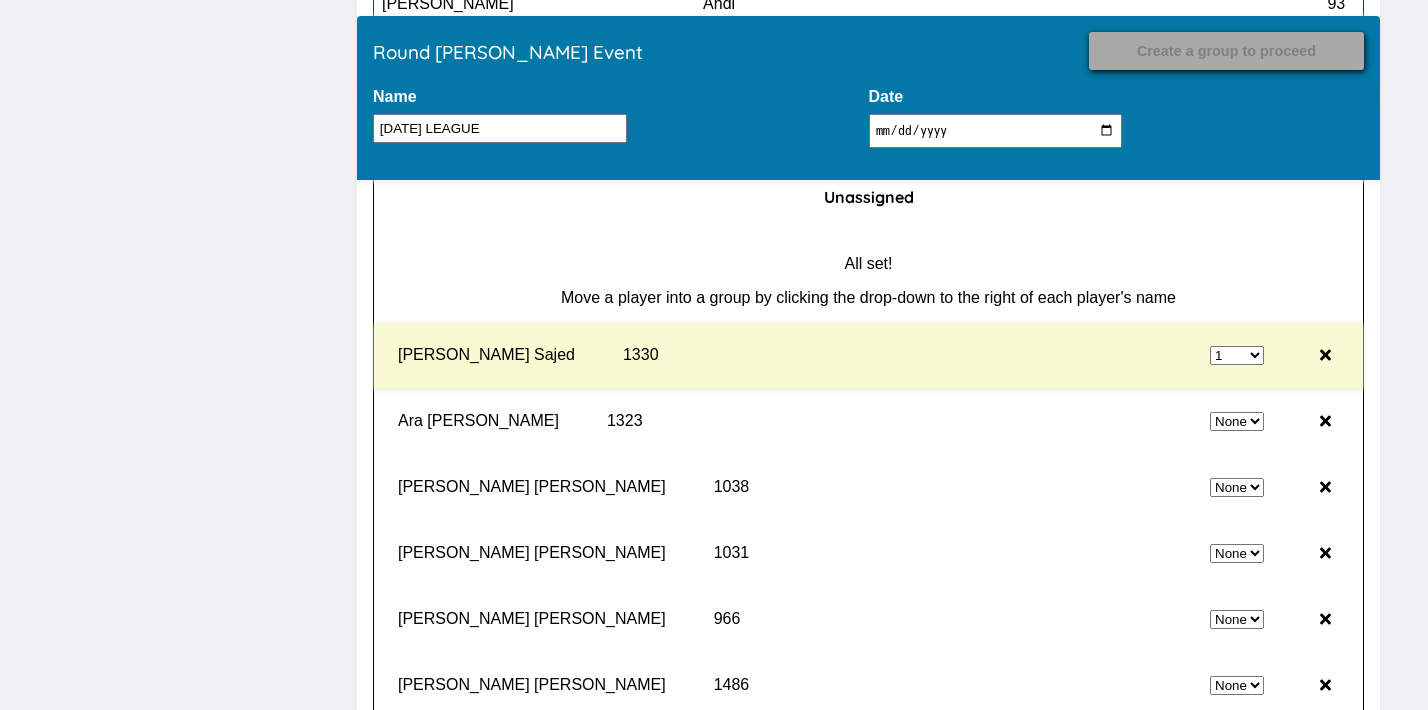 select on "0" 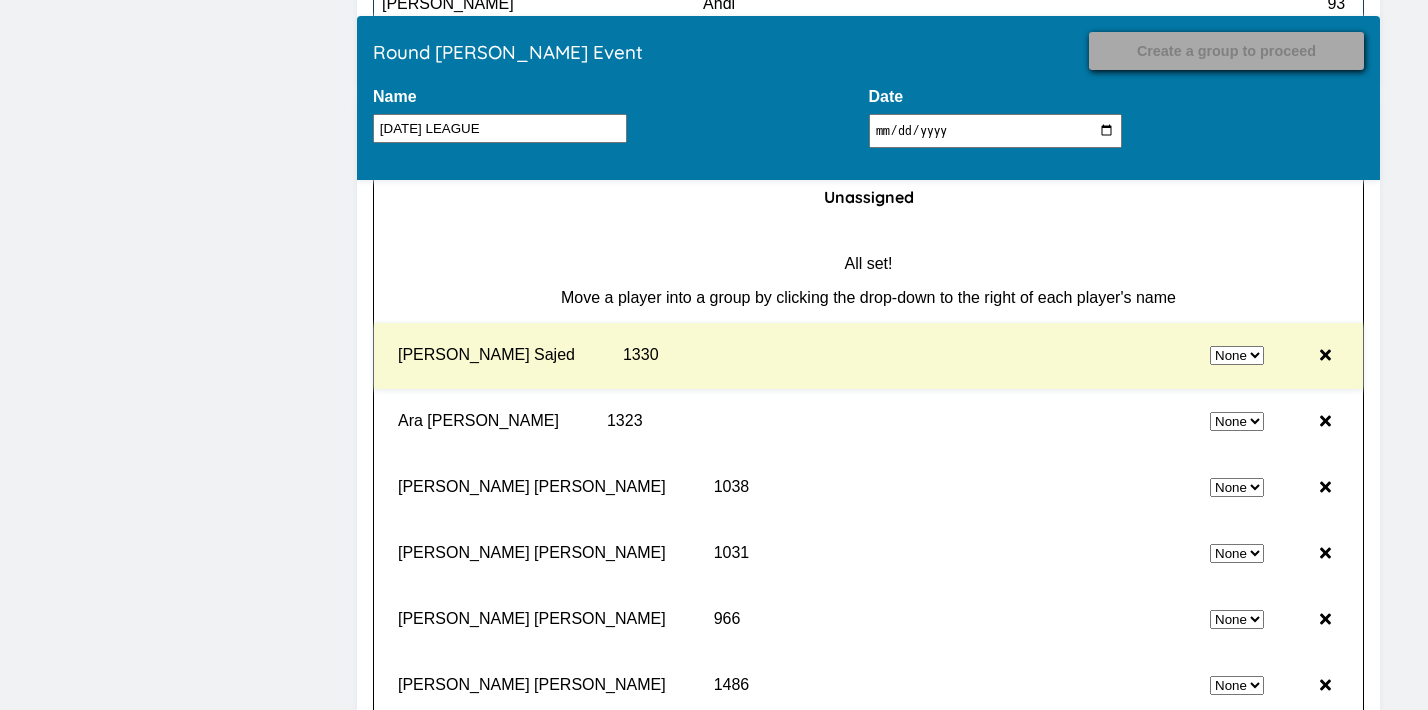 select on "1" 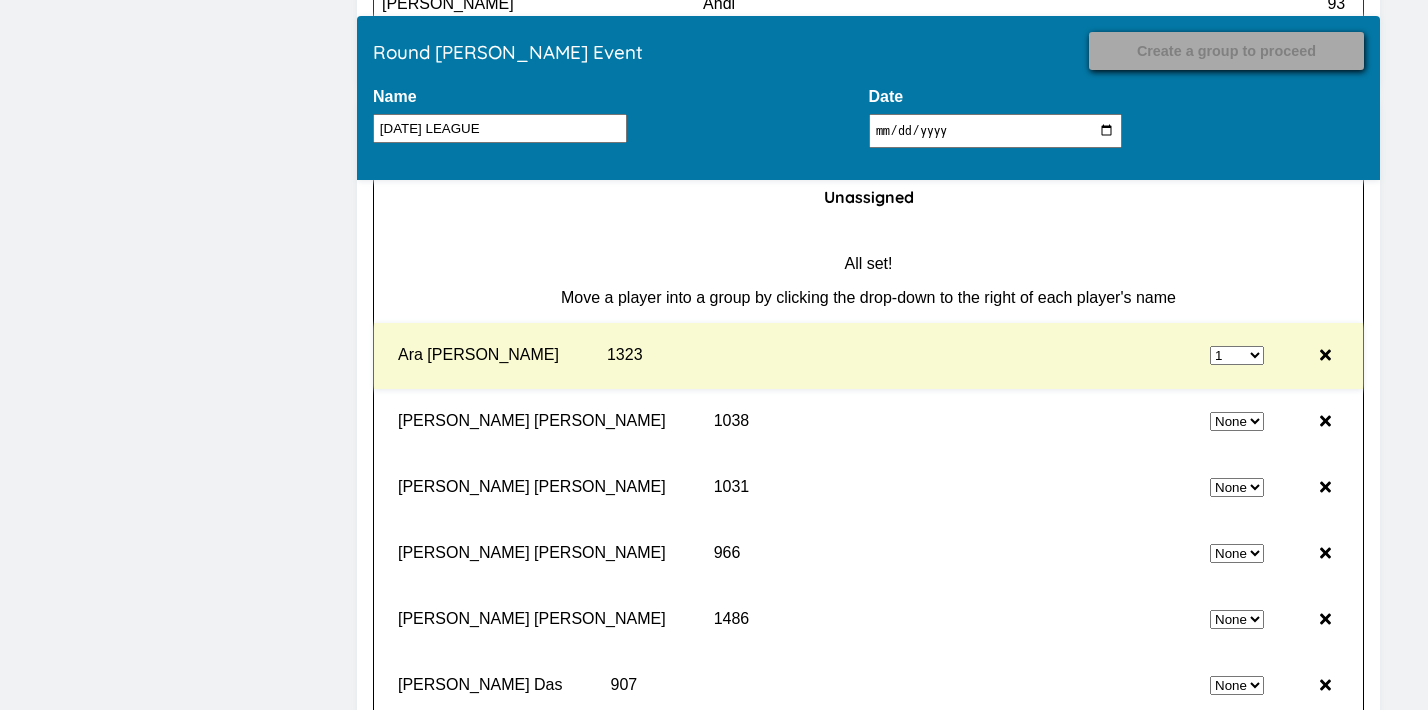 select on "0" 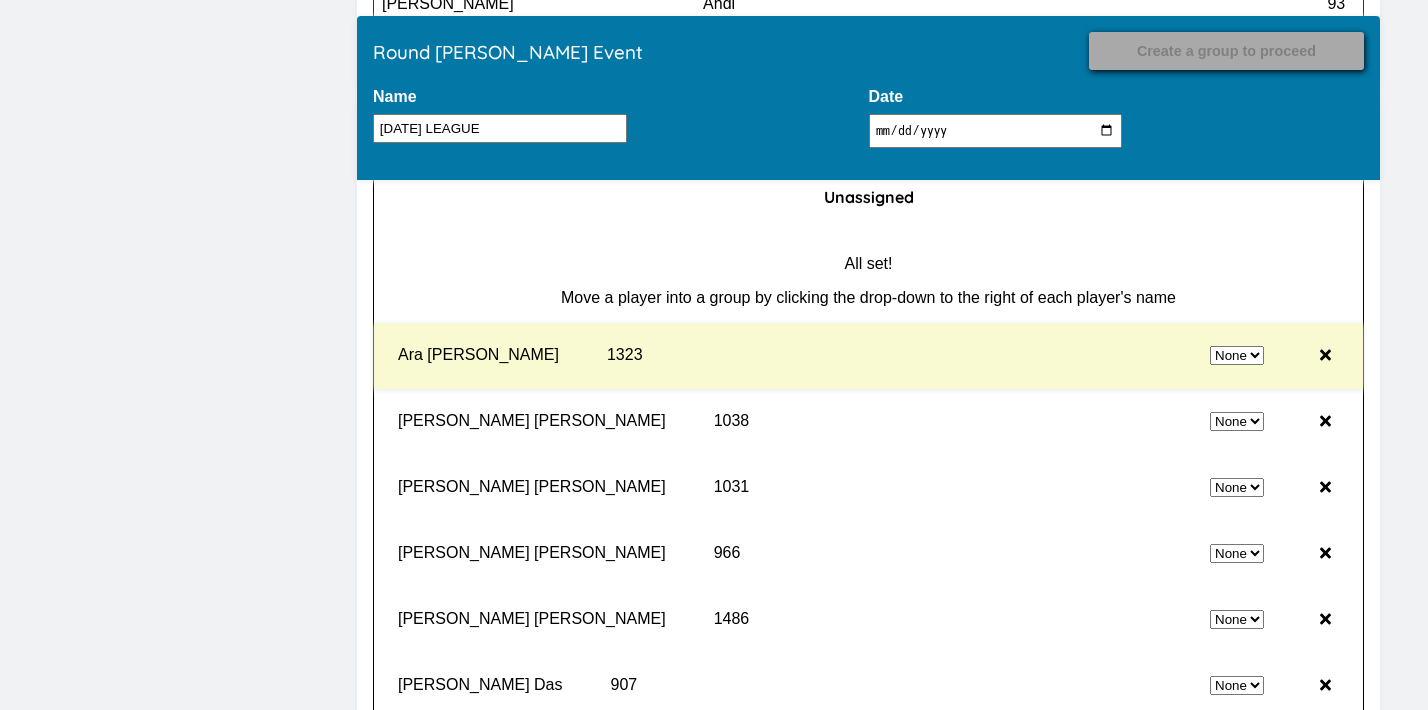 select on "1" 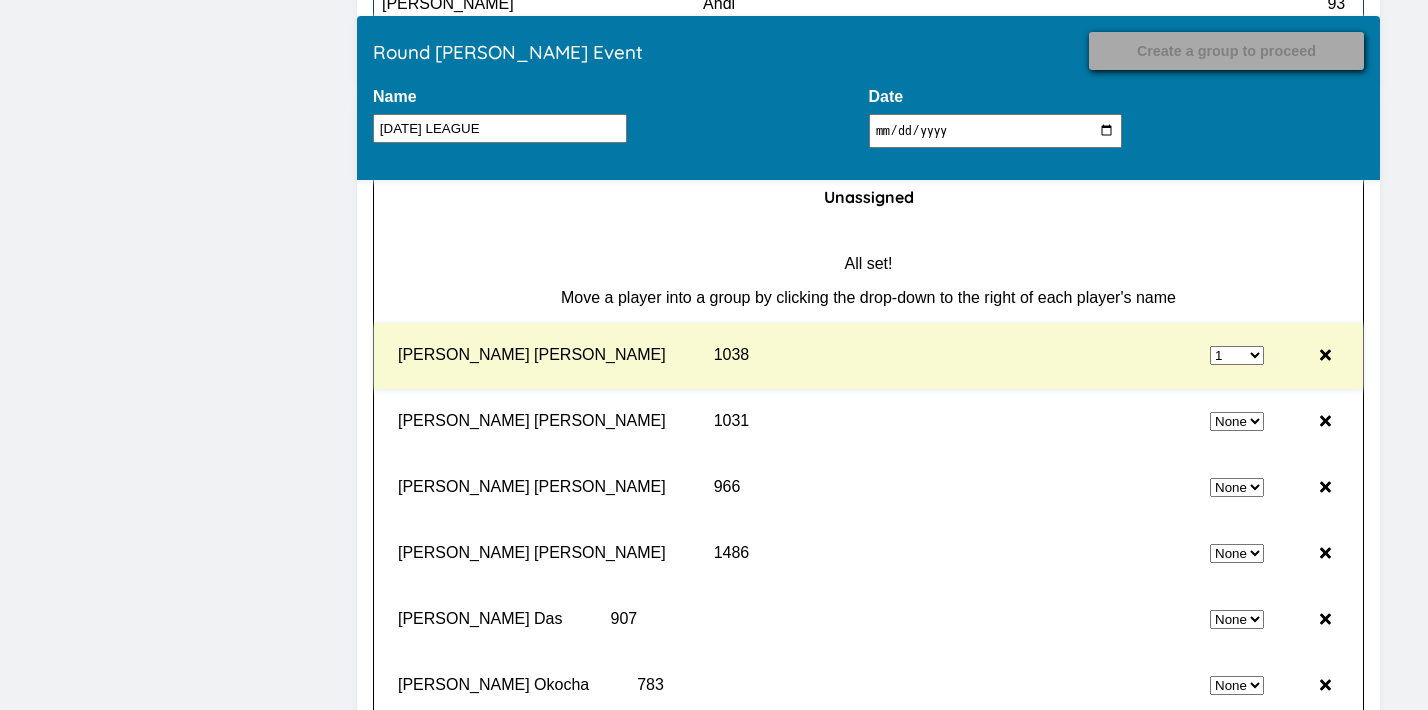 select on "0" 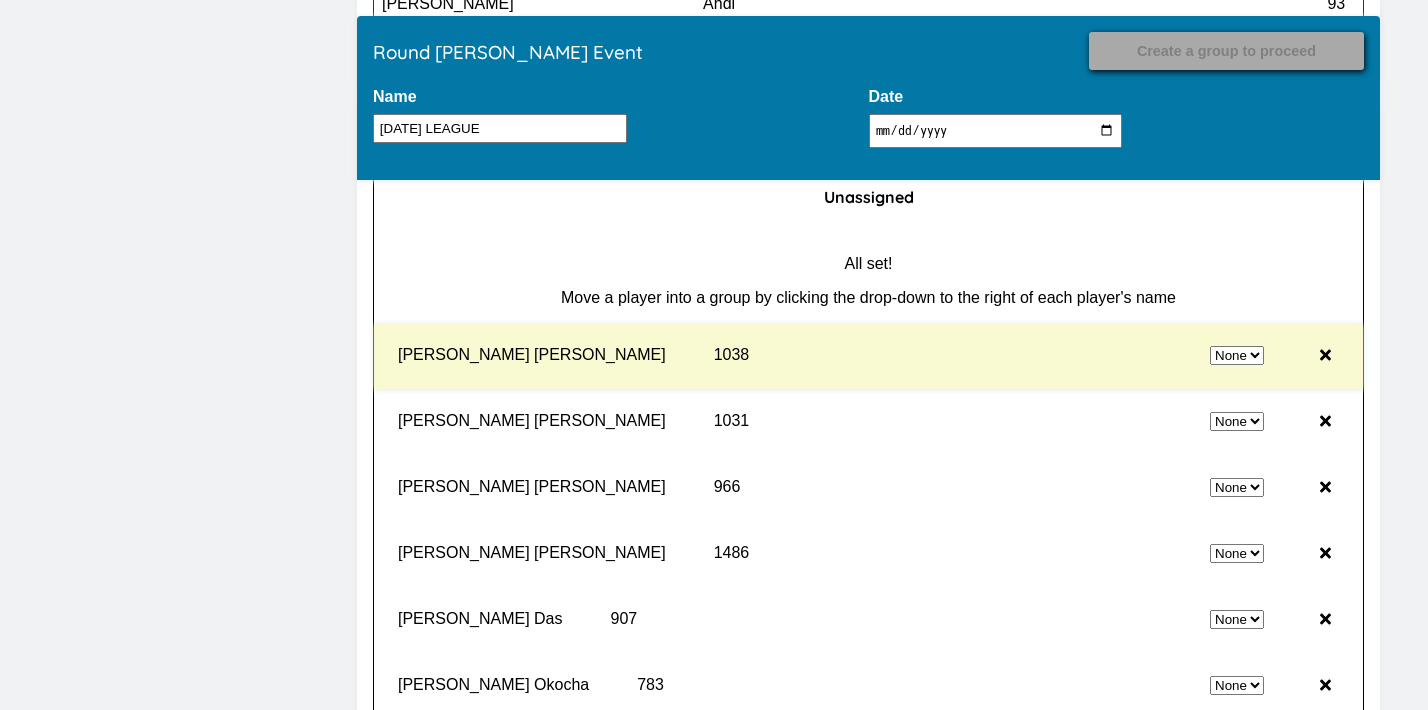 select on "1" 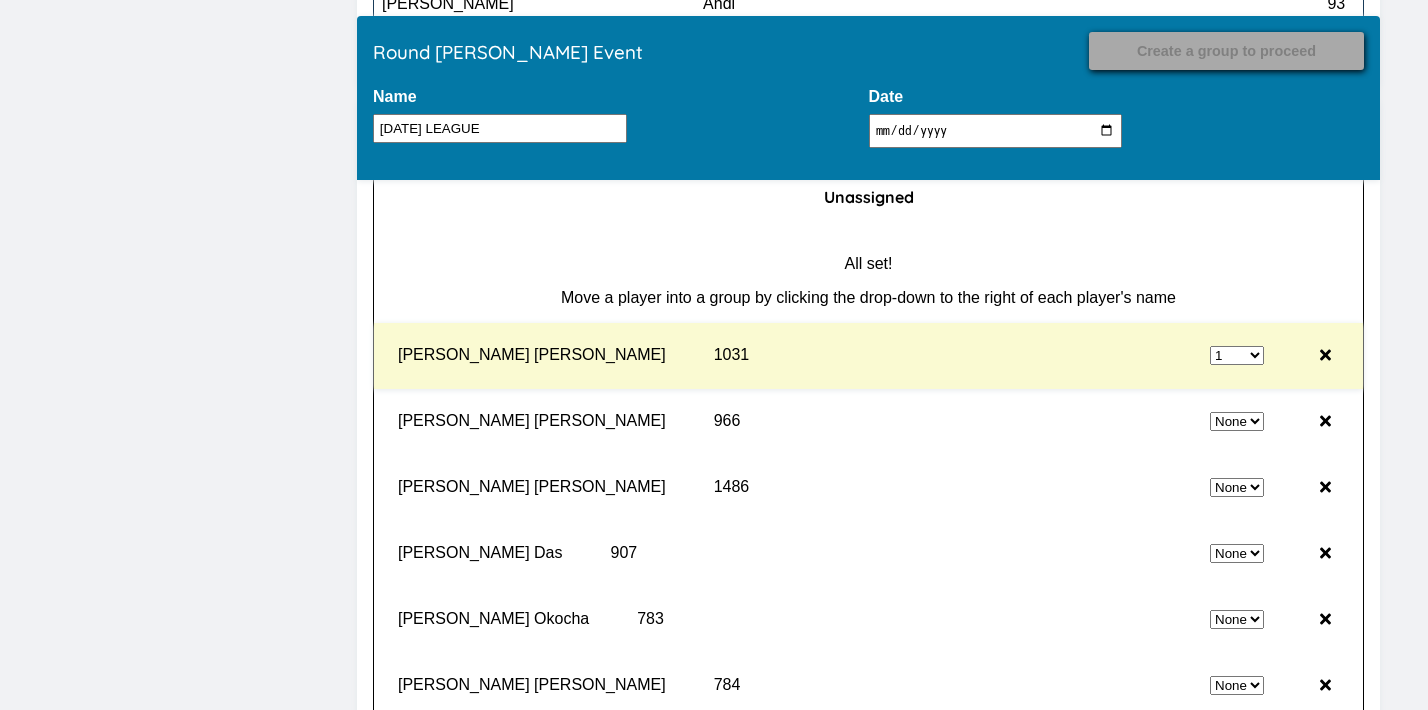 select on "0" 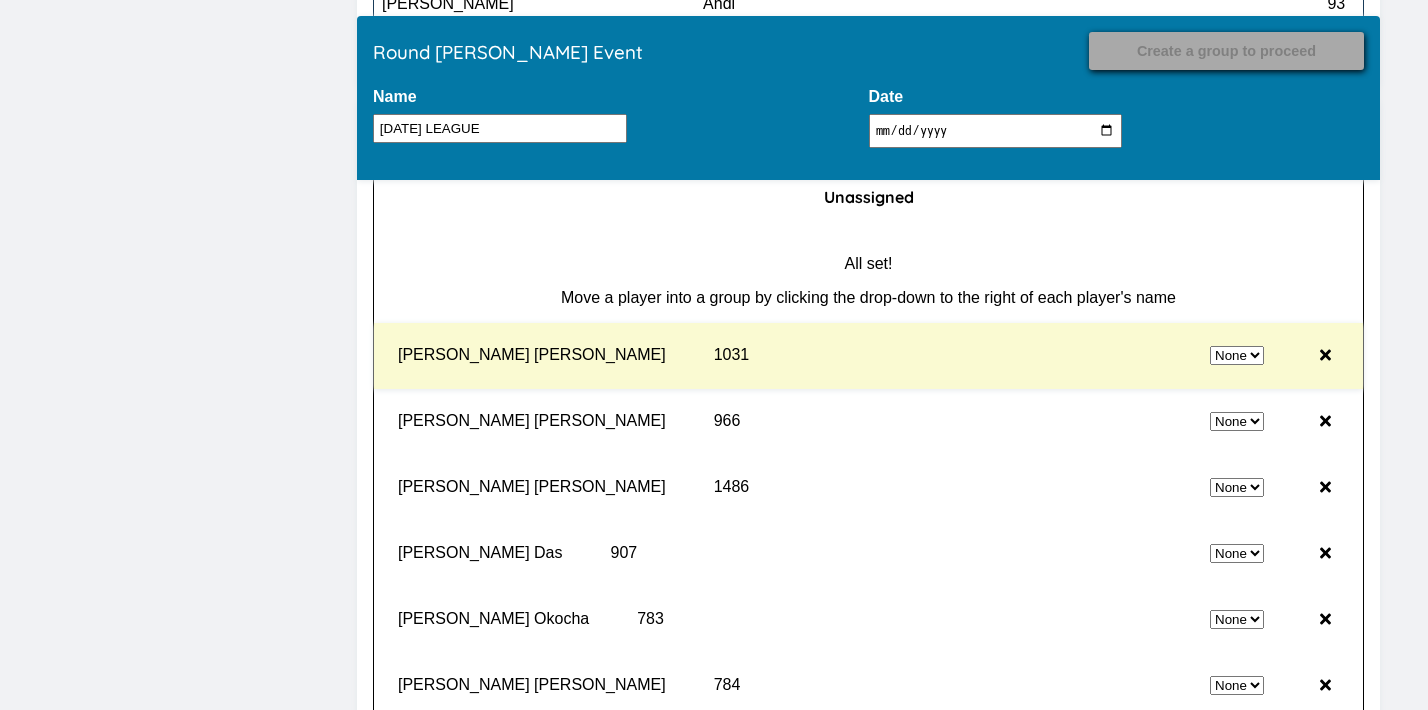 select on "1" 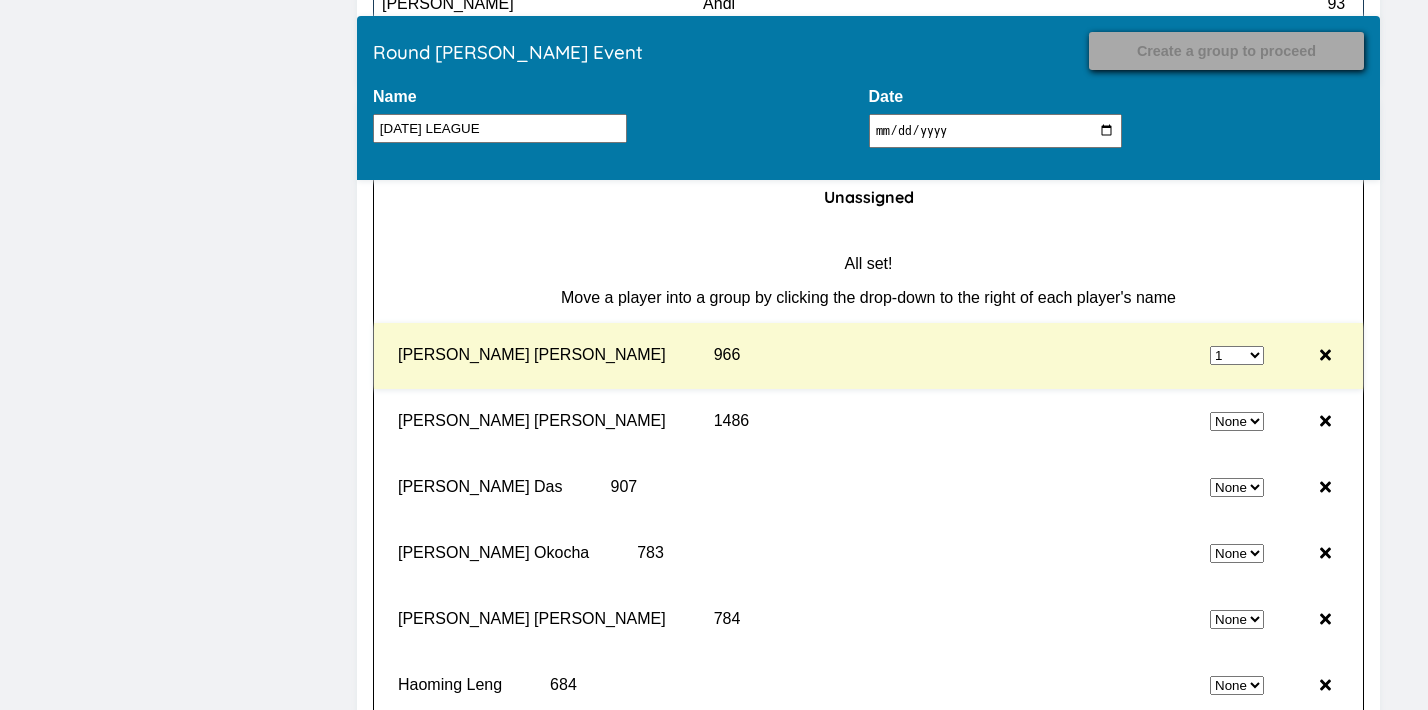 select on "0" 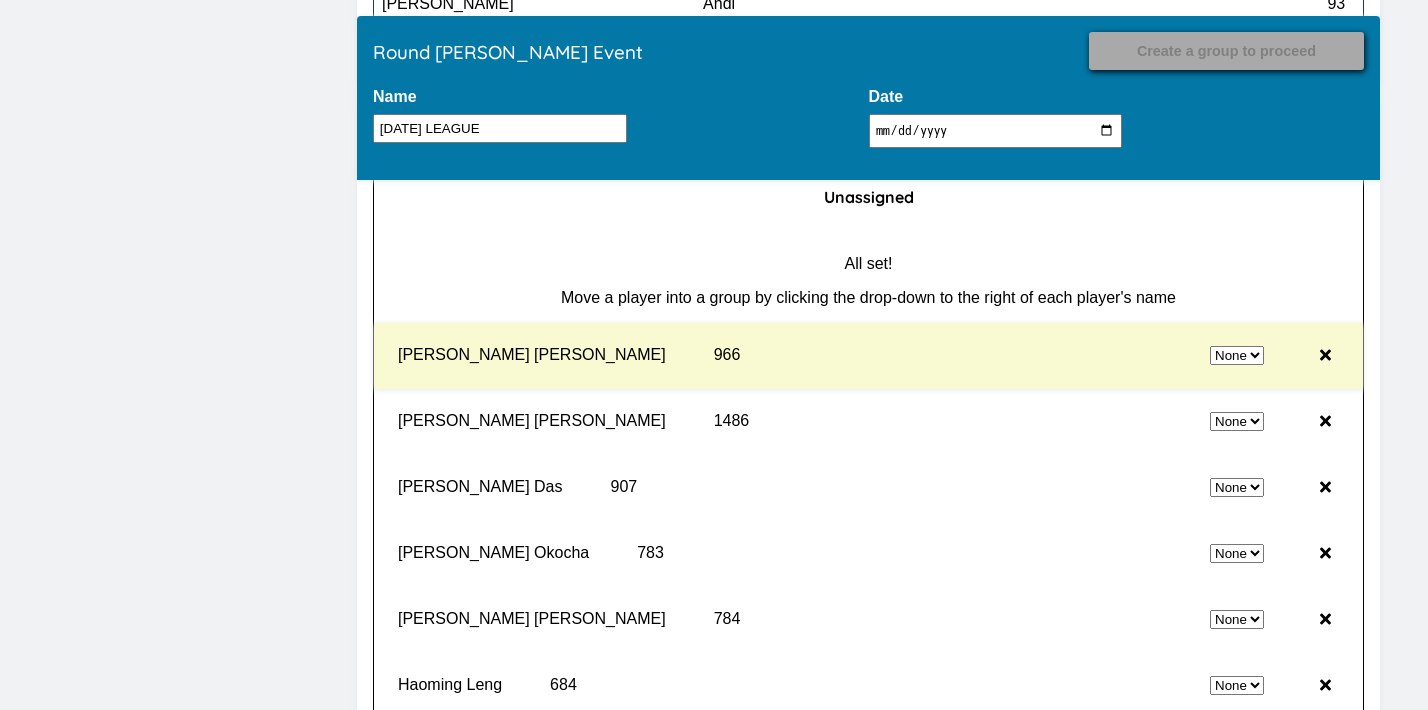 select on "1" 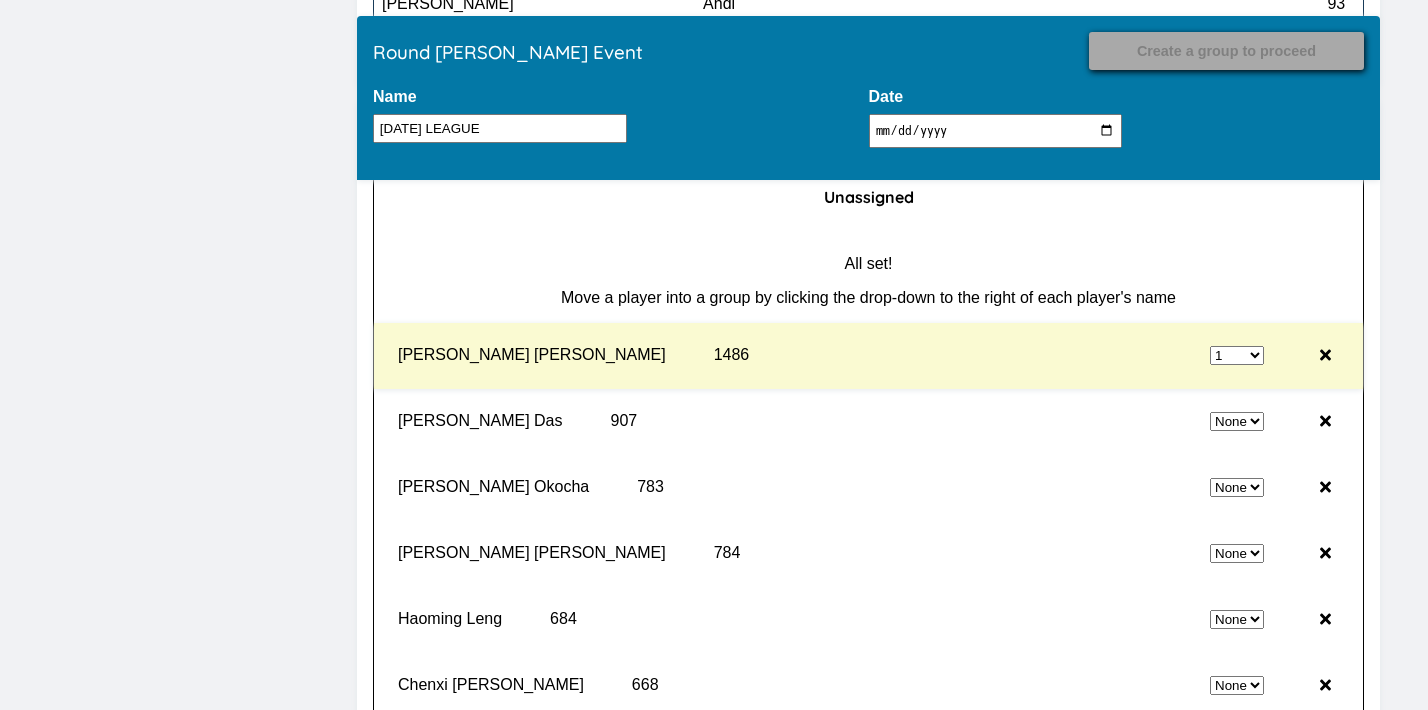 select on "0" 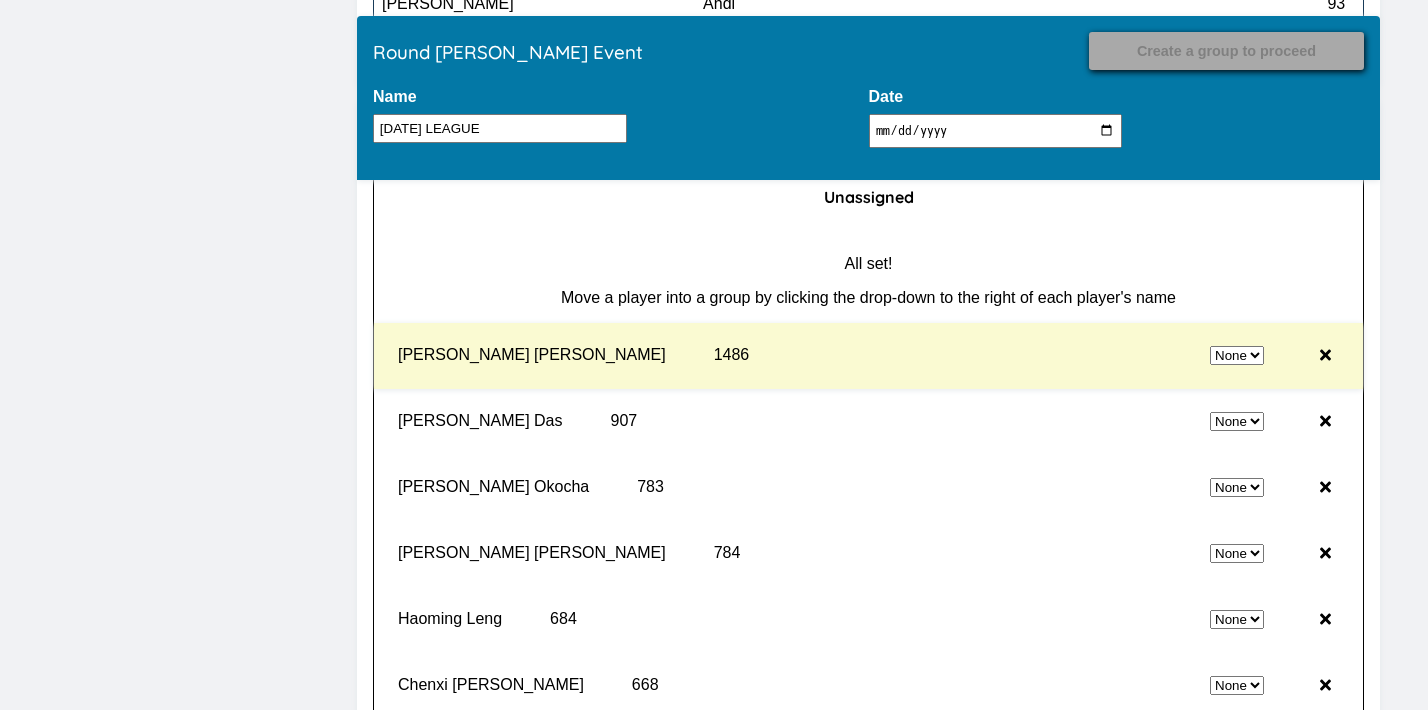 select on "1" 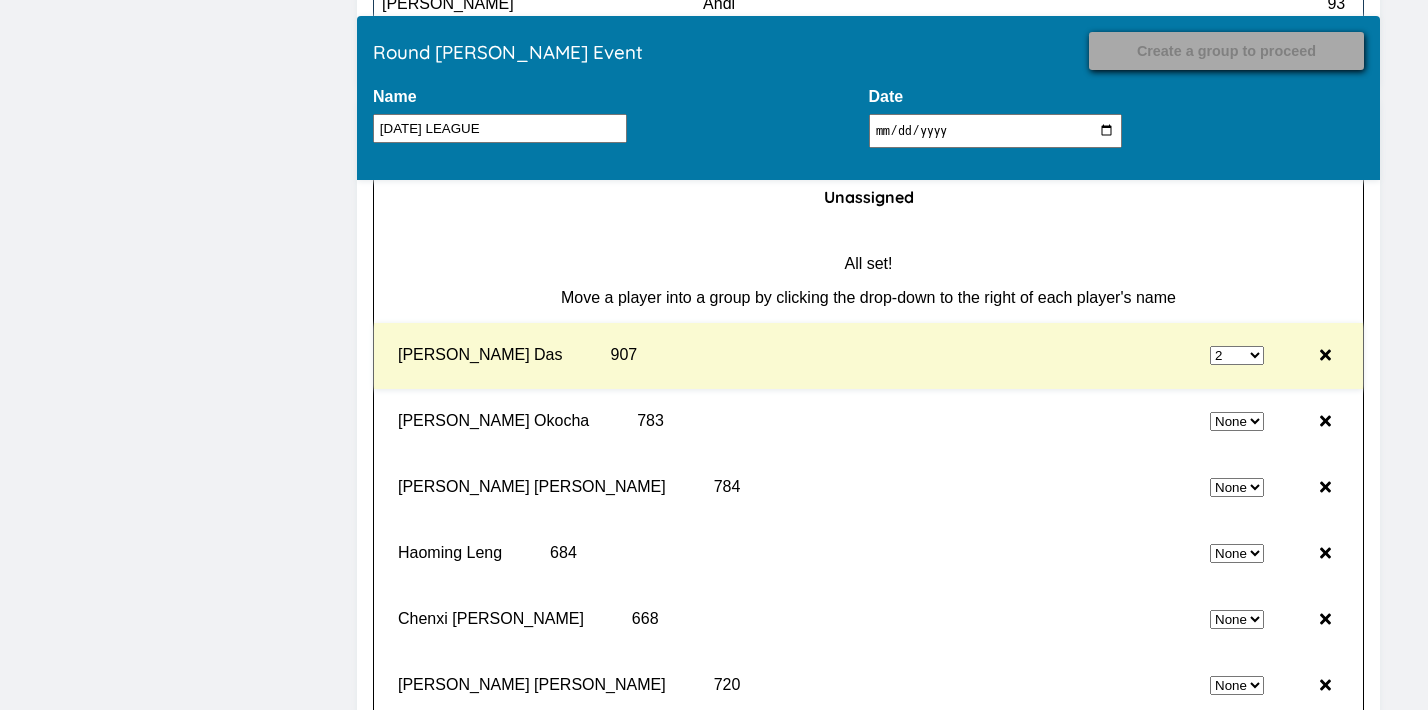 select on "0" 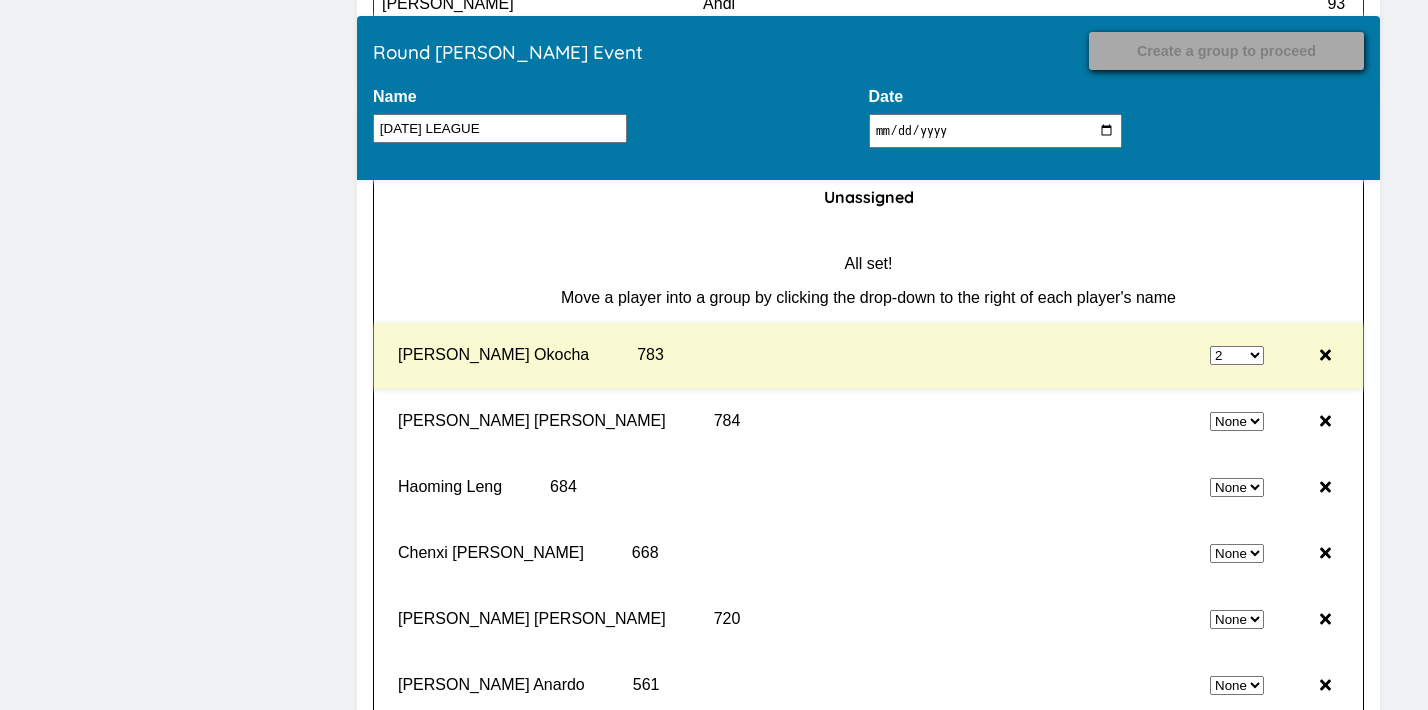 select on "0" 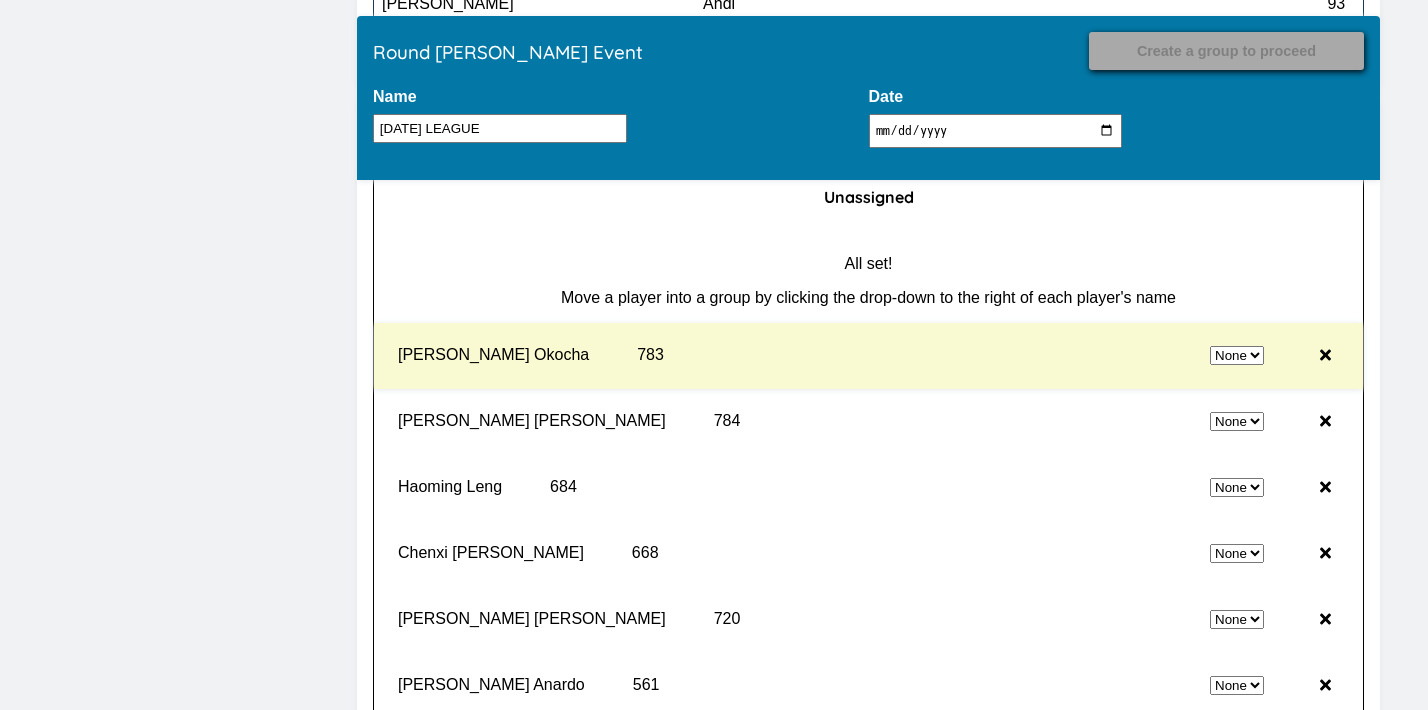 select on "2" 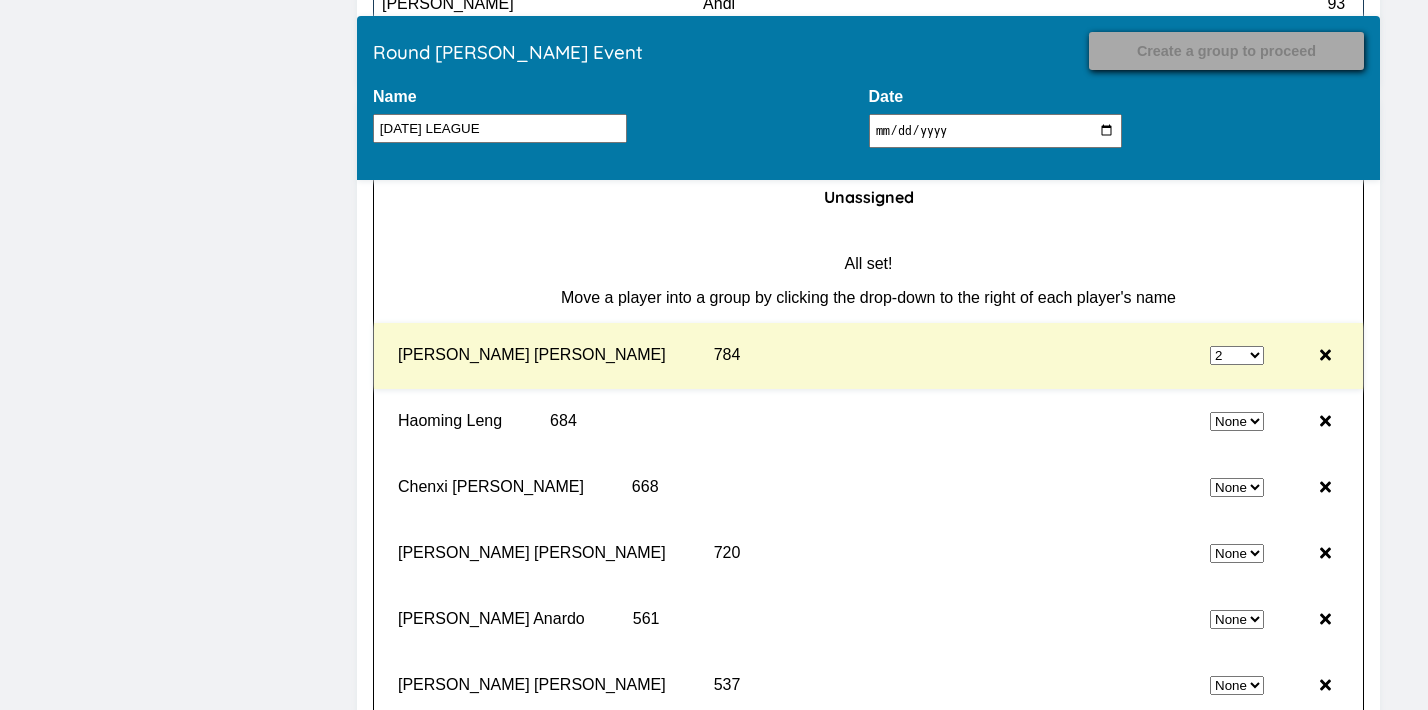 select on "0" 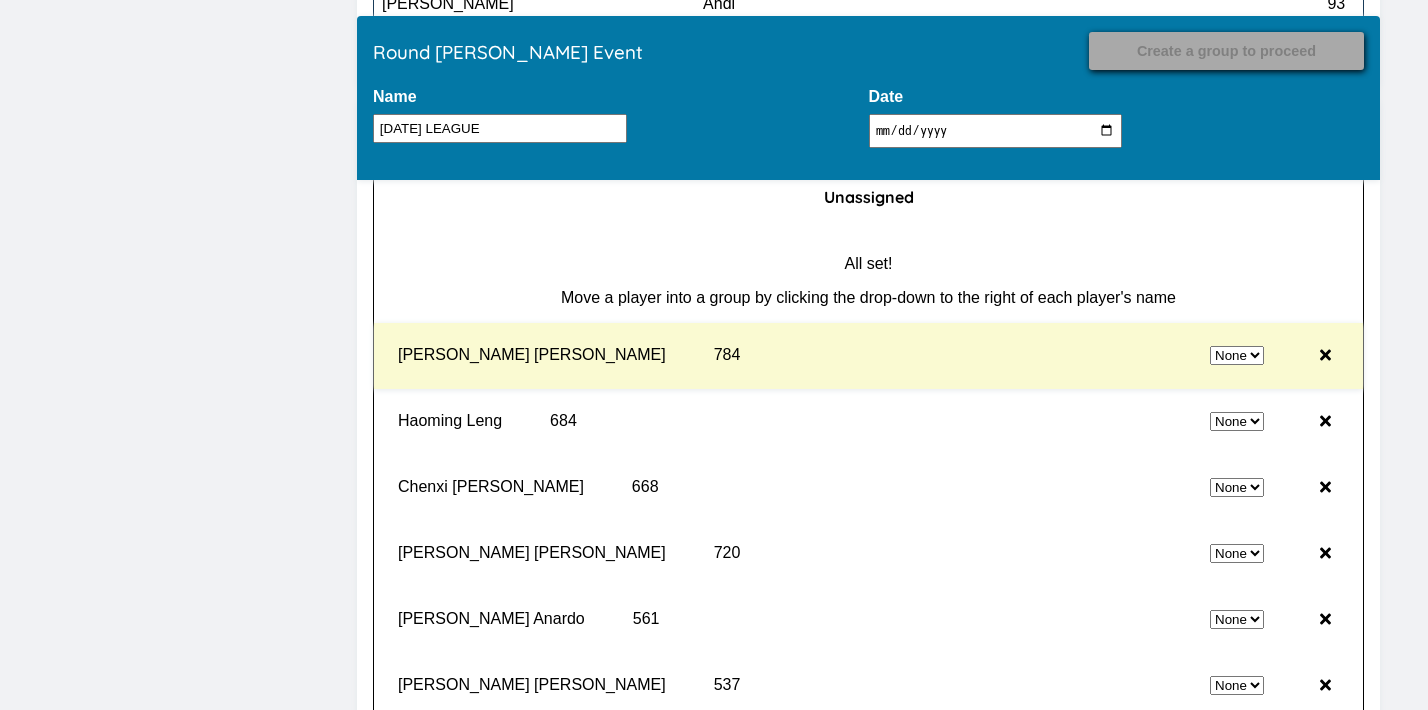 select on "2" 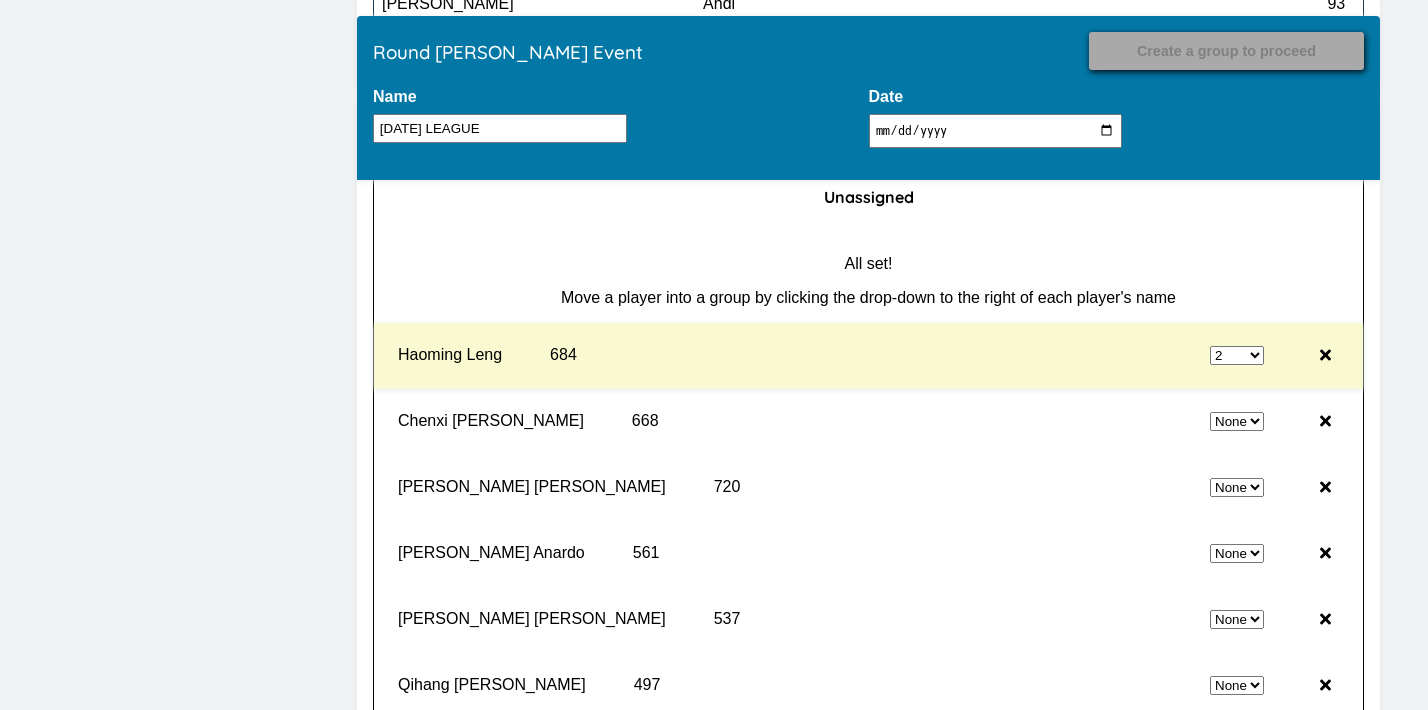 select on "0" 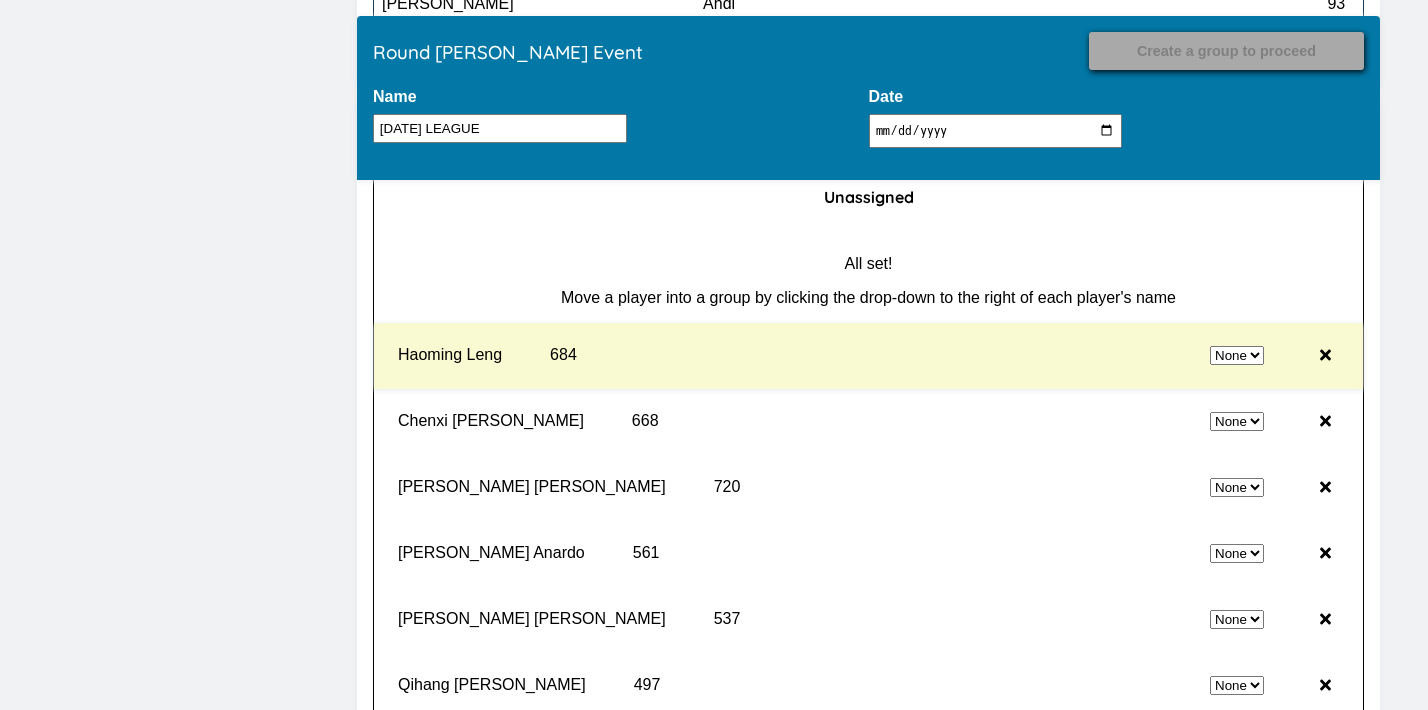 select on "2" 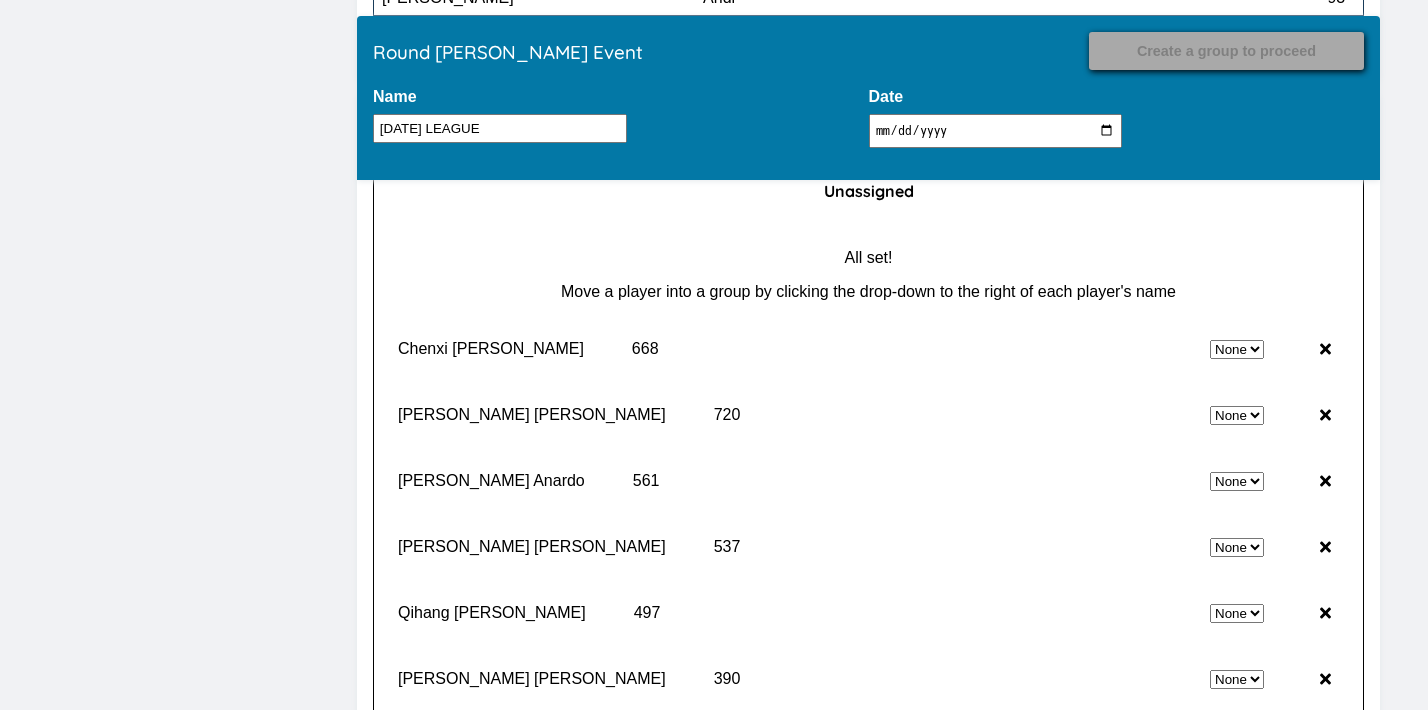scroll, scrollTop: 18659, scrollLeft: 0, axis: vertical 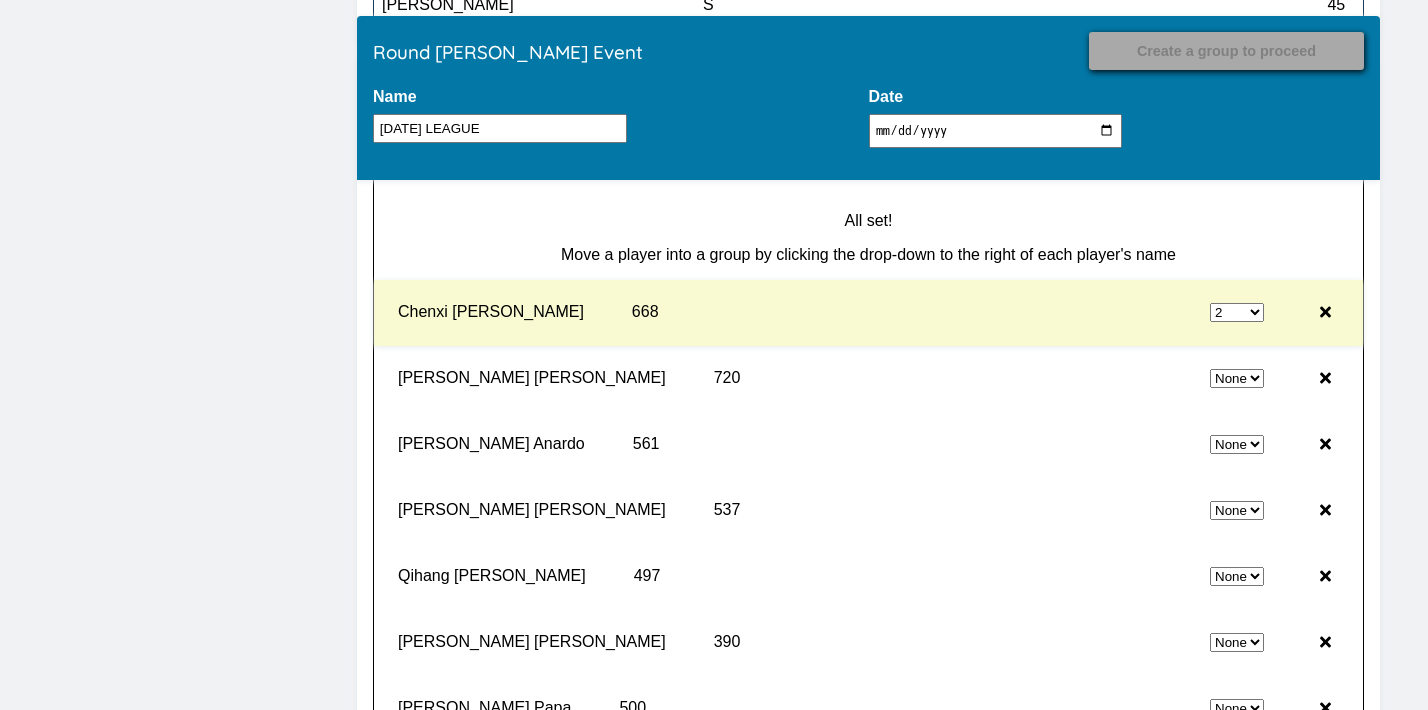 select on "0" 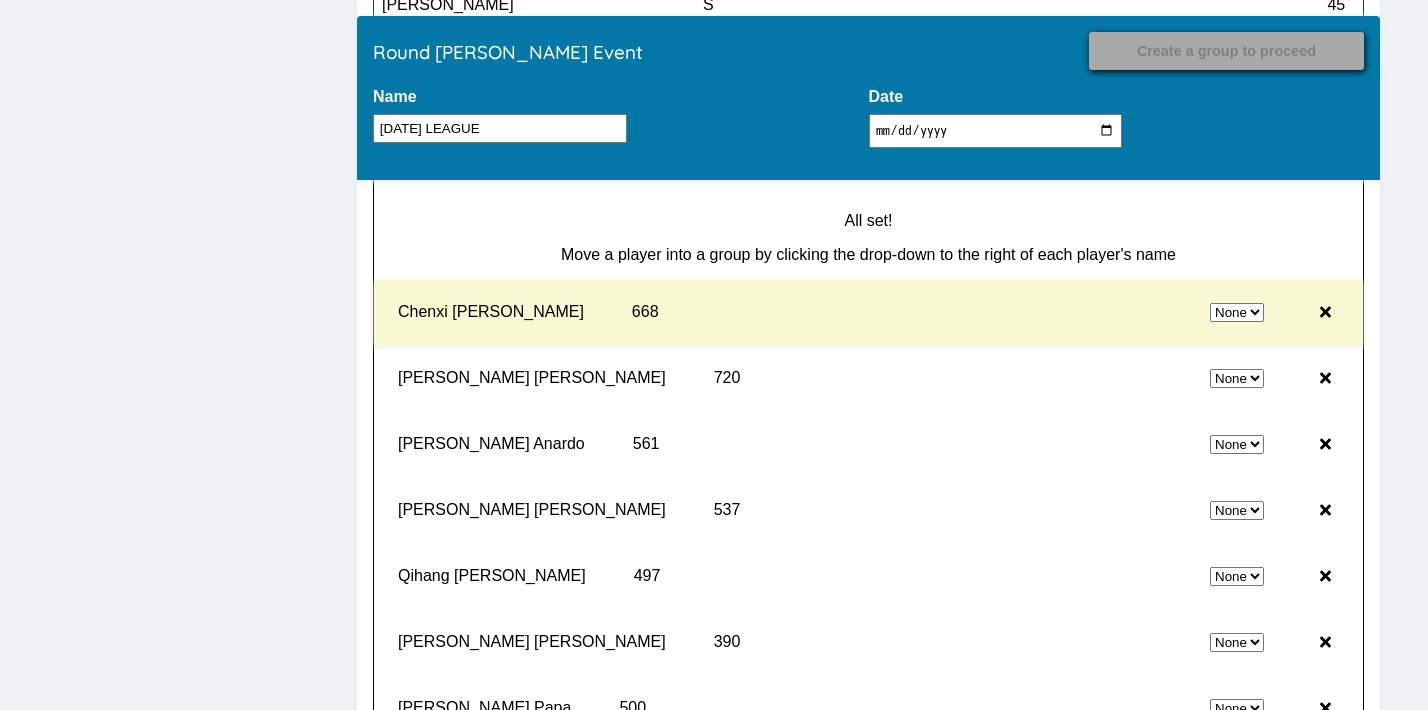 select on "2" 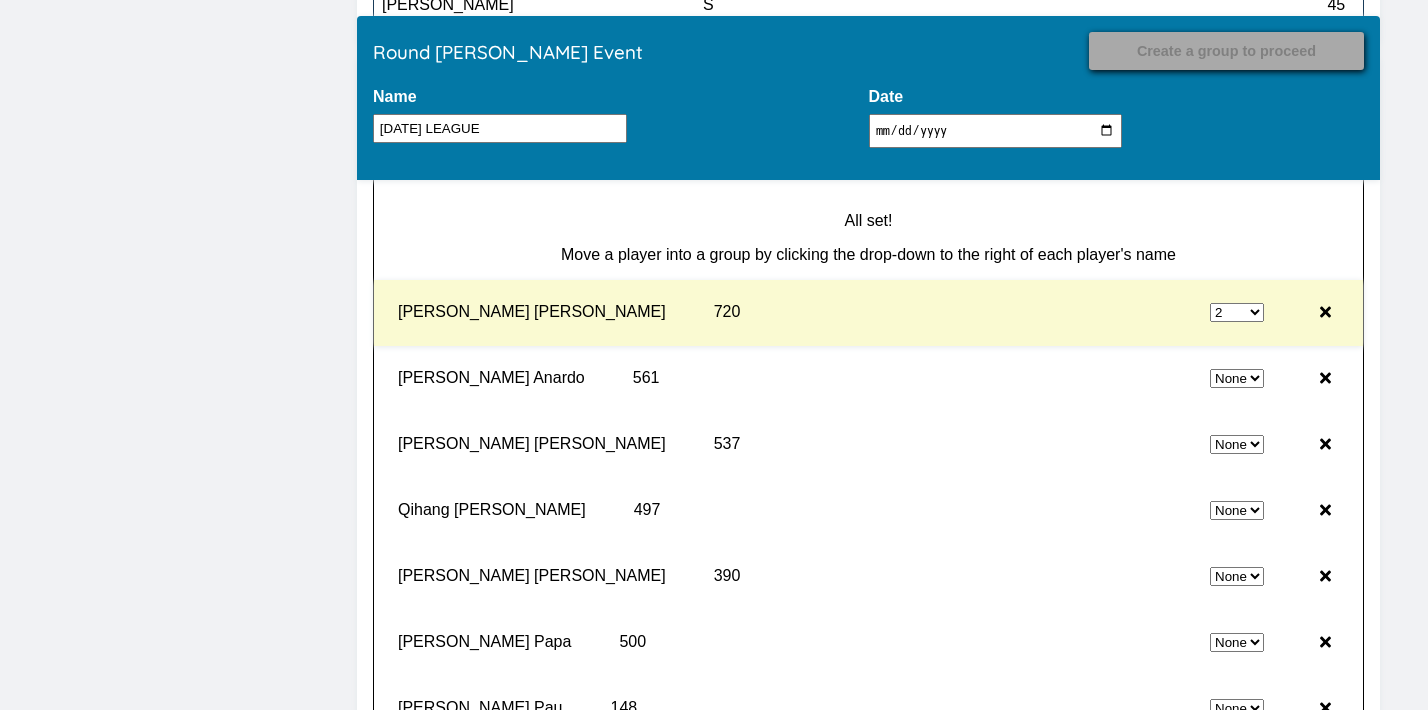 select on "0" 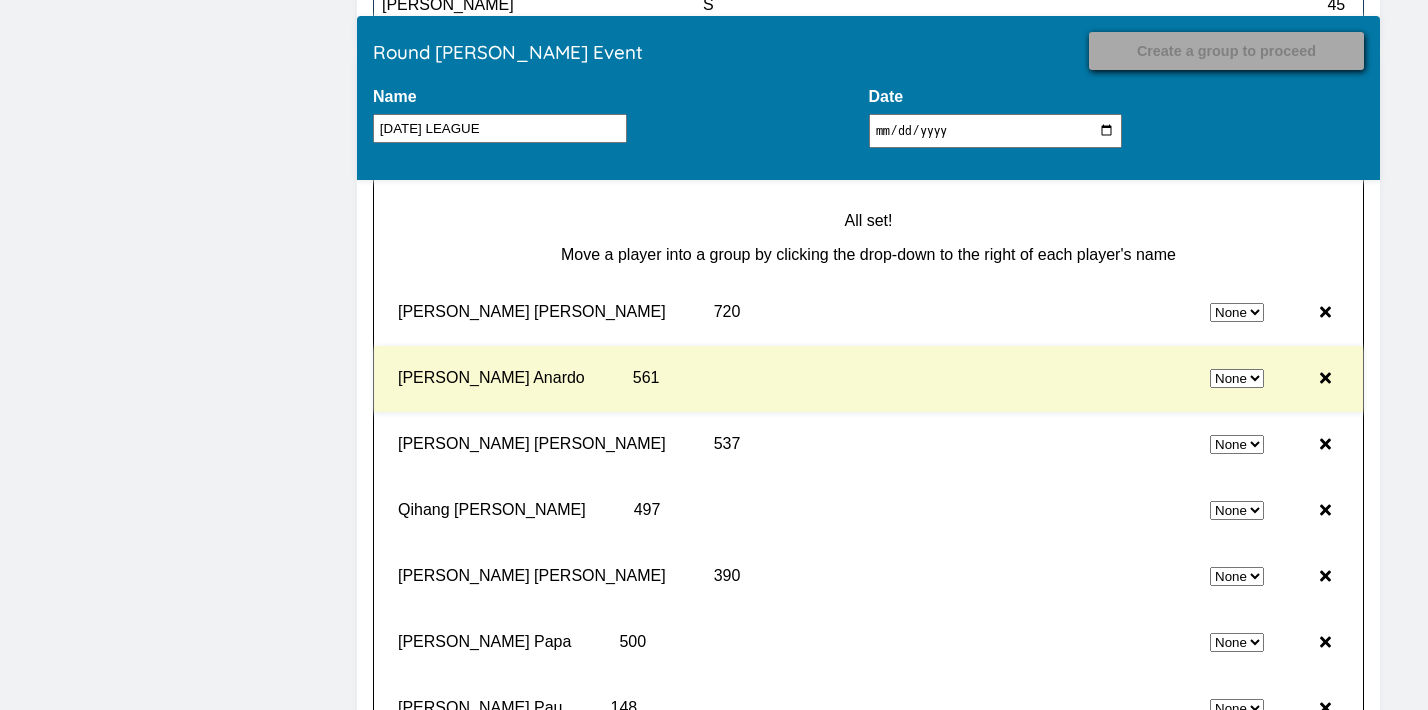 select on "2" 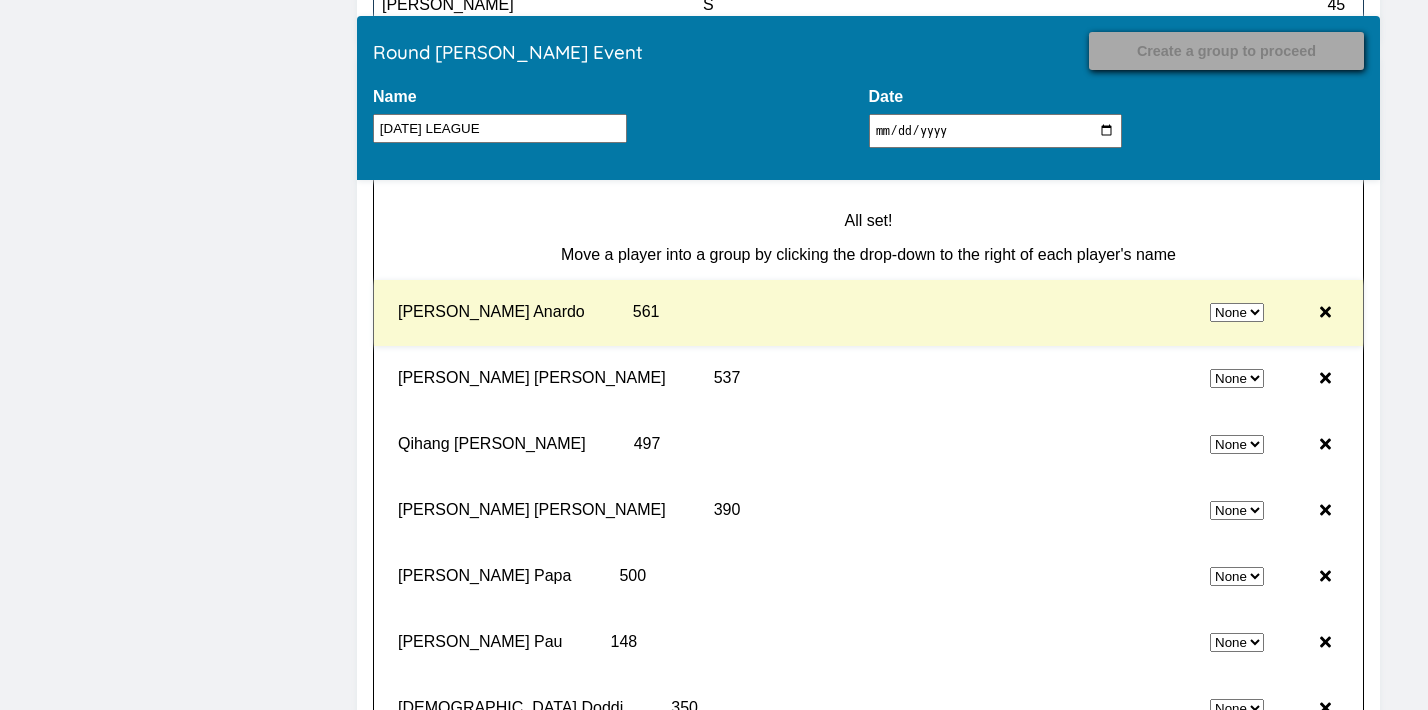 click on "None 1 2 3" at bounding box center [985, 313] 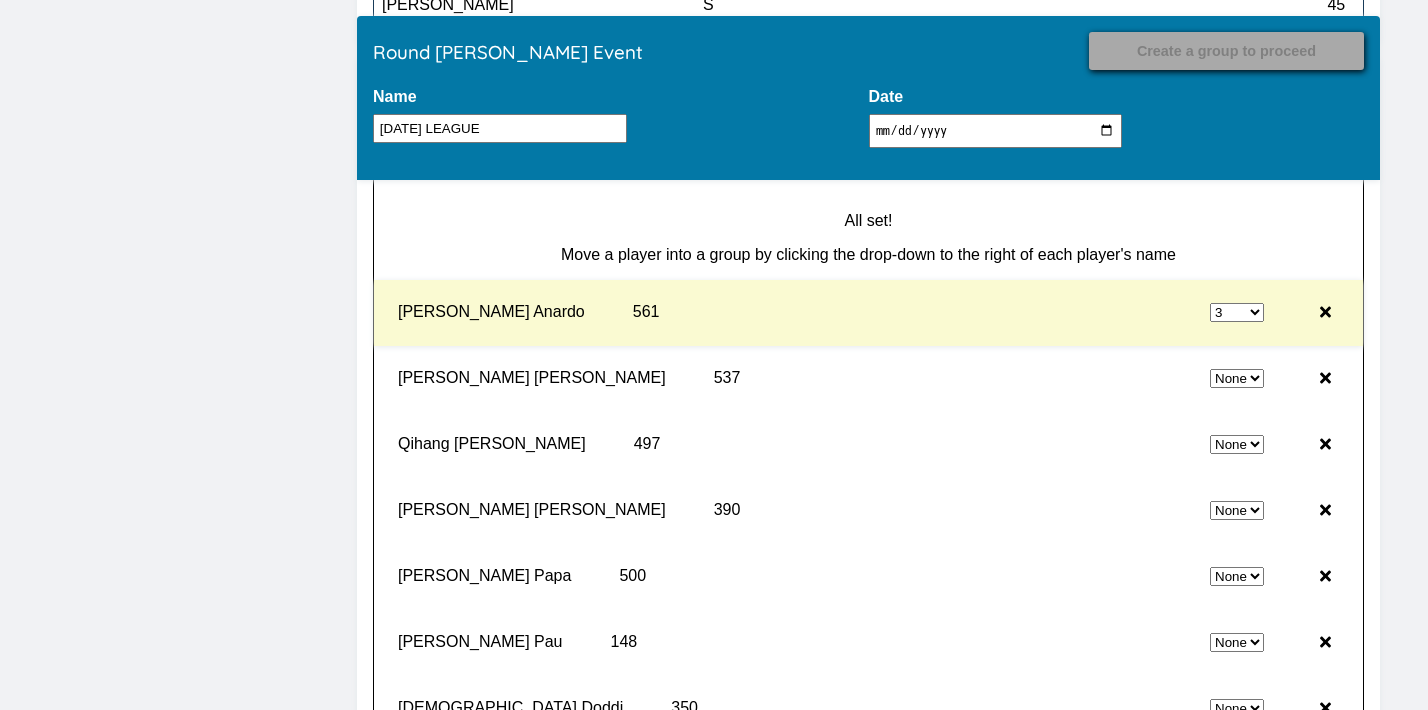 select on "0" 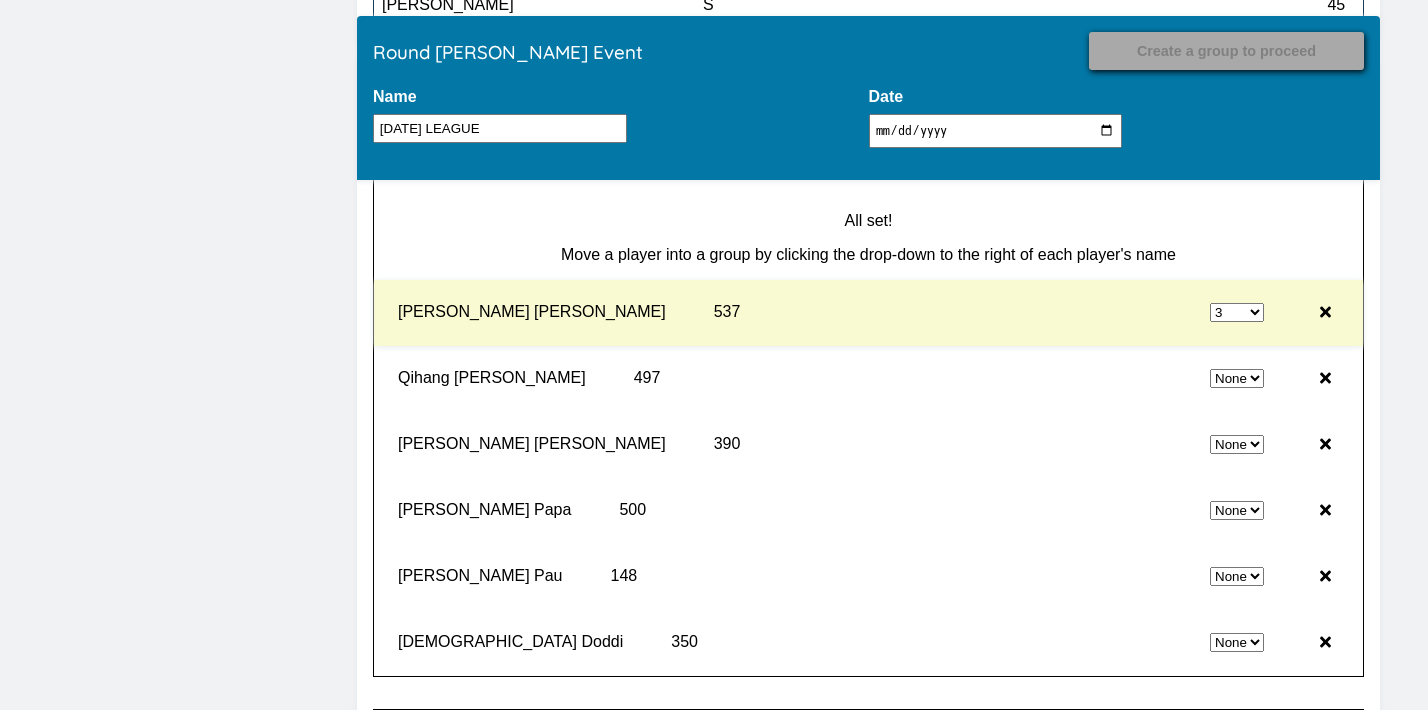 select on "0" 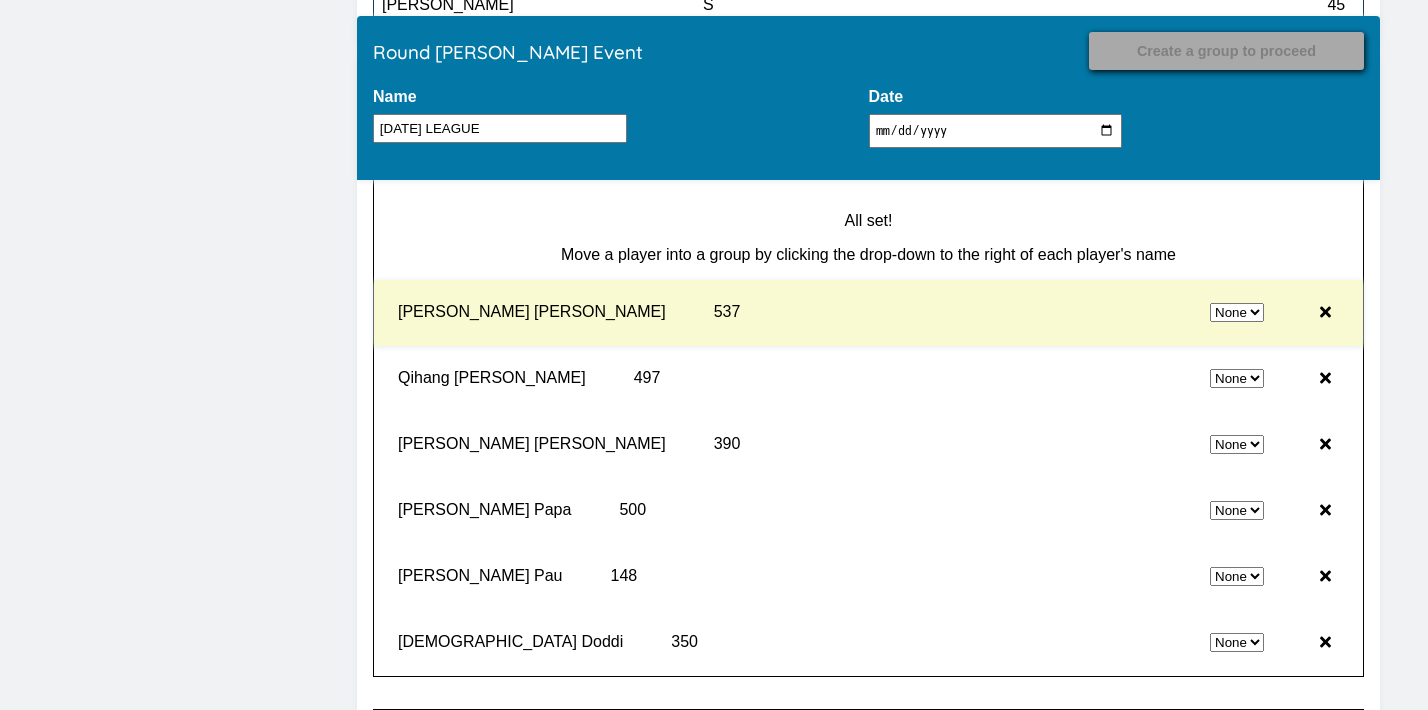 select on "3" 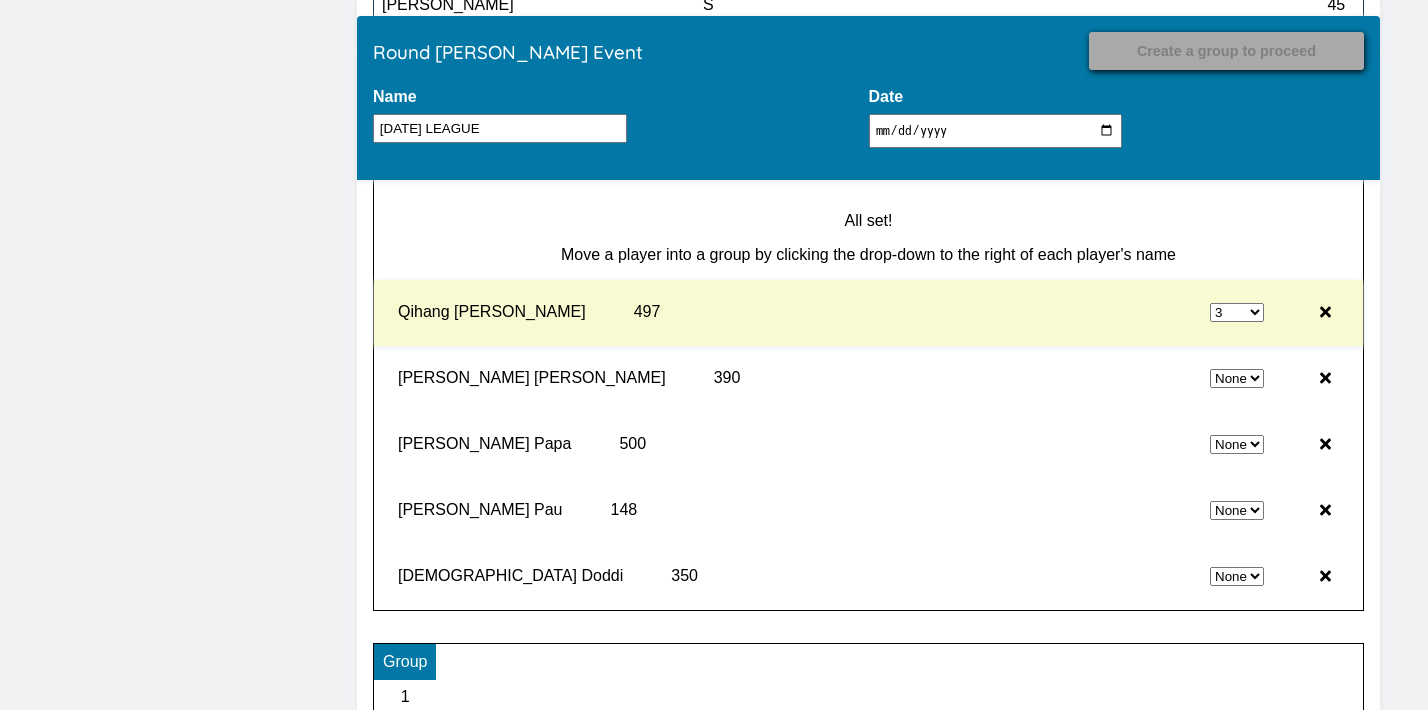 select on "0" 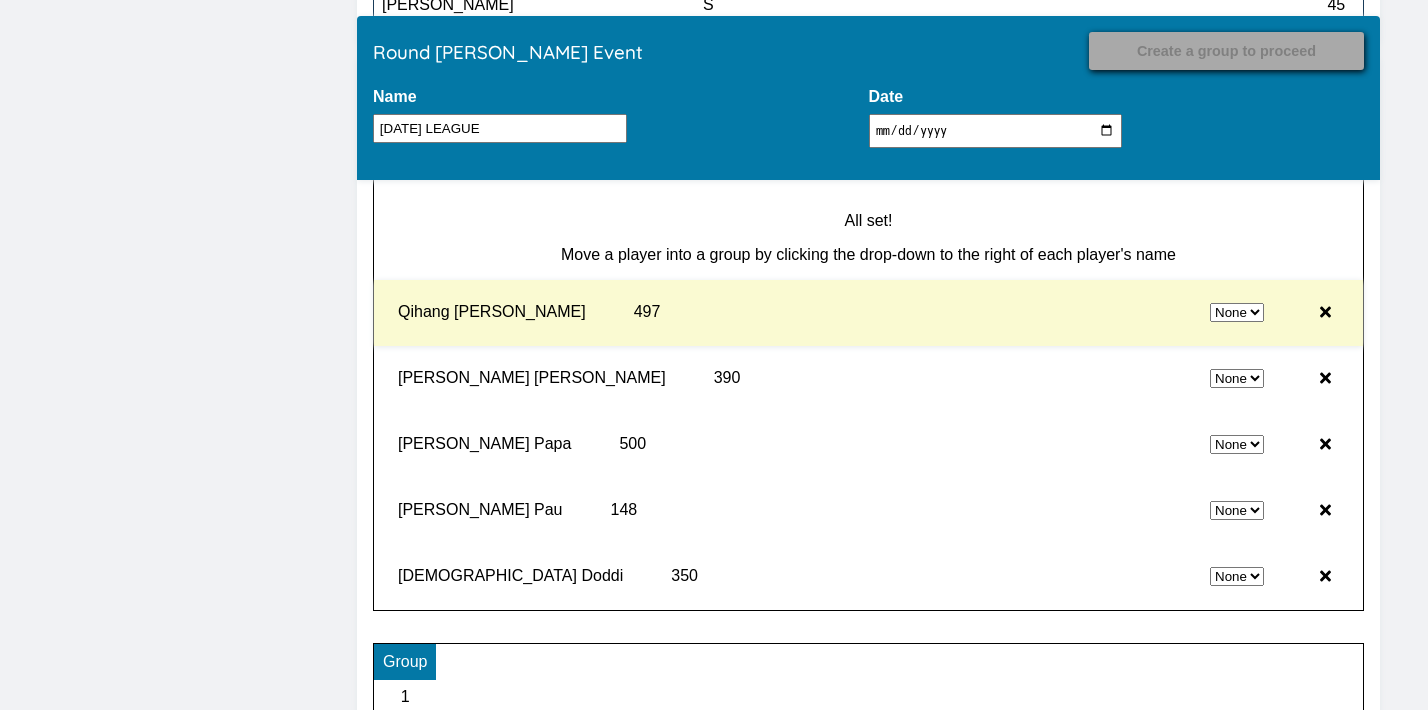 select on "3" 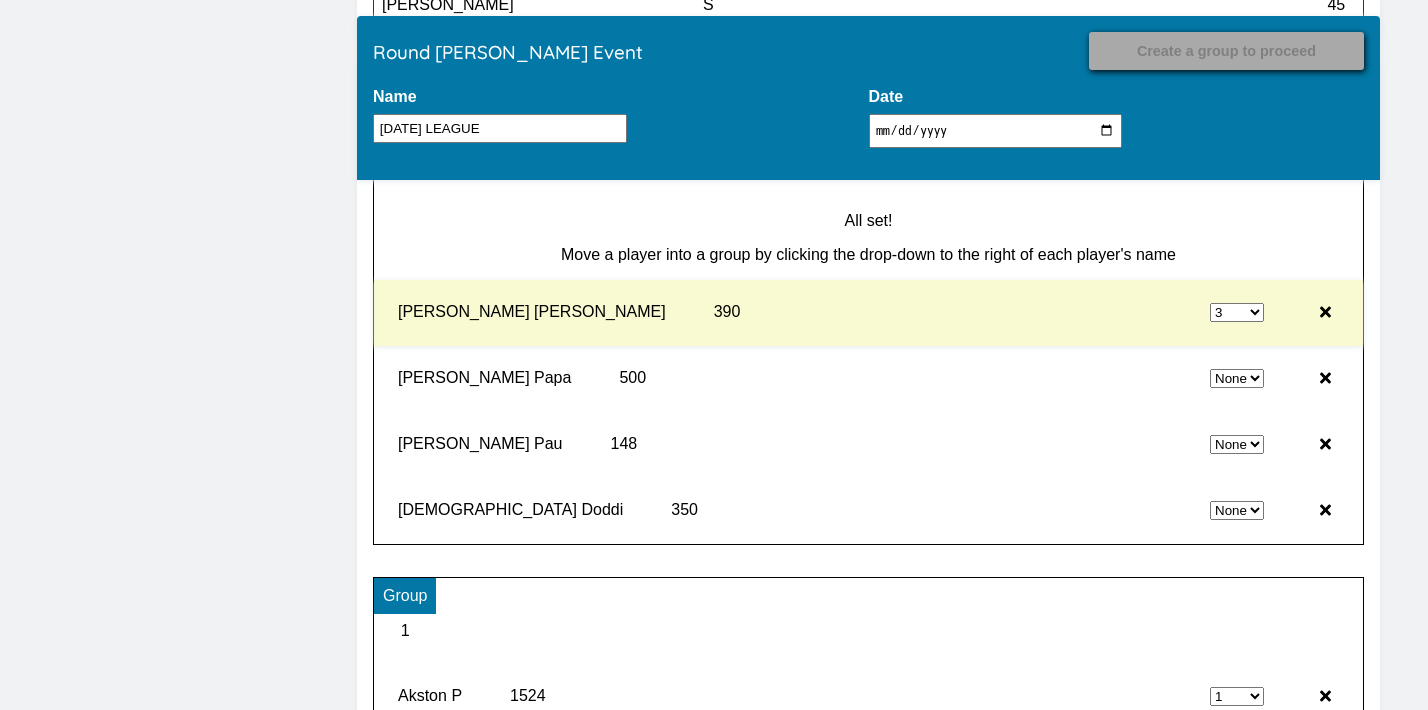select on "0" 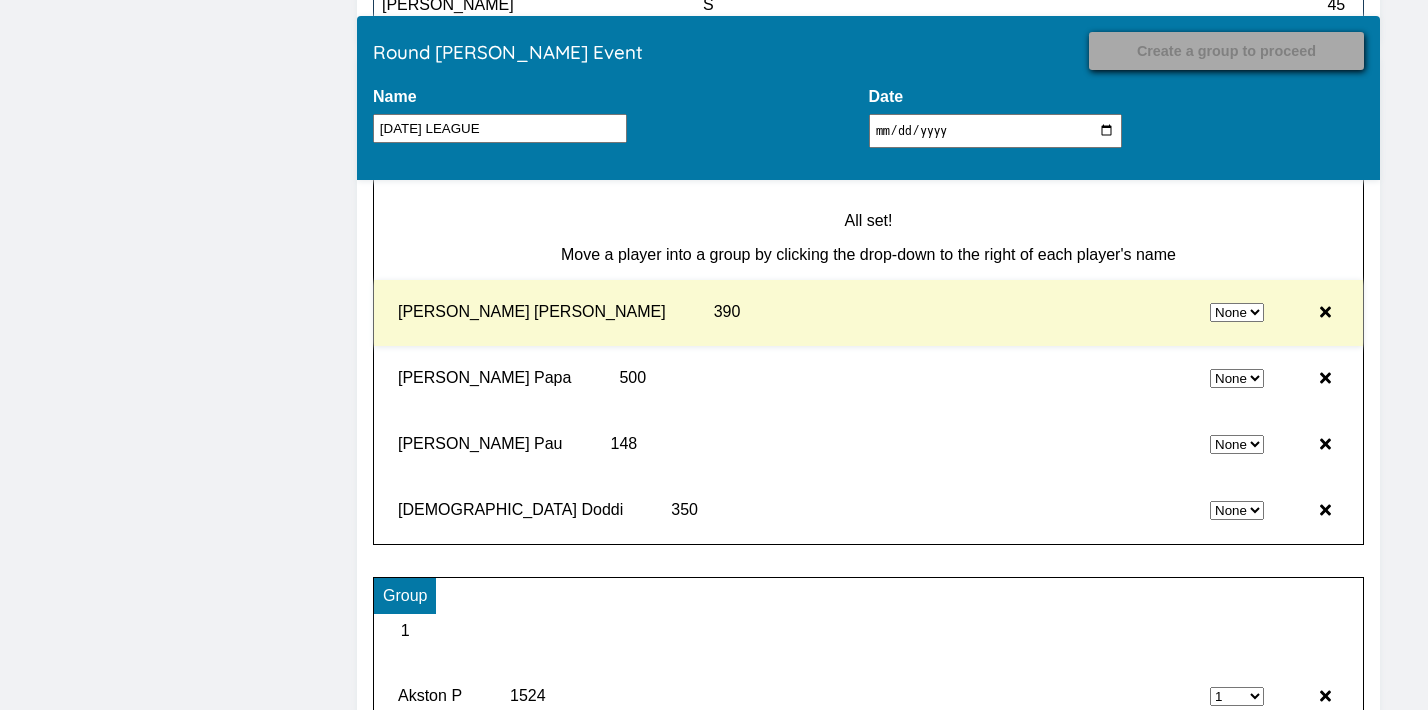 select on "3" 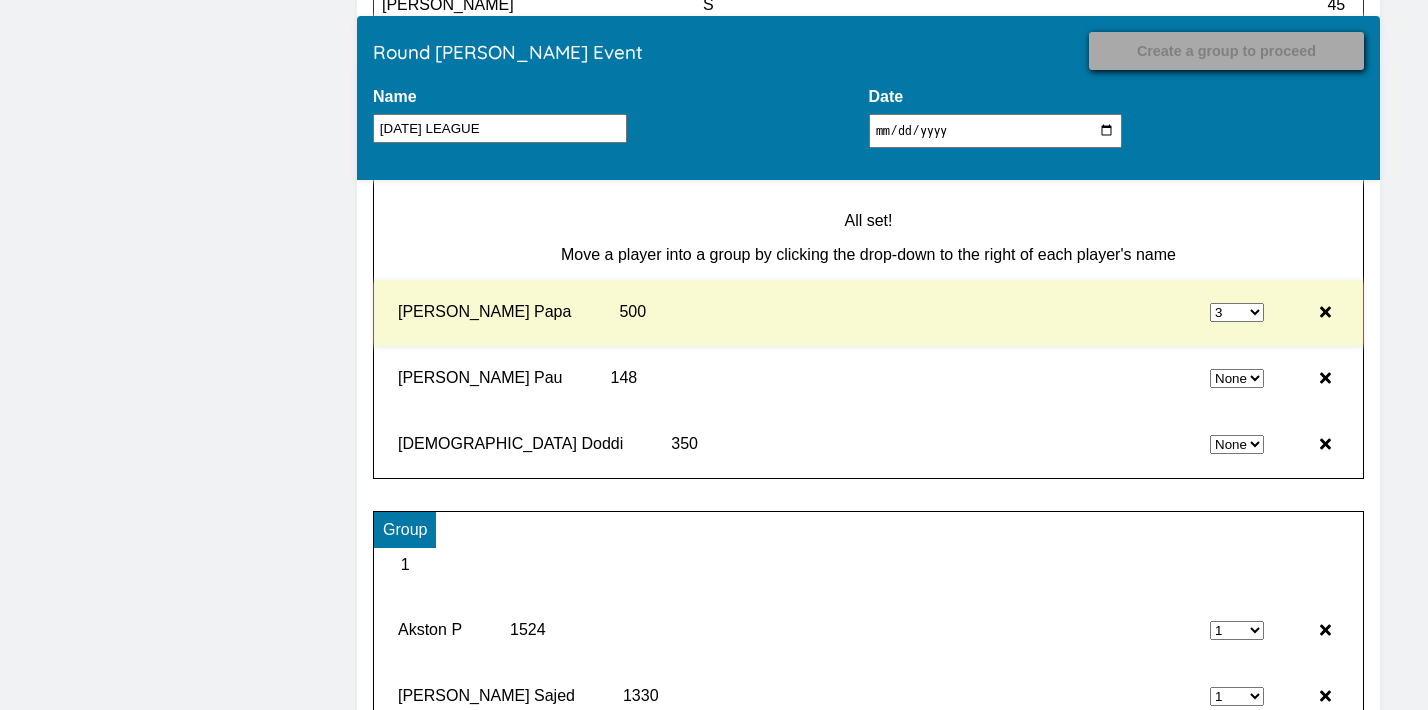 select on "0" 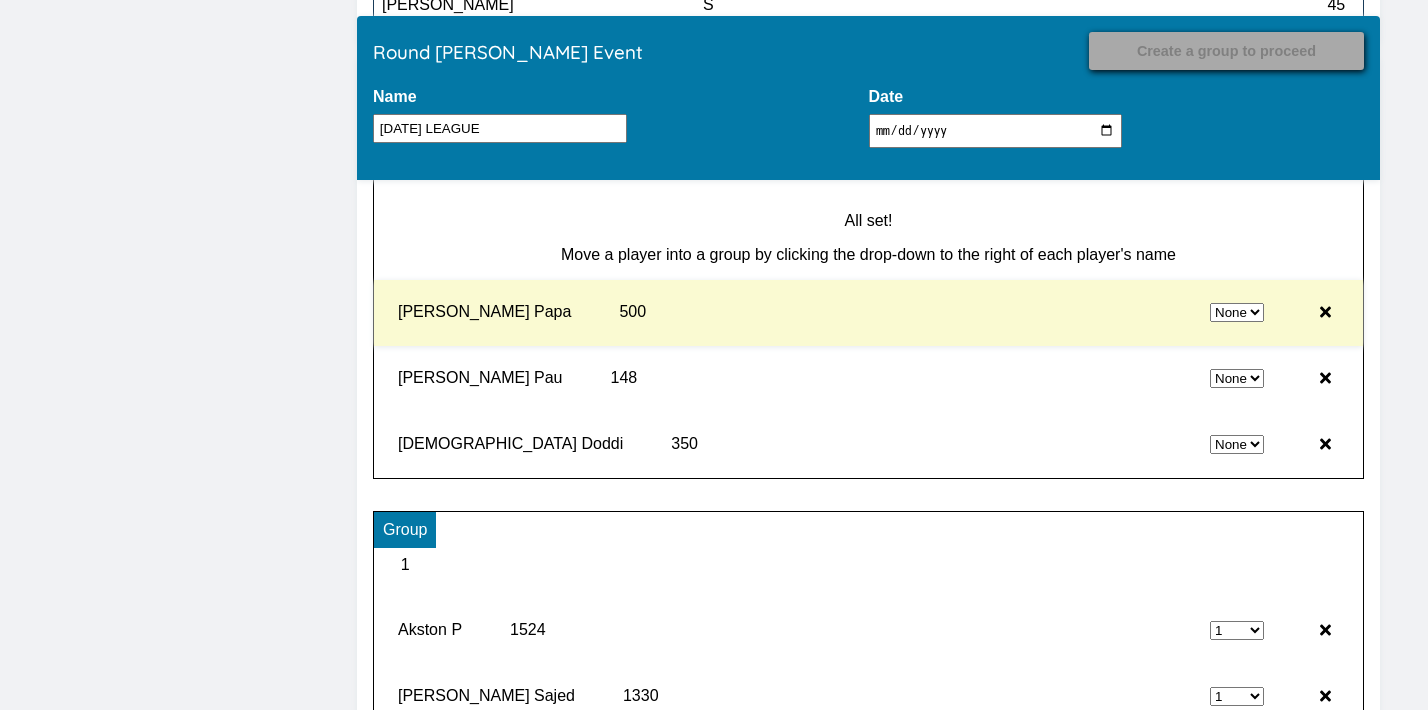 select on "3" 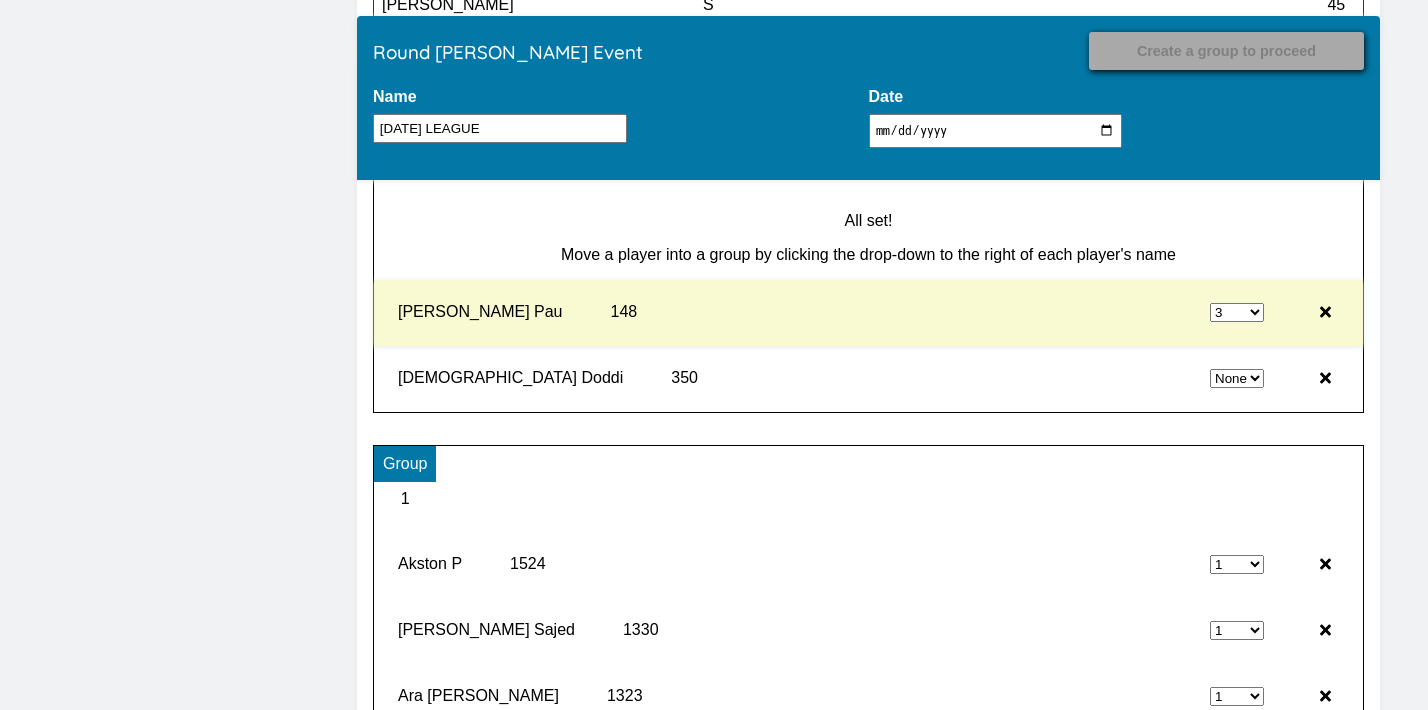 select on "0" 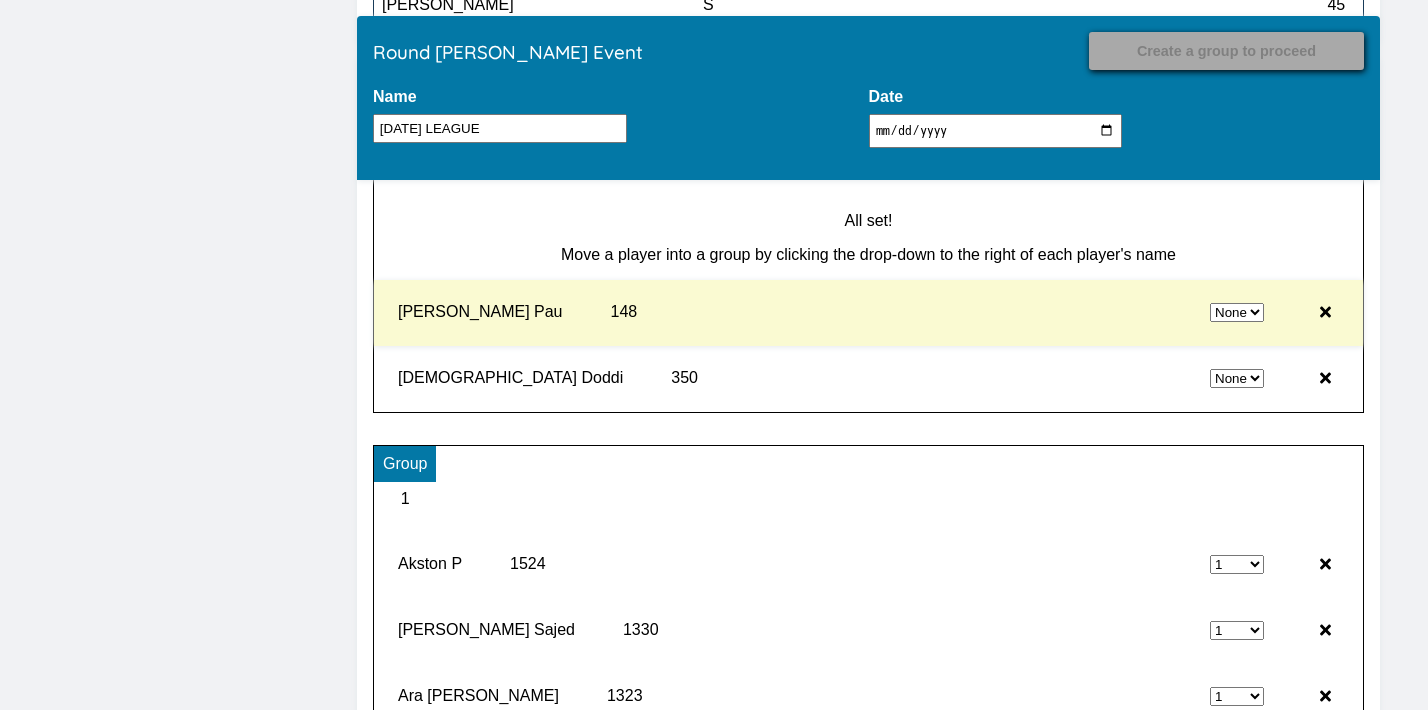 select on "3" 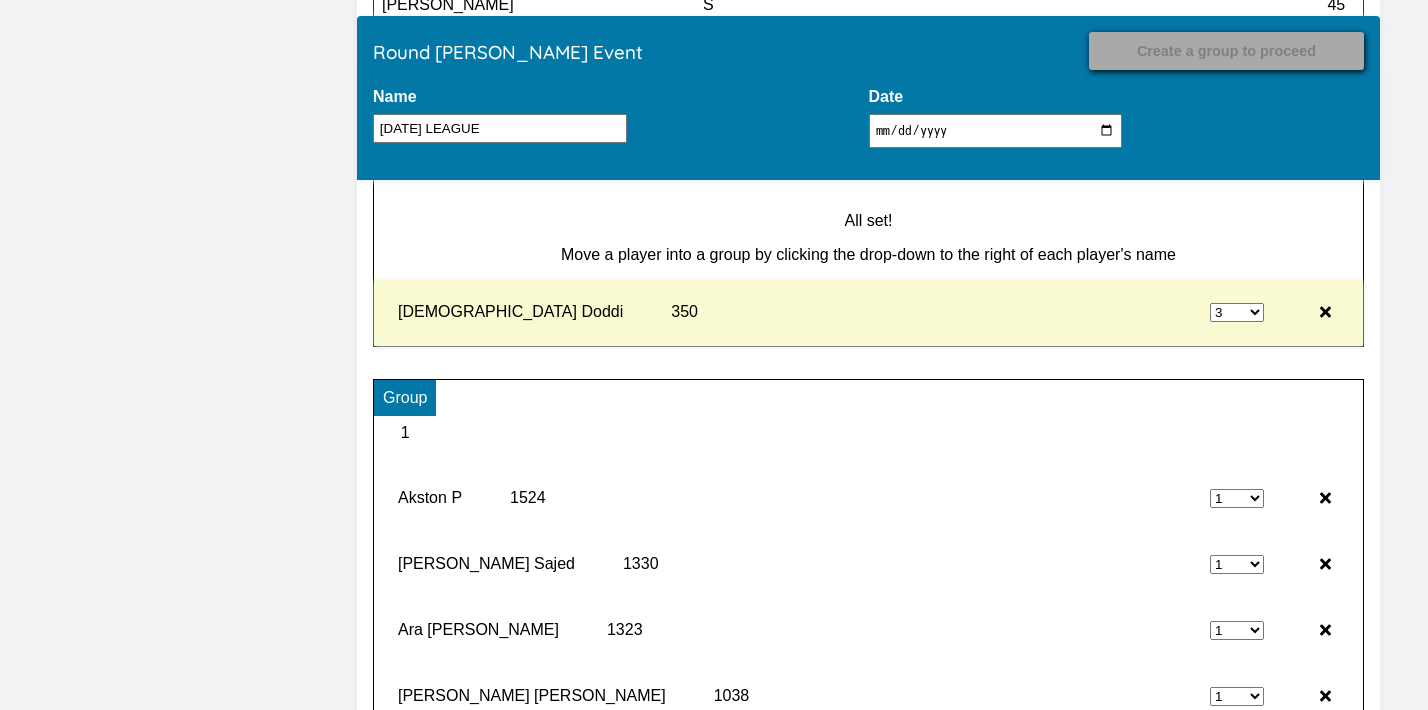 type on "Record Results" 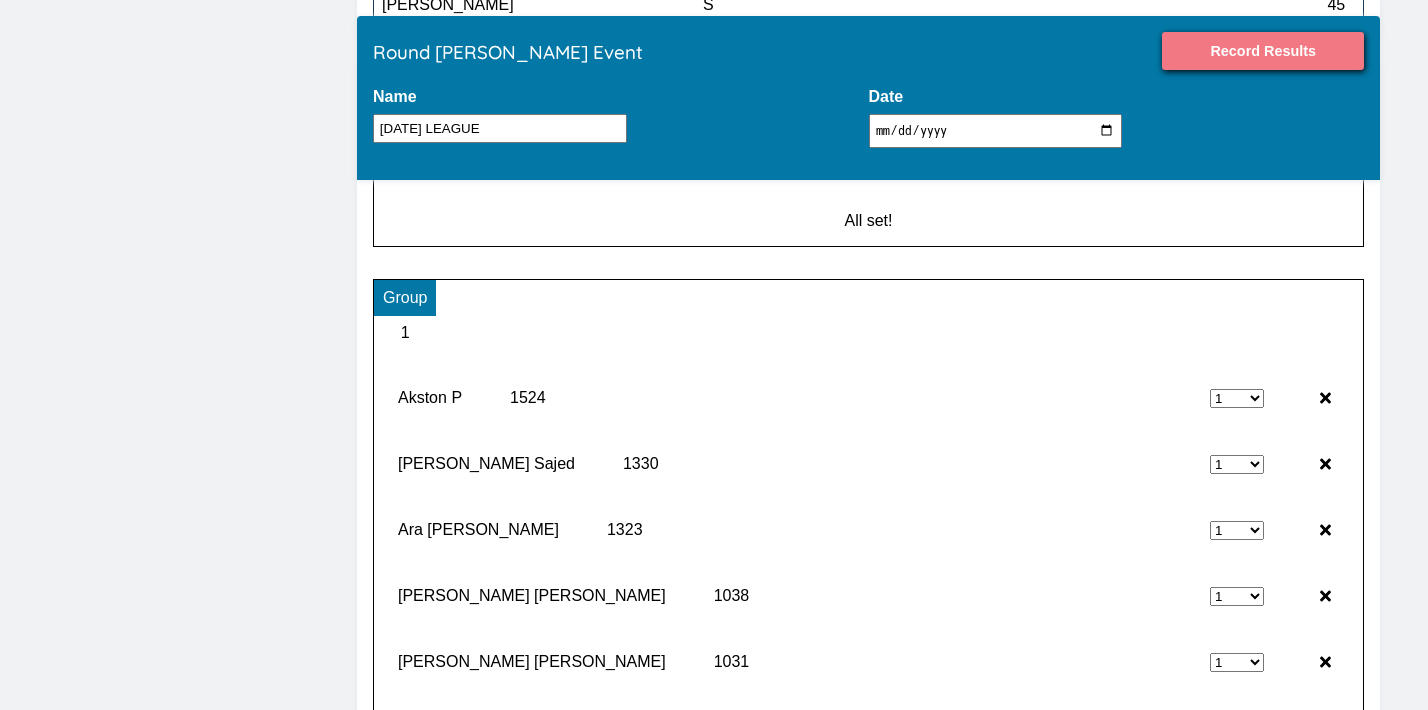 click on "Record Results" at bounding box center (1263, 51) 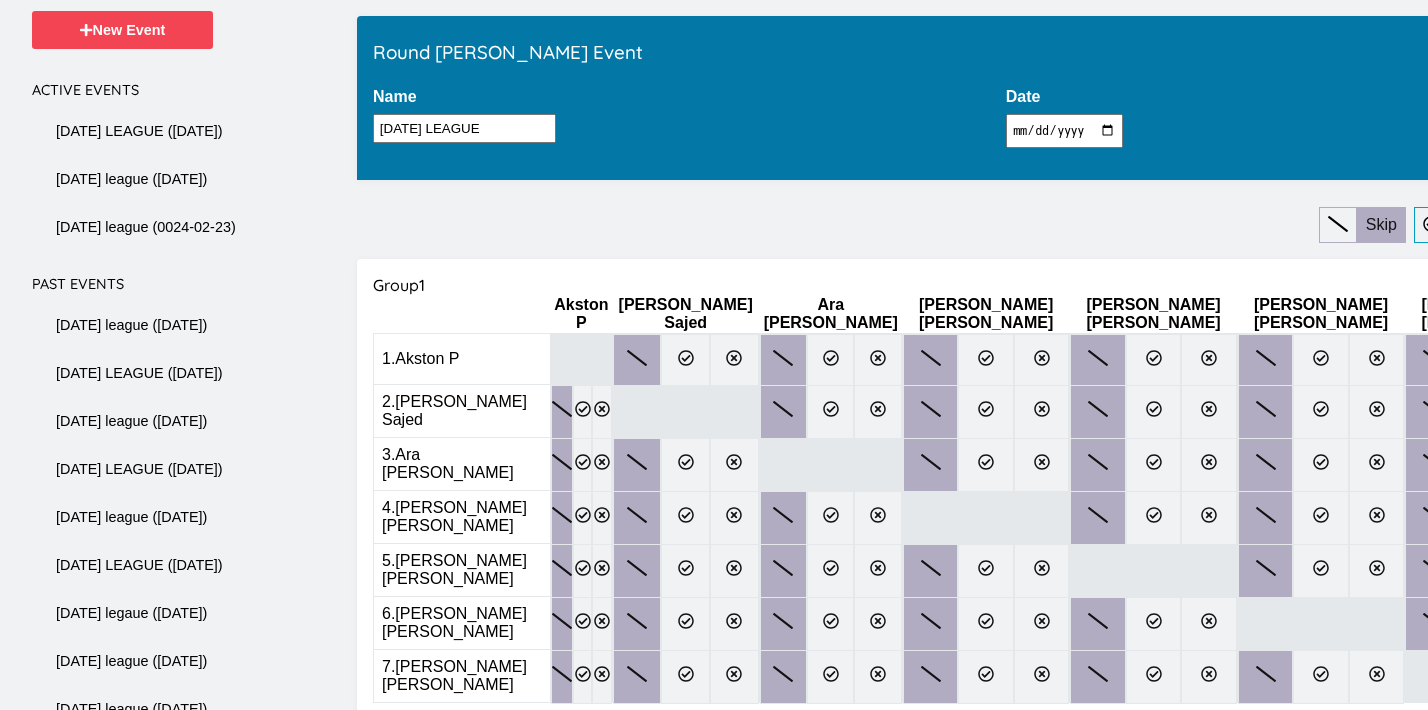 scroll, scrollTop: 203, scrollLeft: 0, axis: vertical 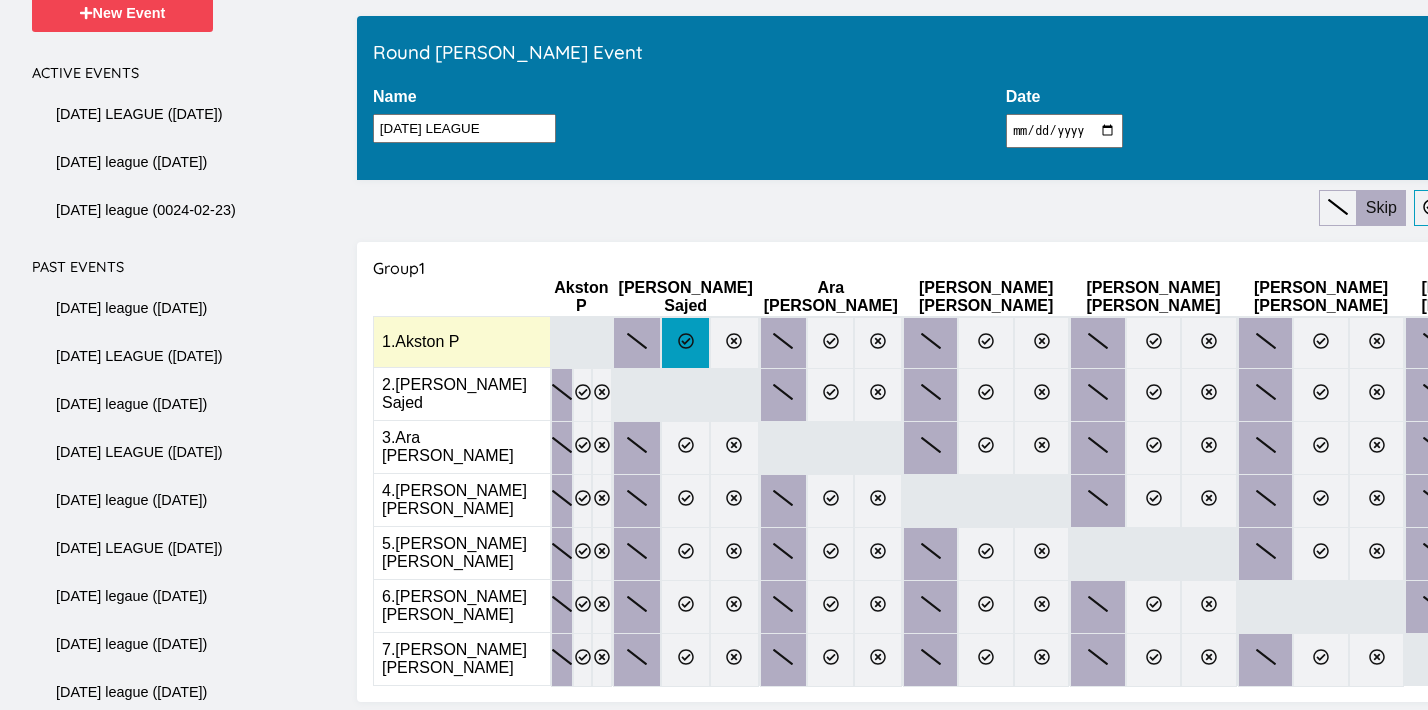 click at bounding box center [685, 343] 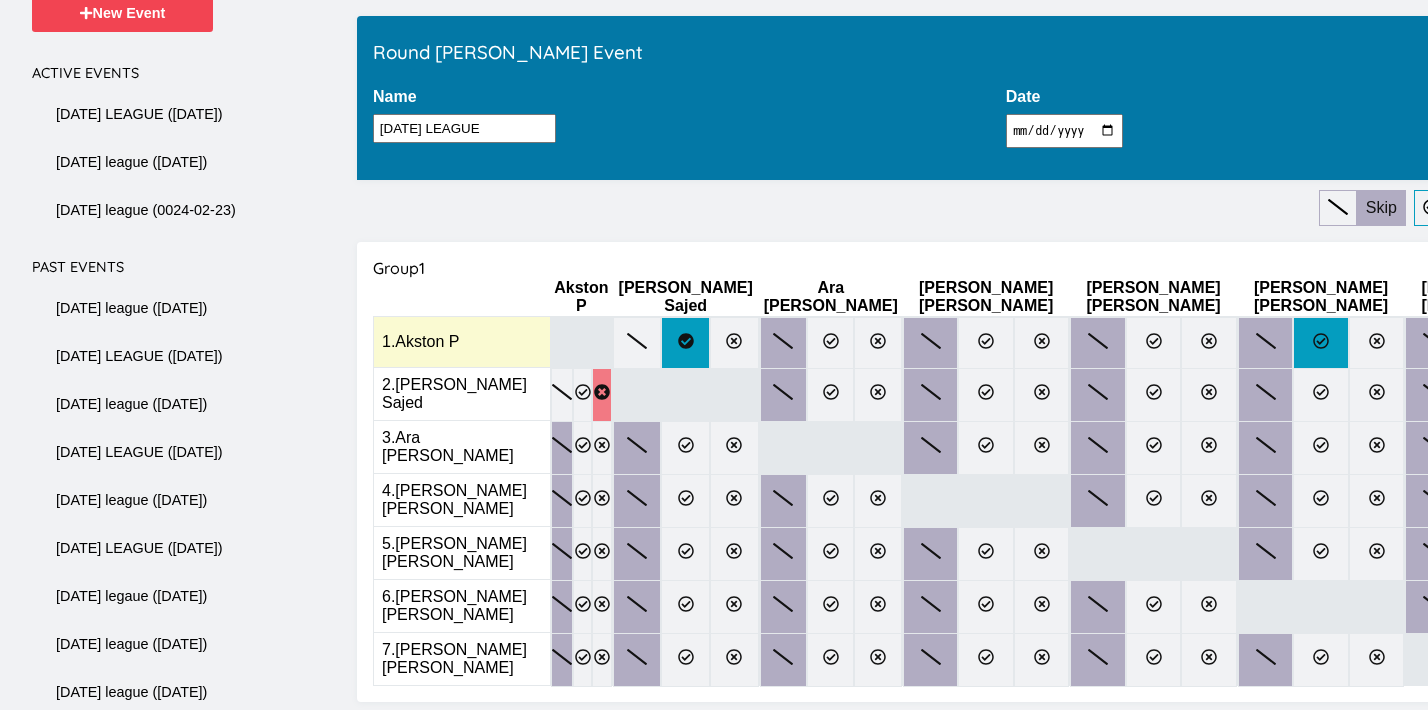 click 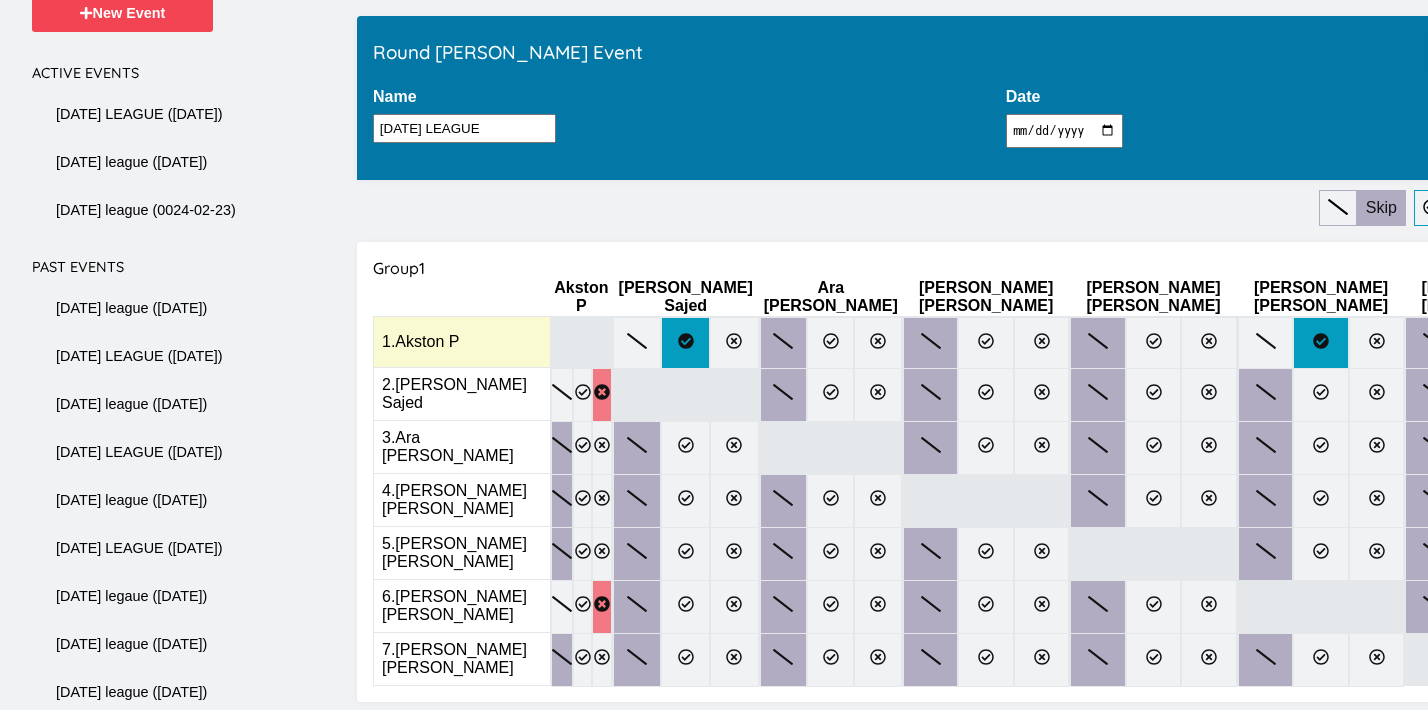 click 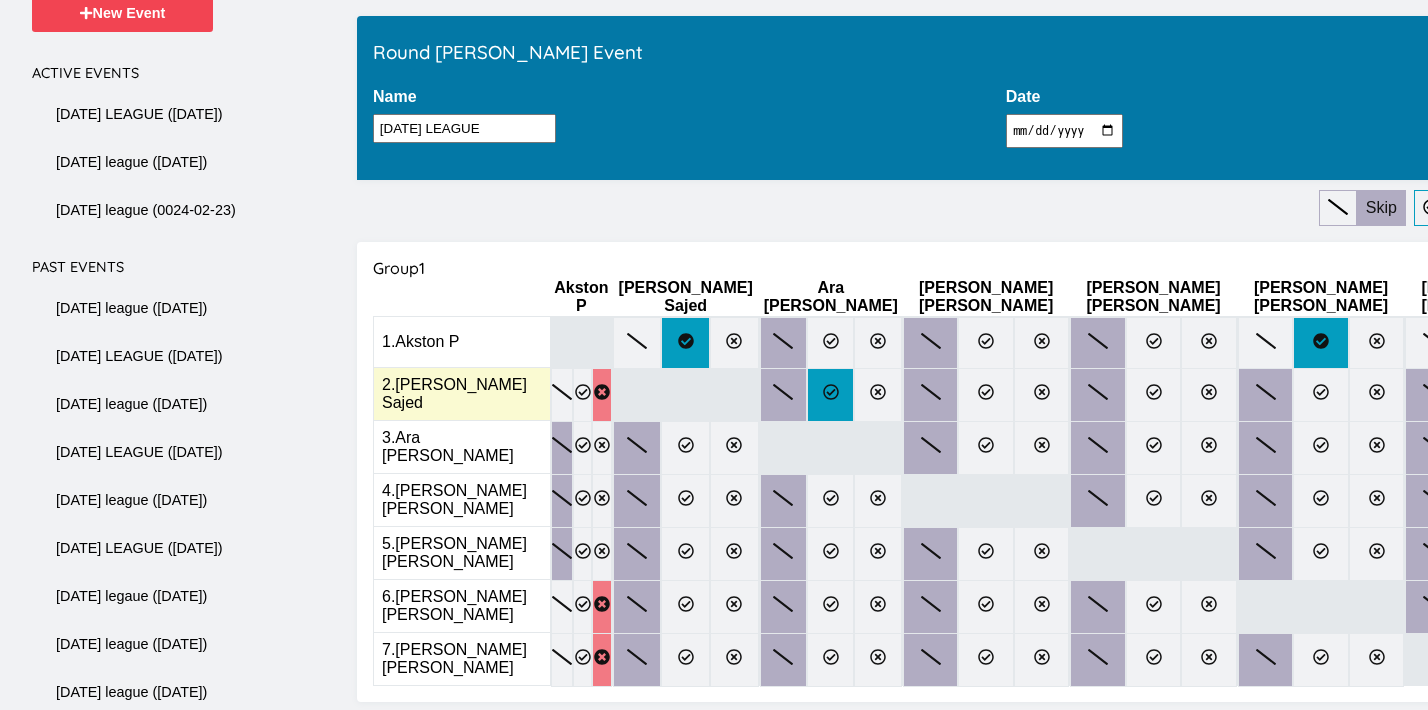 click at bounding box center [830, 395] 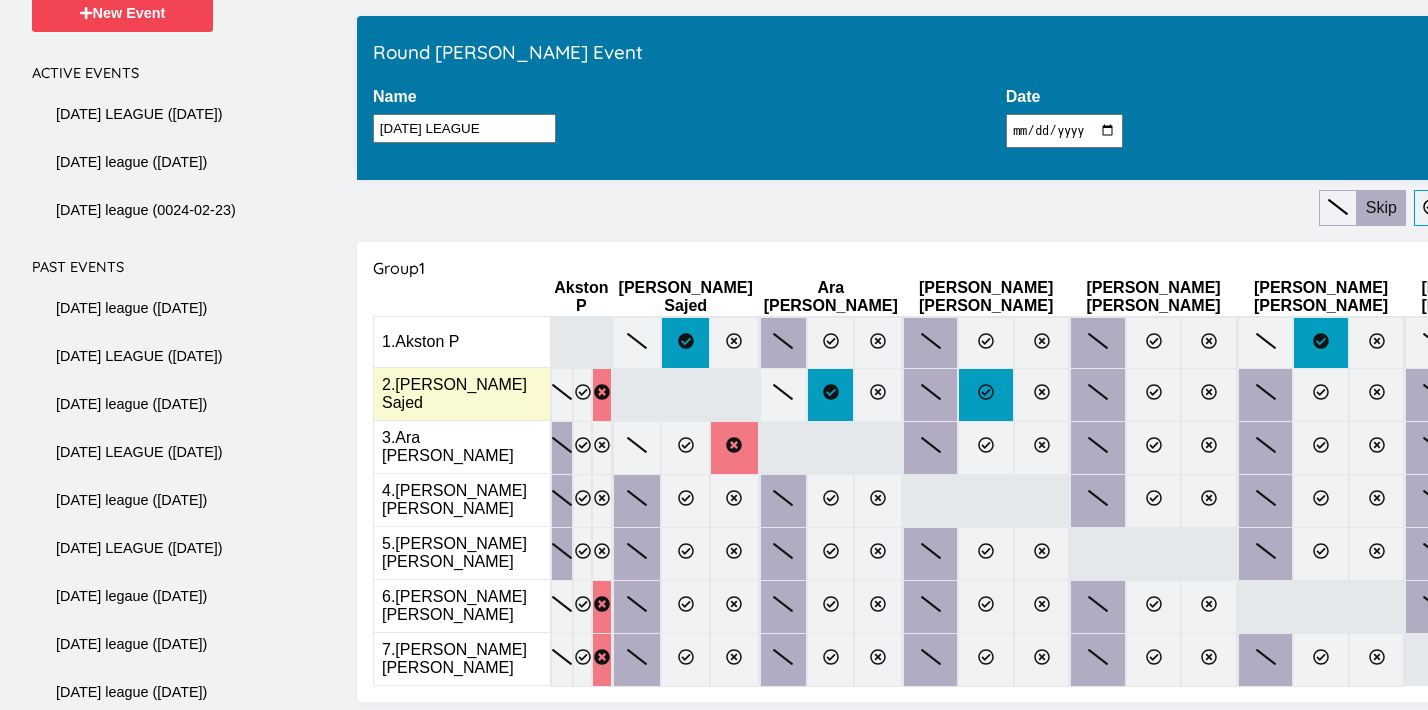 click at bounding box center (985, 395) 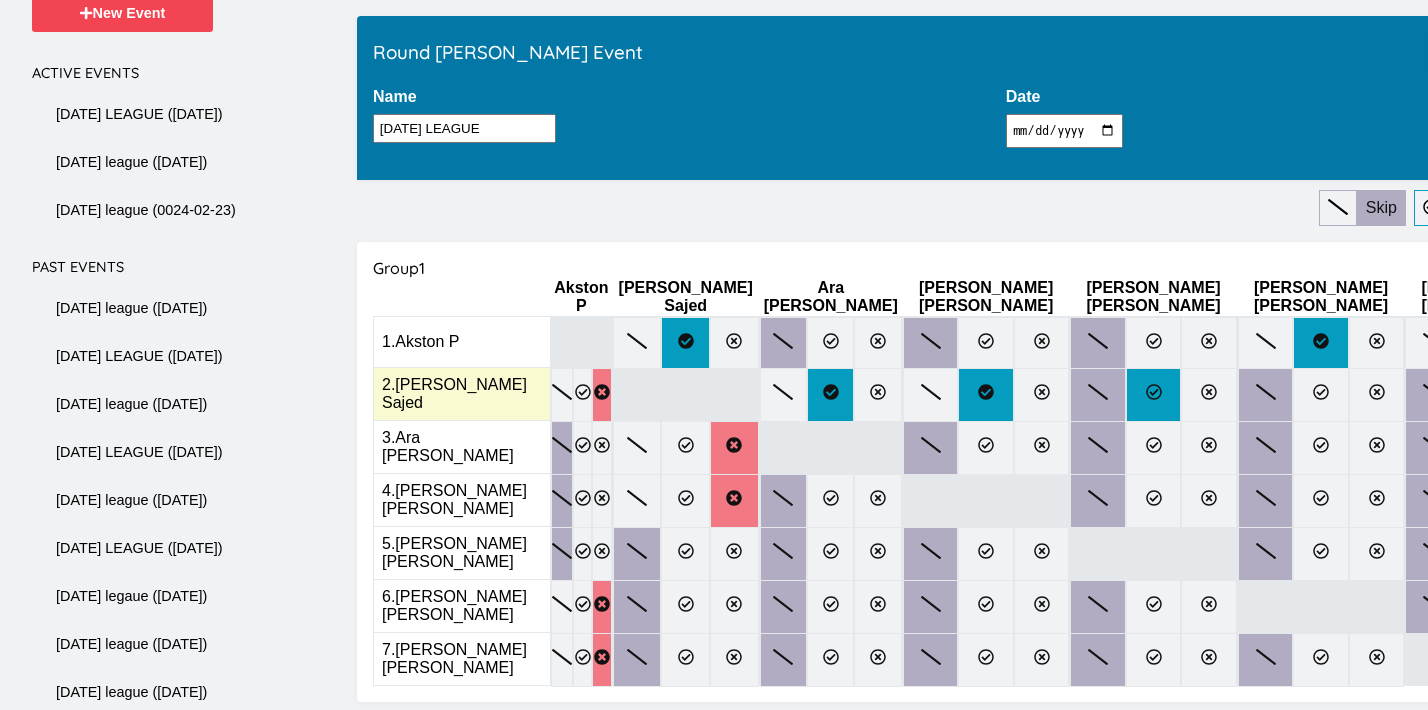 click at bounding box center (1153, 395) 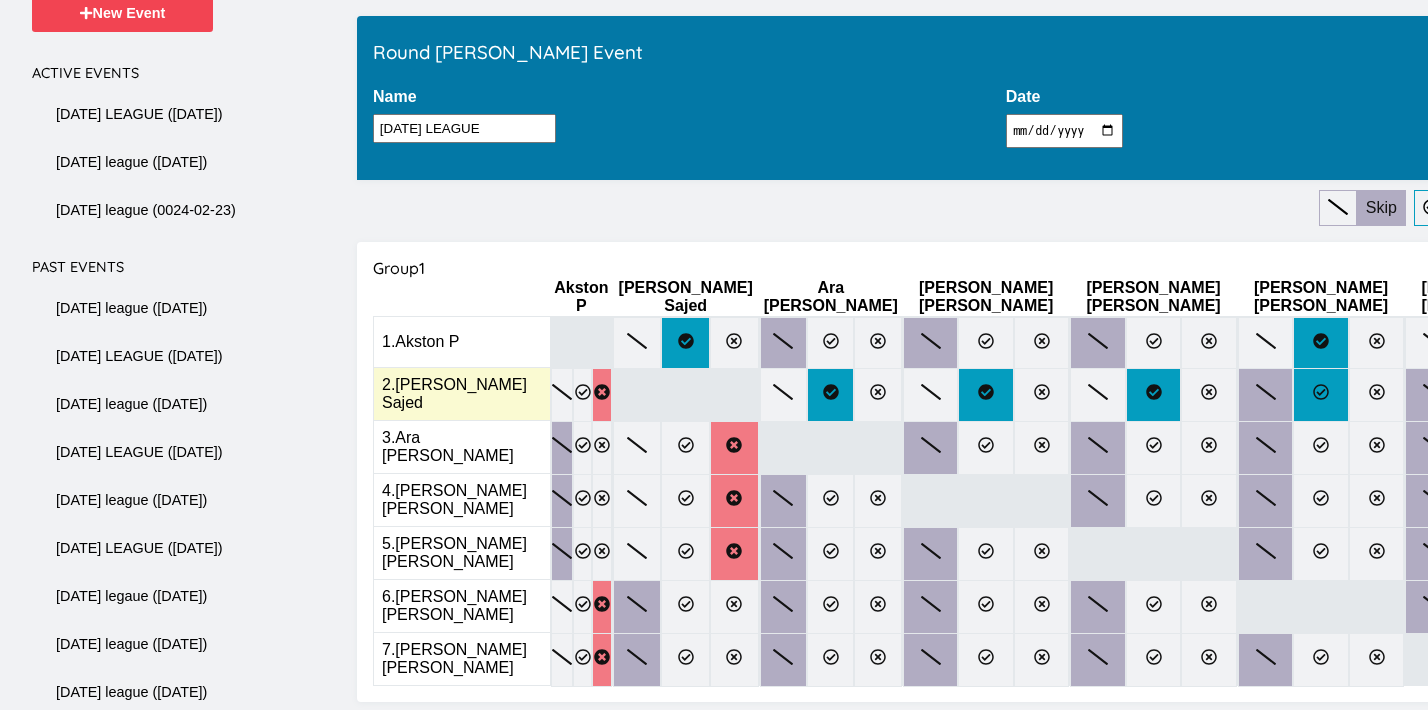 click at bounding box center (1320, 395) 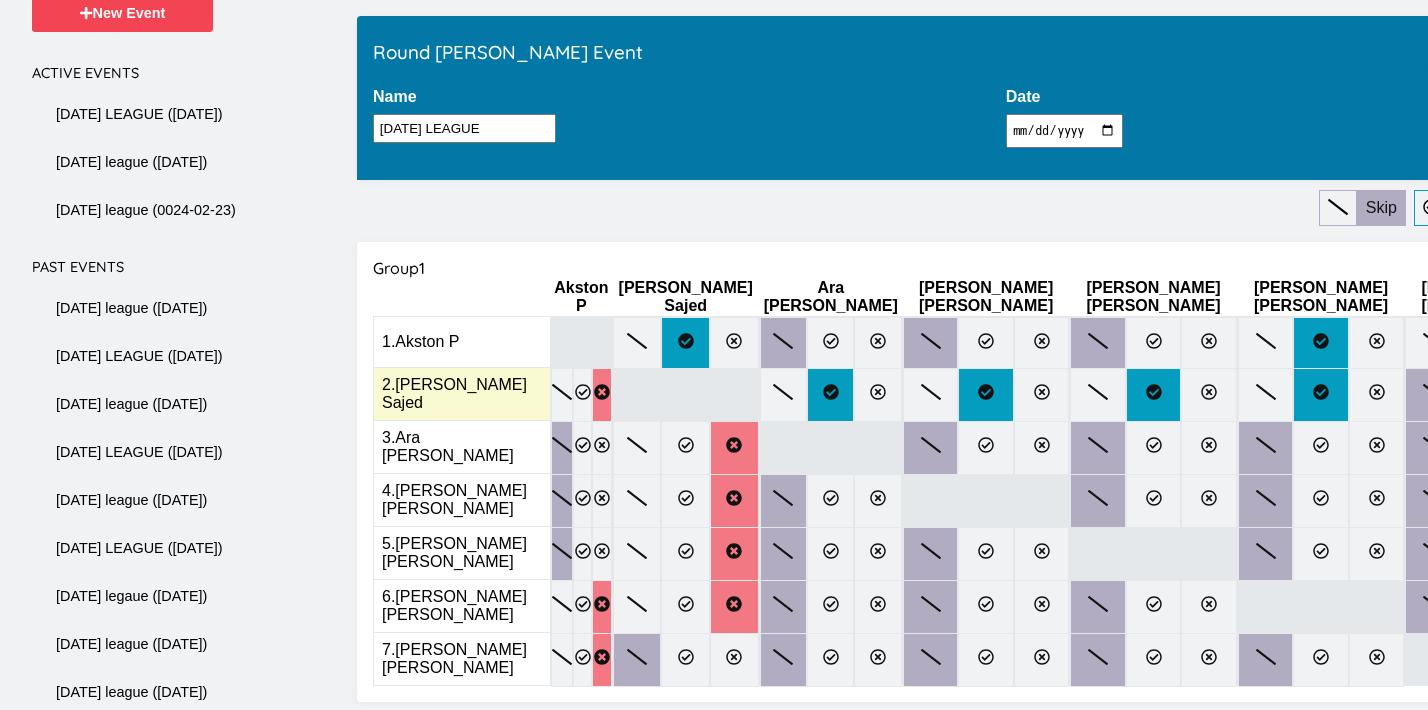 click at bounding box center [1544, 395] 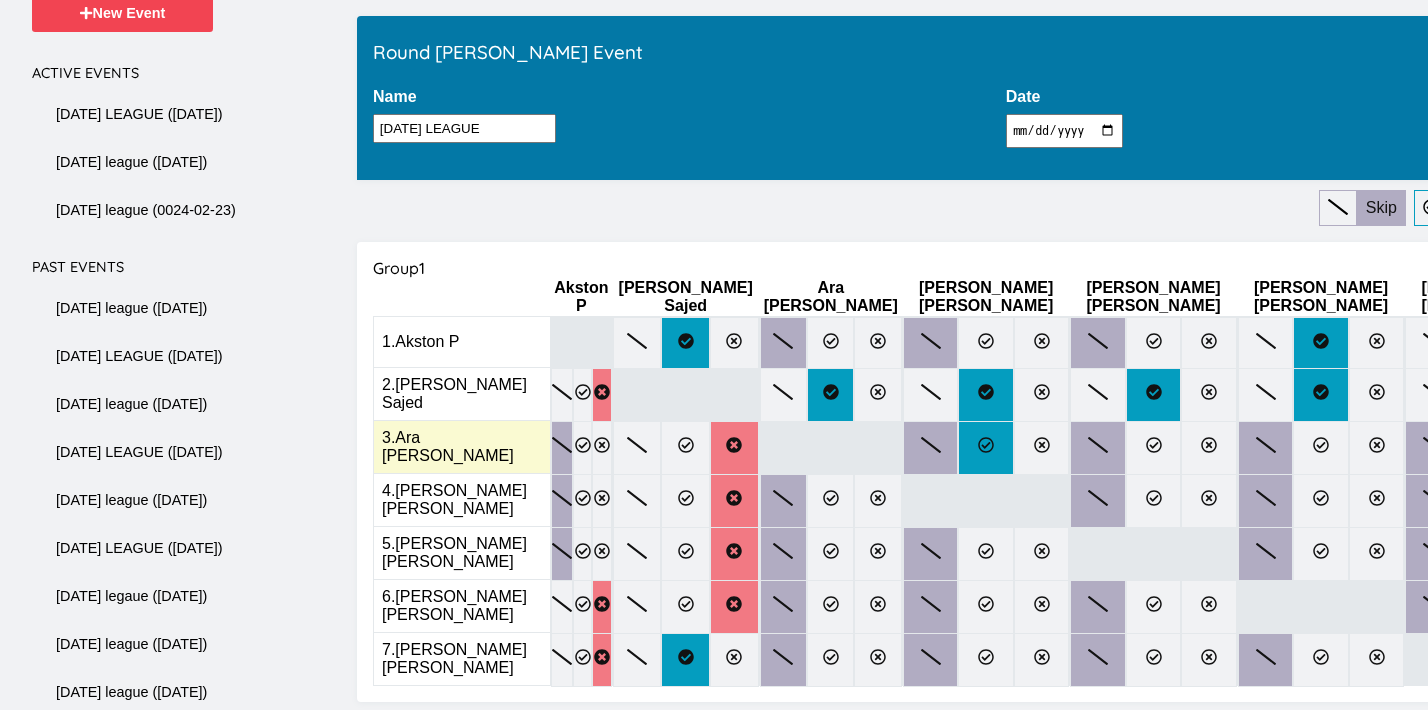 click at bounding box center (985, 448) 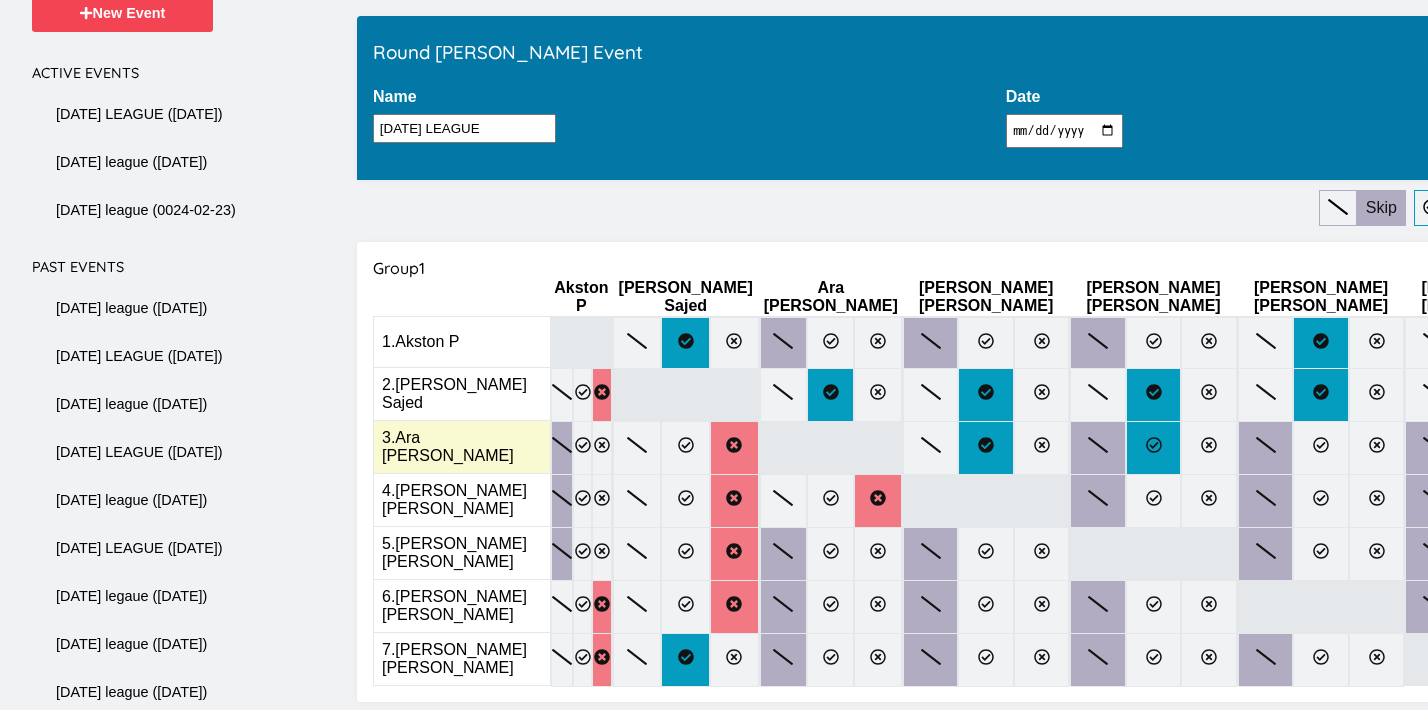 click at bounding box center [1153, 448] 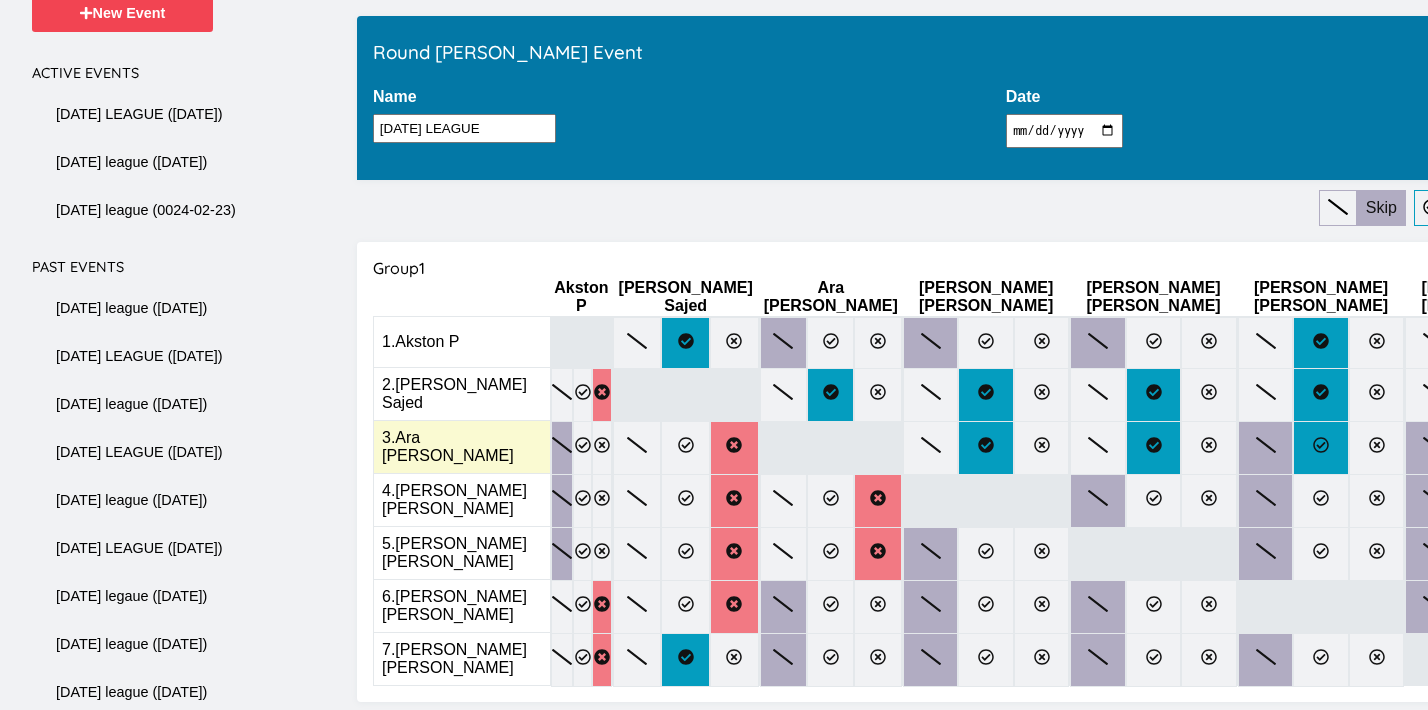click at bounding box center [1320, 448] 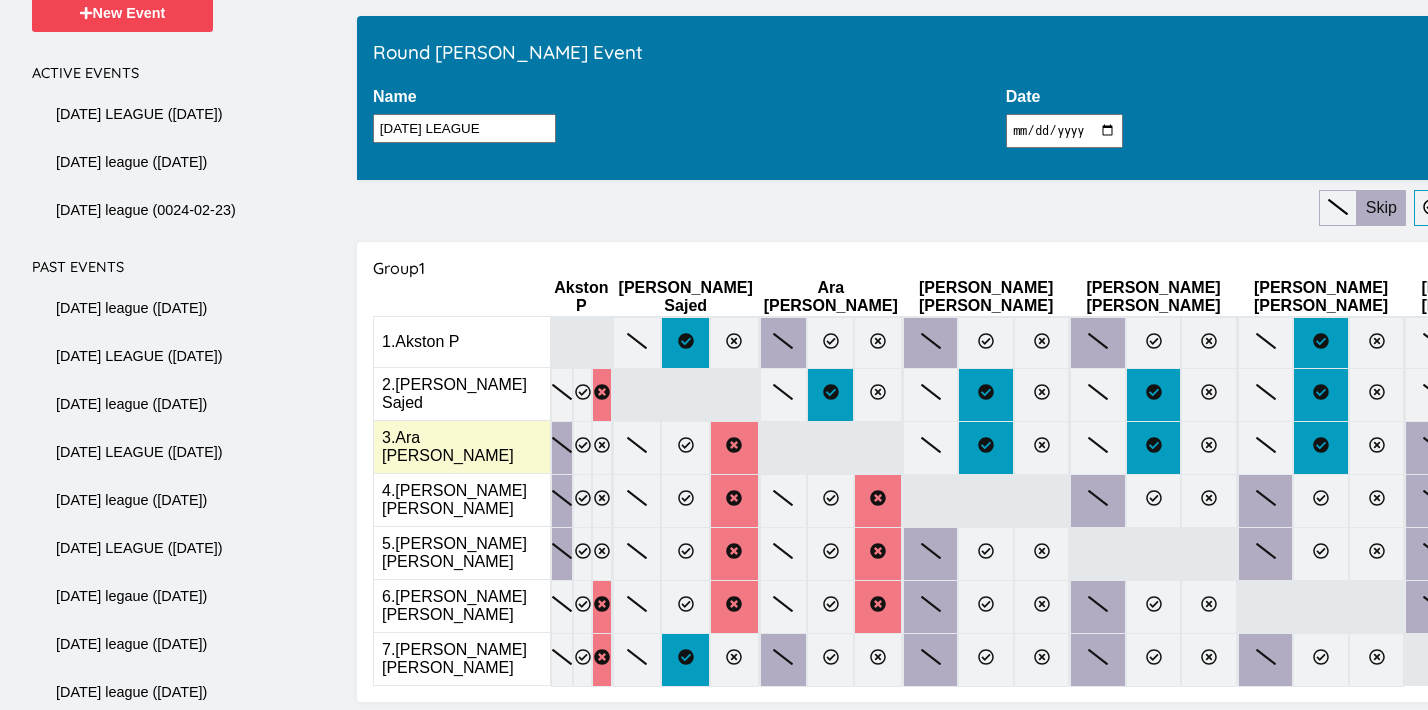 click at bounding box center (1544, 448) 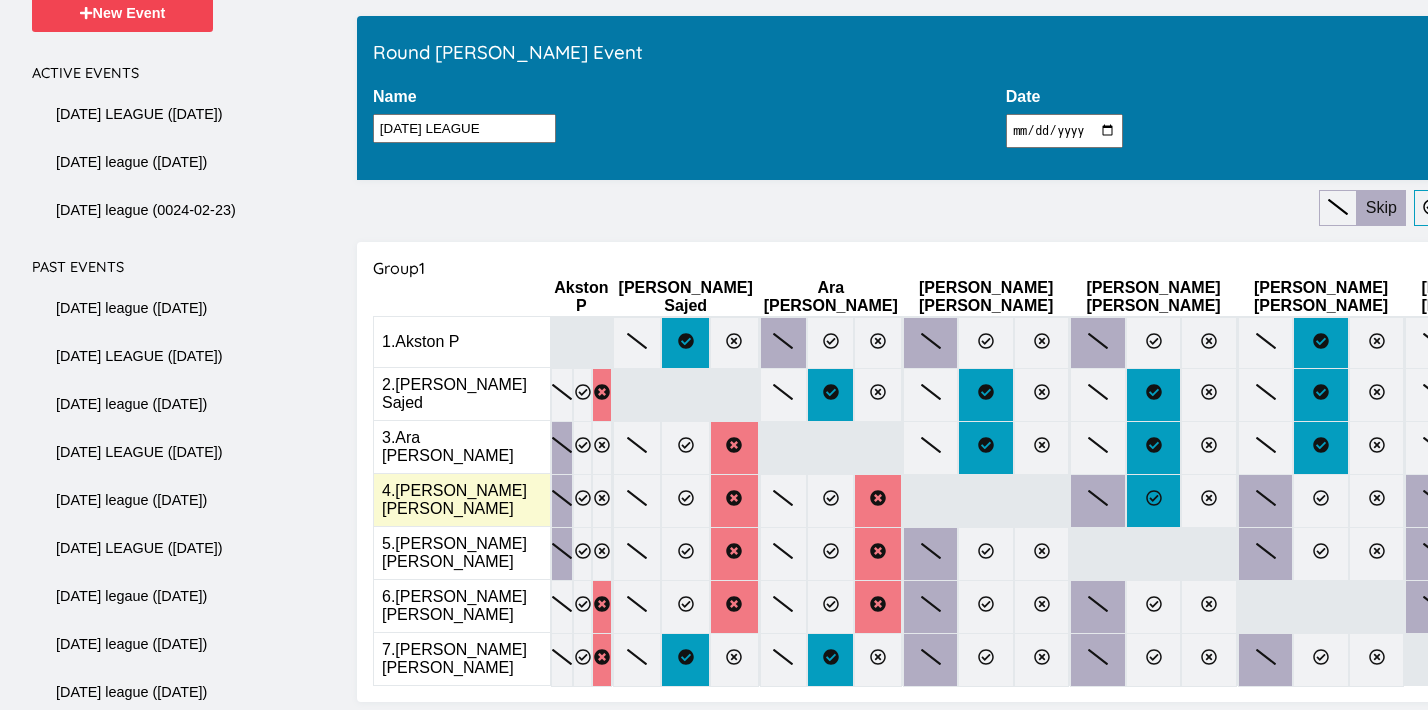 click at bounding box center [1153, 501] 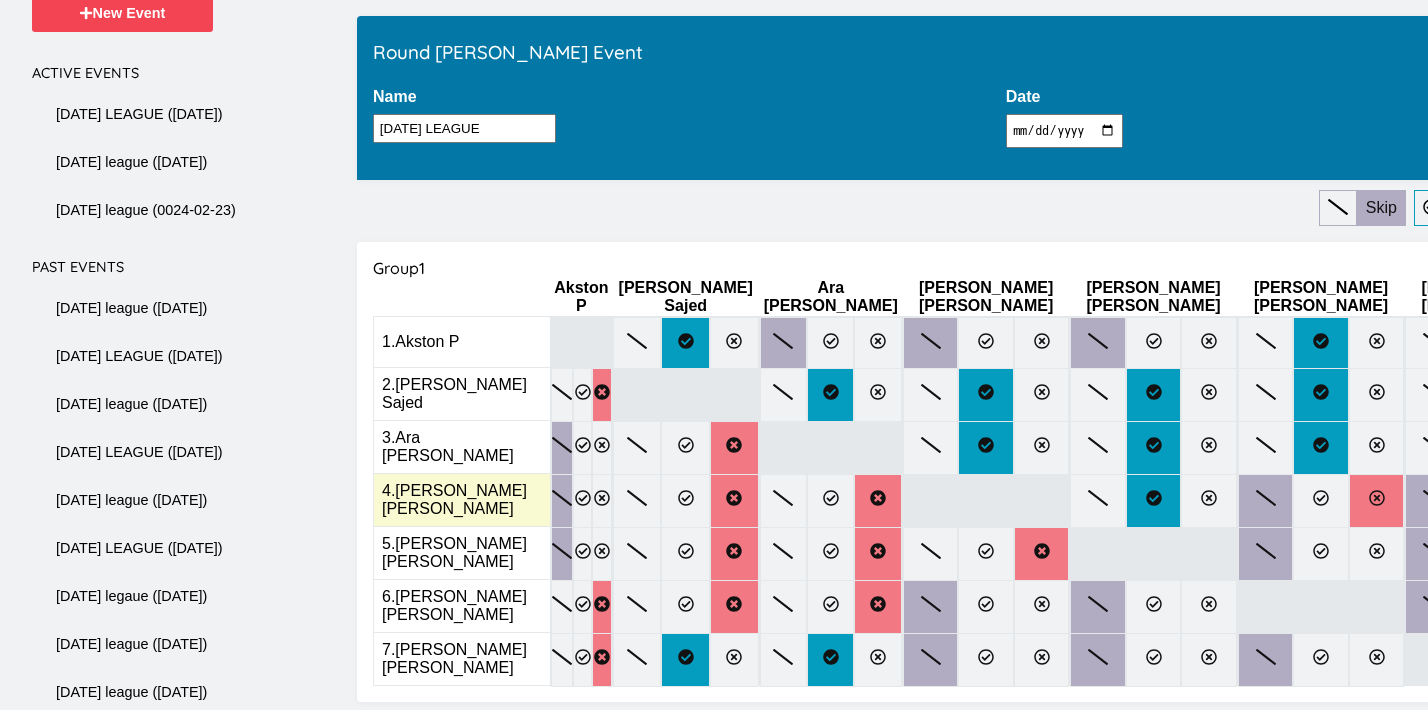 click at bounding box center [1376, 501] 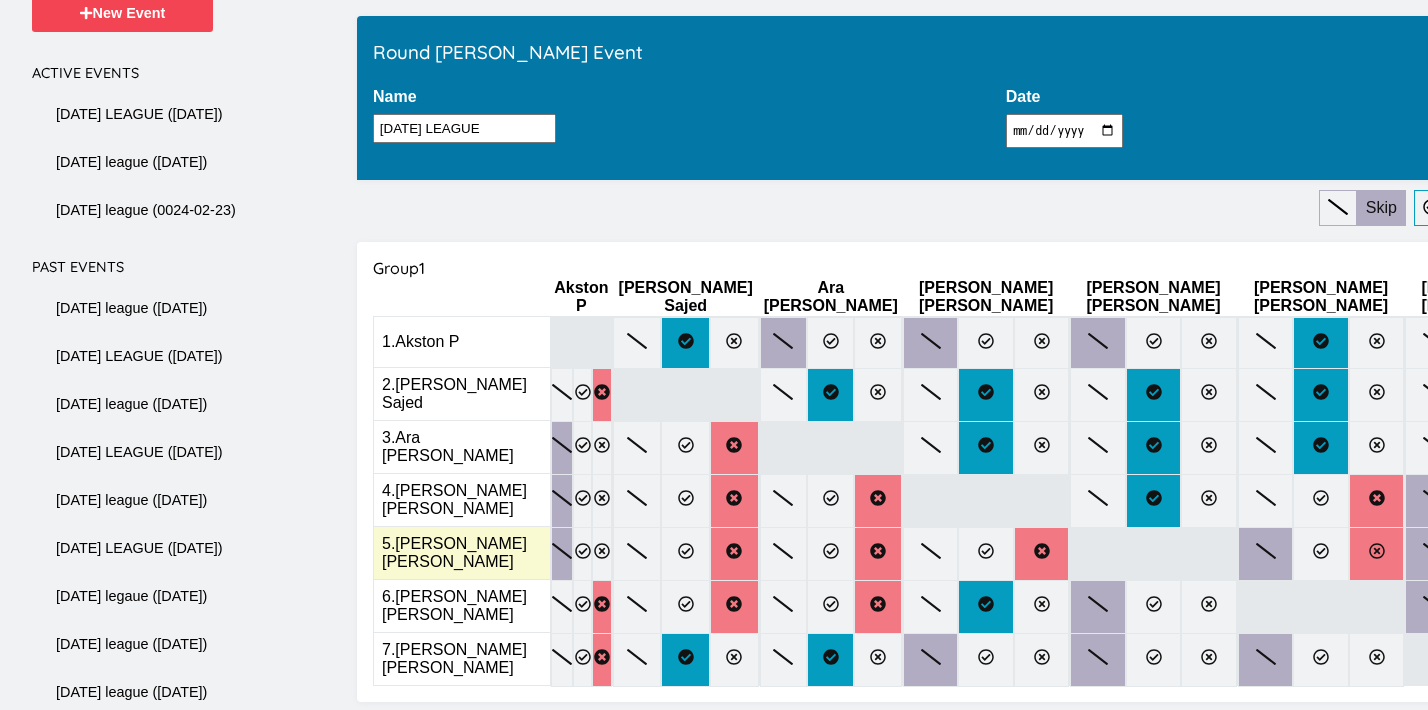 click at bounding box center (1376, 554) 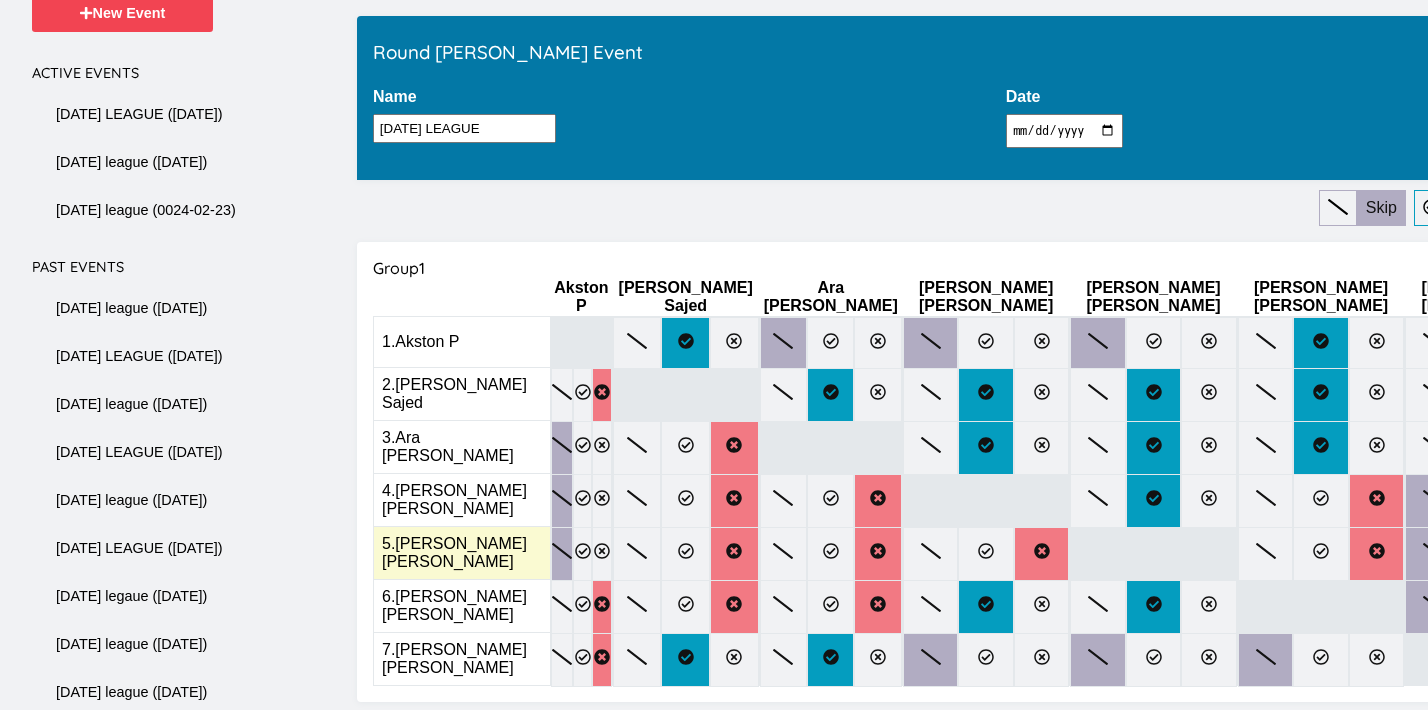 click at bounding box center (1489, 554) 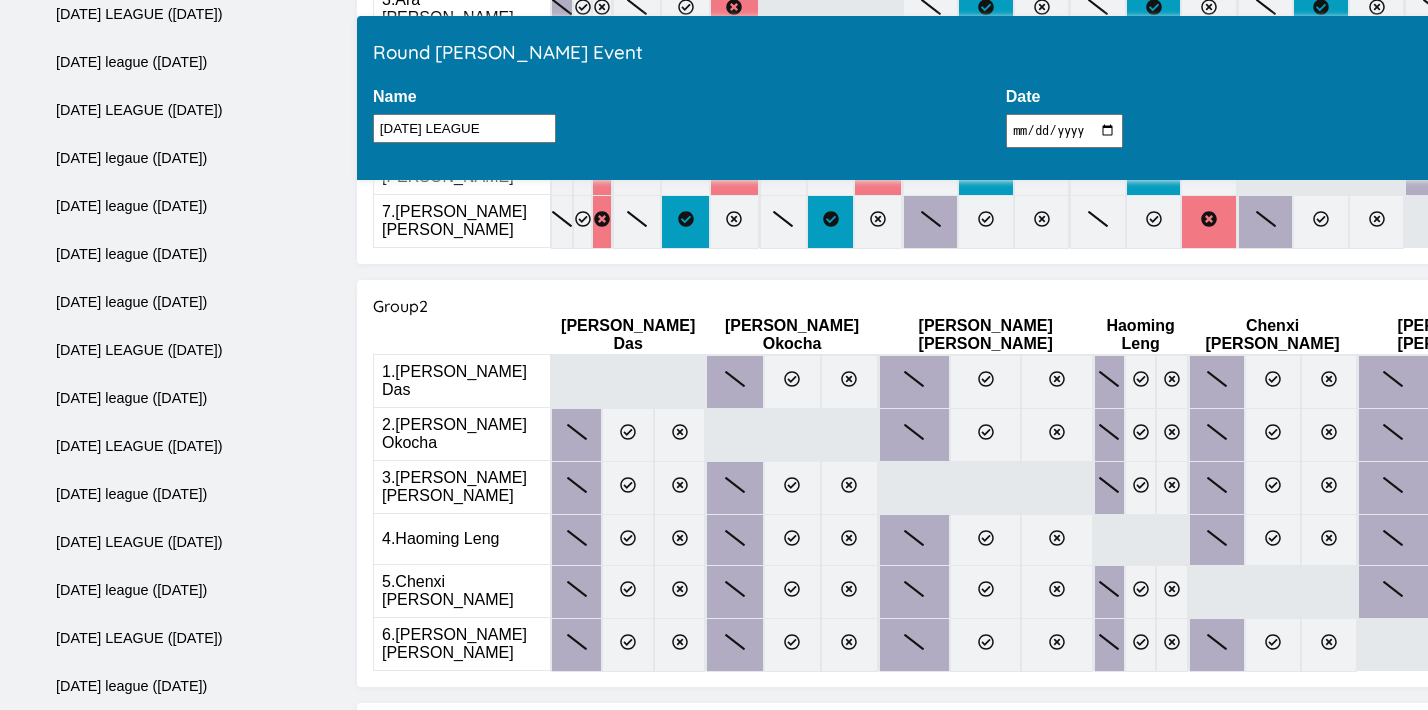 scroll, scrollTop: 638, scrollLeft: 0, axis: vertical 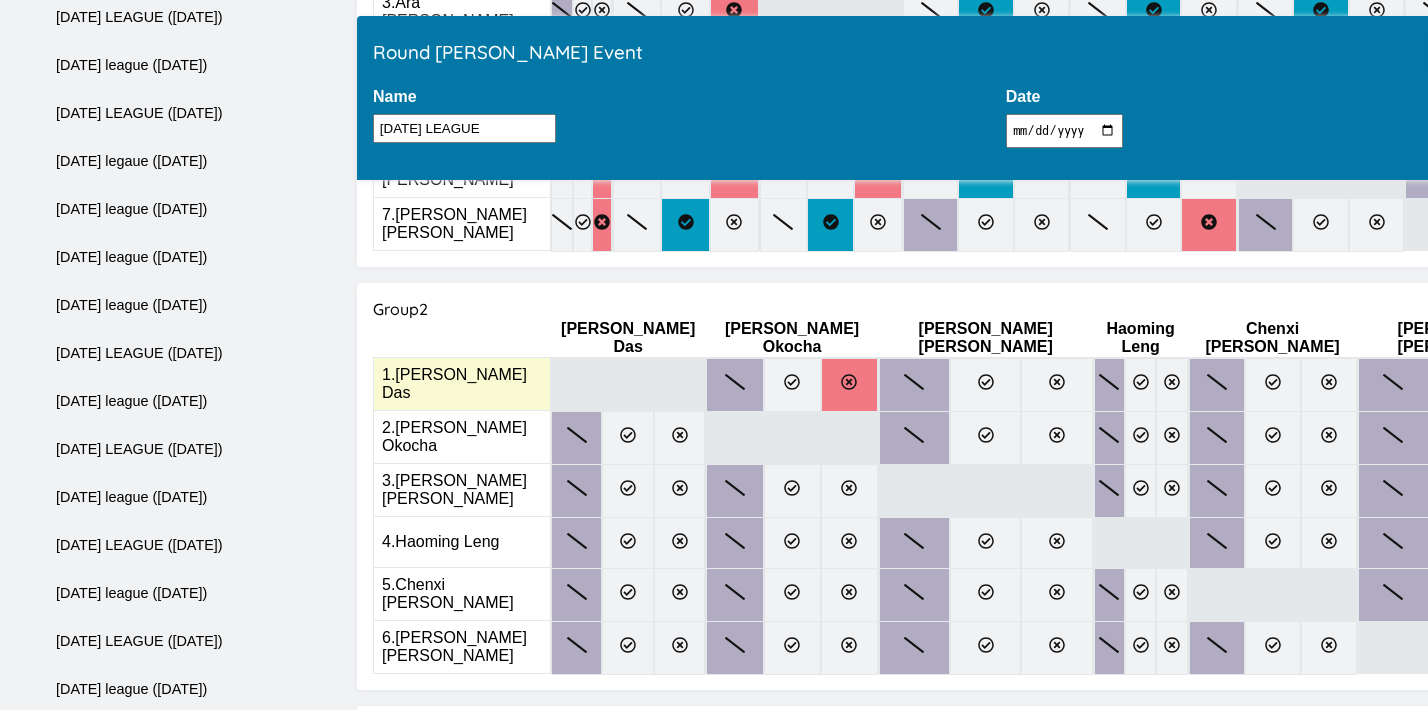 click at bounding box center (849, 385) 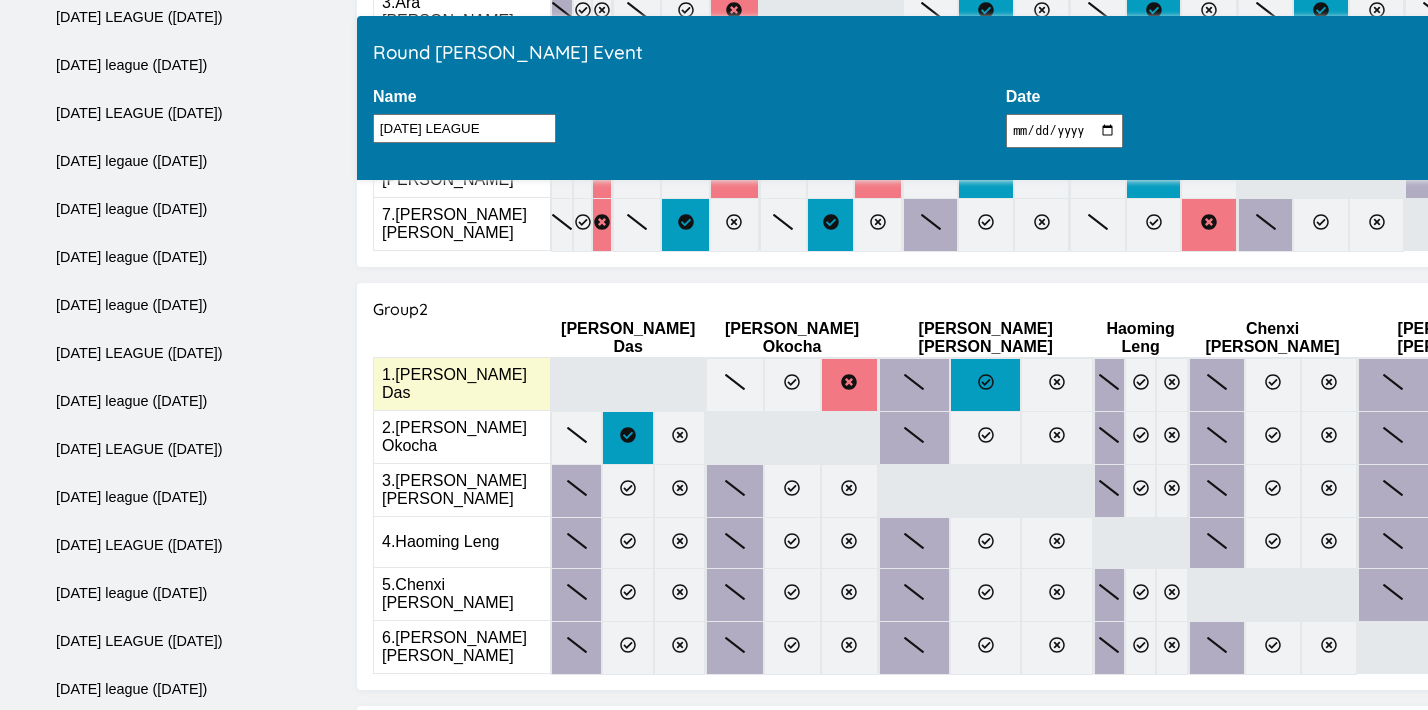 click 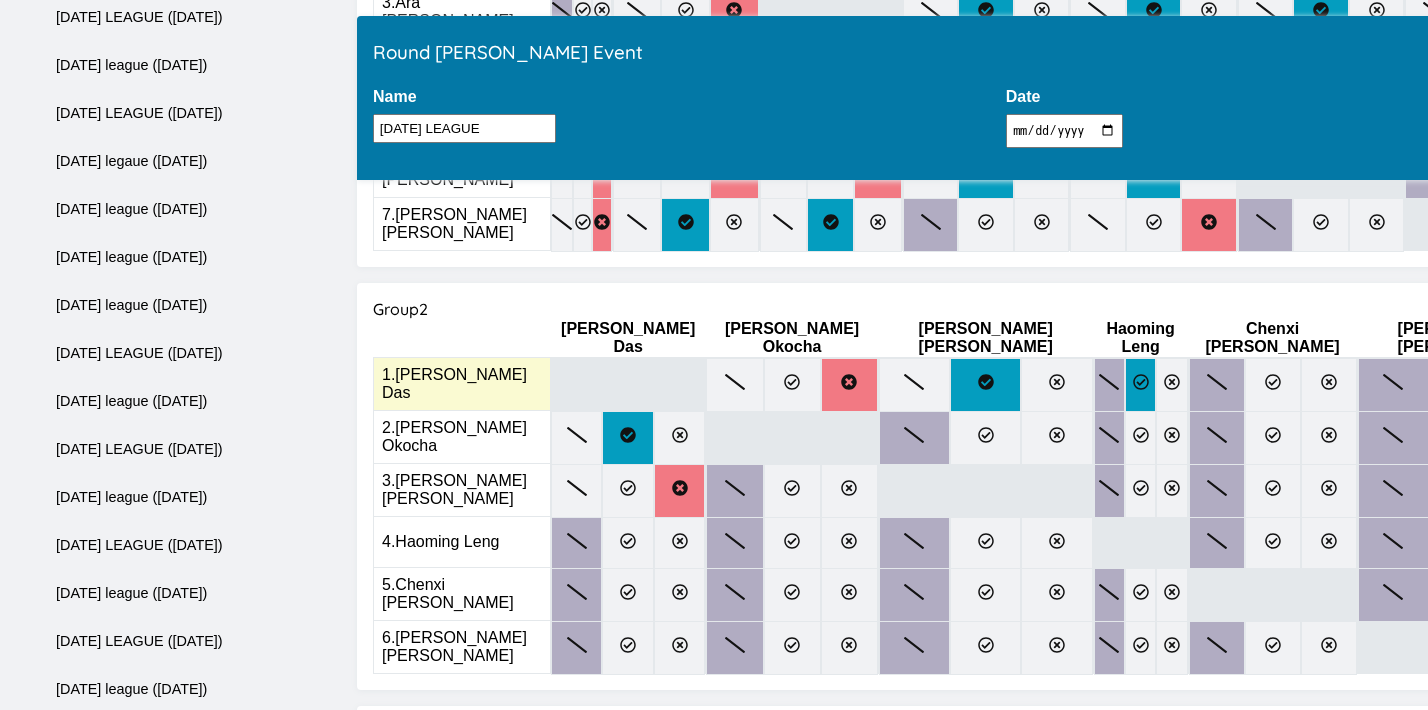 click 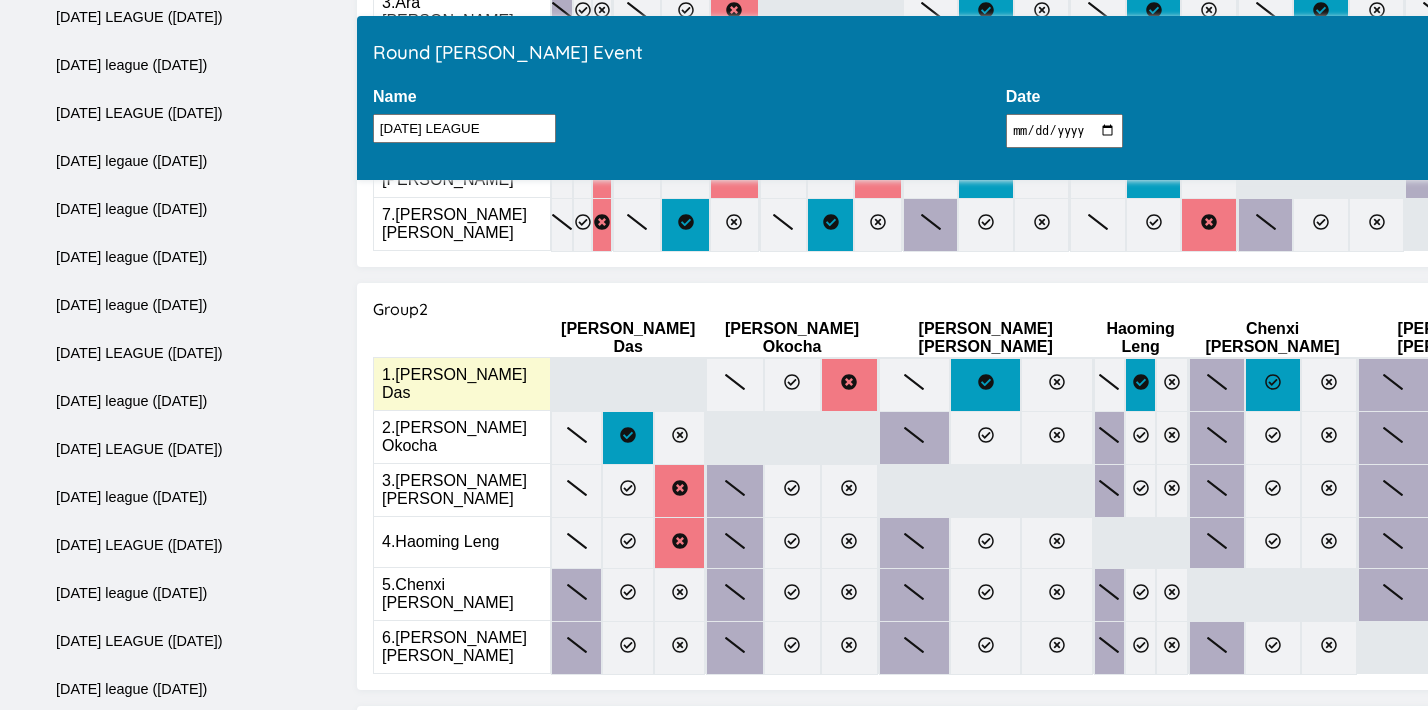 click at bounding box center [1273, 385] 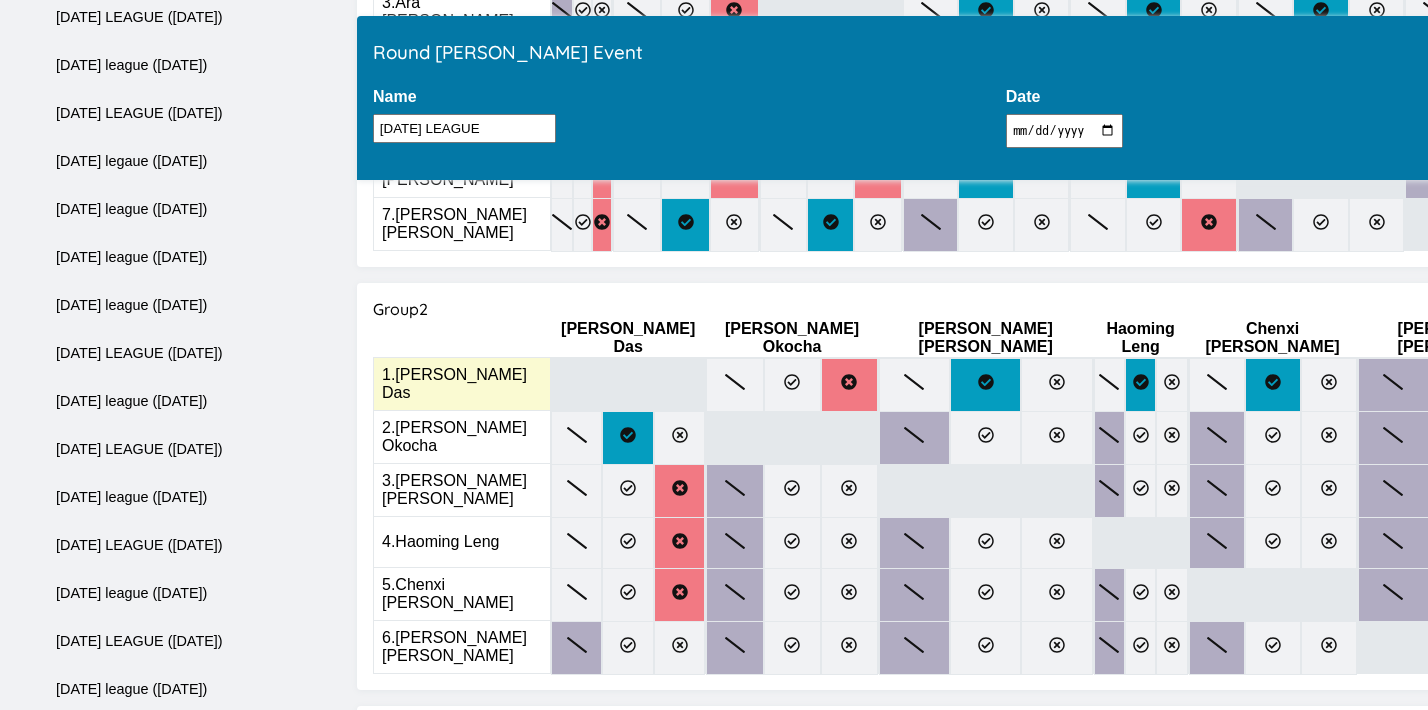 click 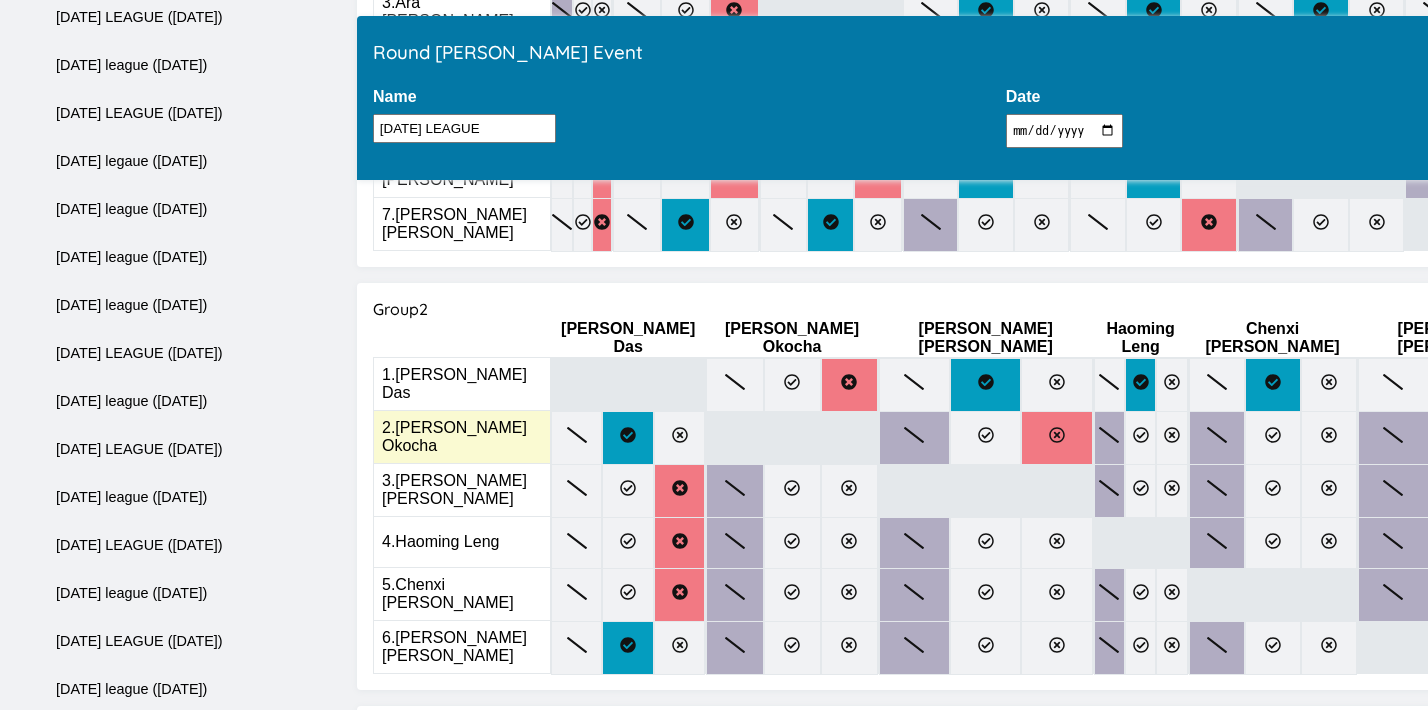click at bounding box center (1056, 438) 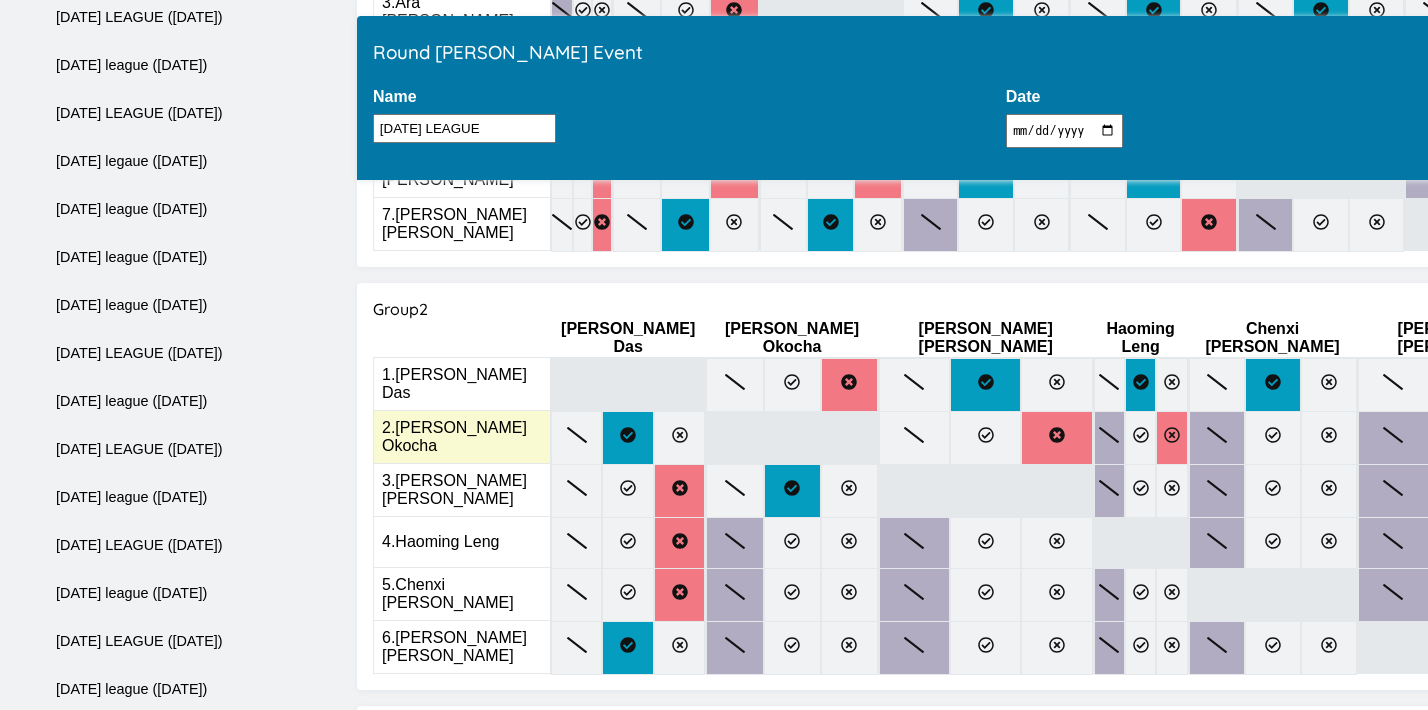 click at bounding box center [1171, 438] 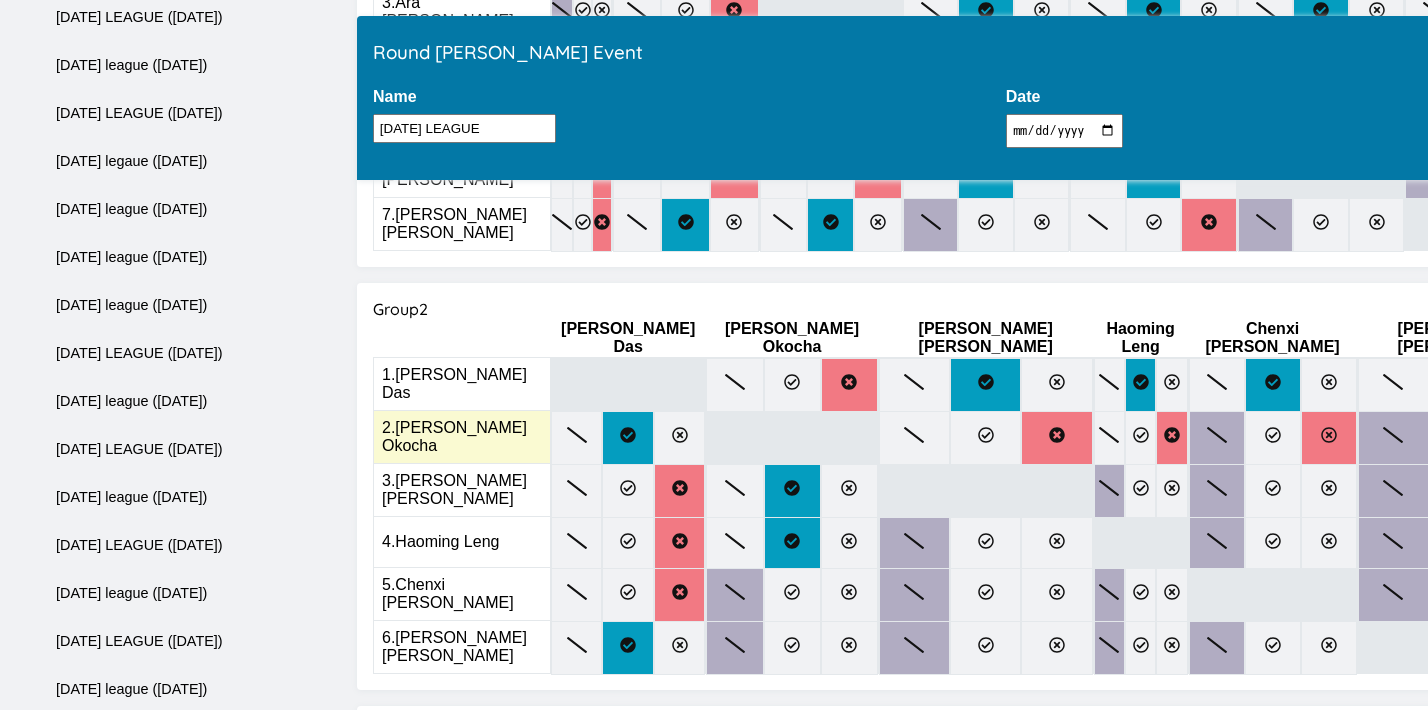 click at bounding box center (1329, 438) 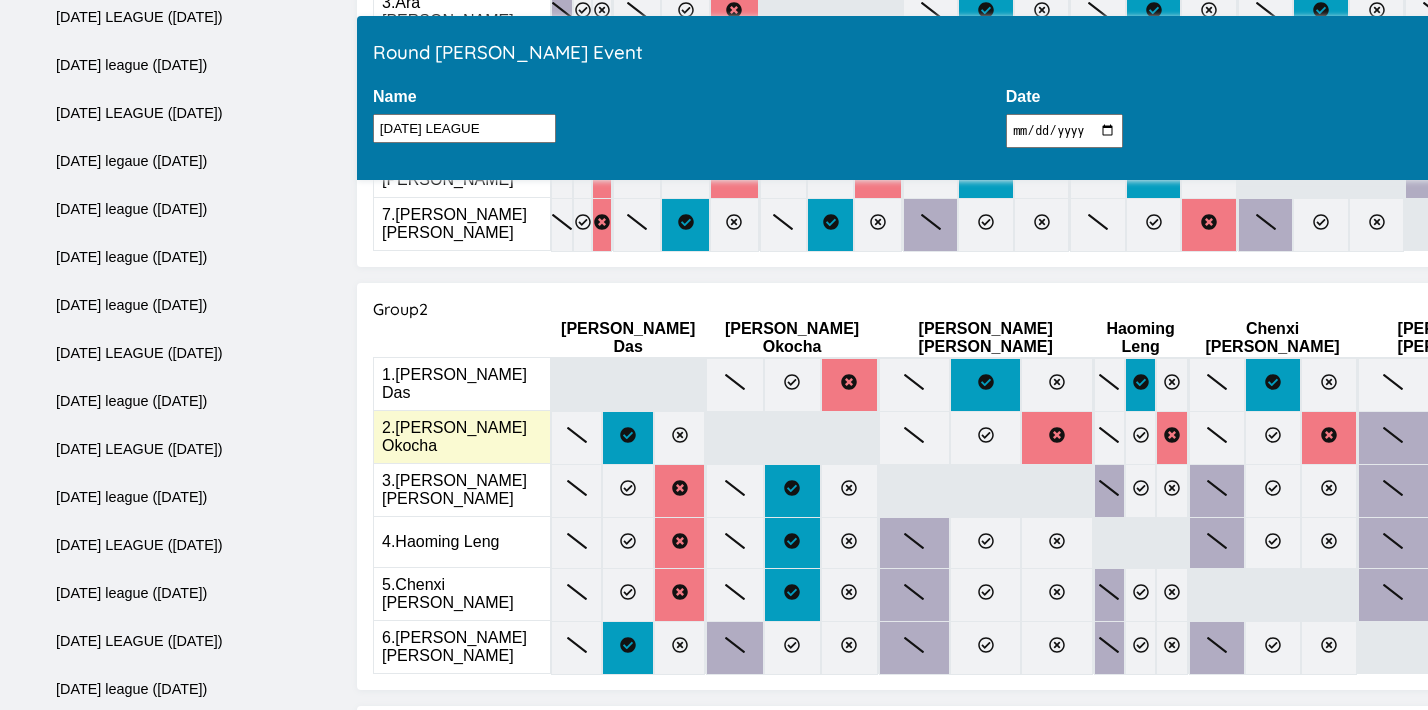 click at bounding box center [1535, 438] 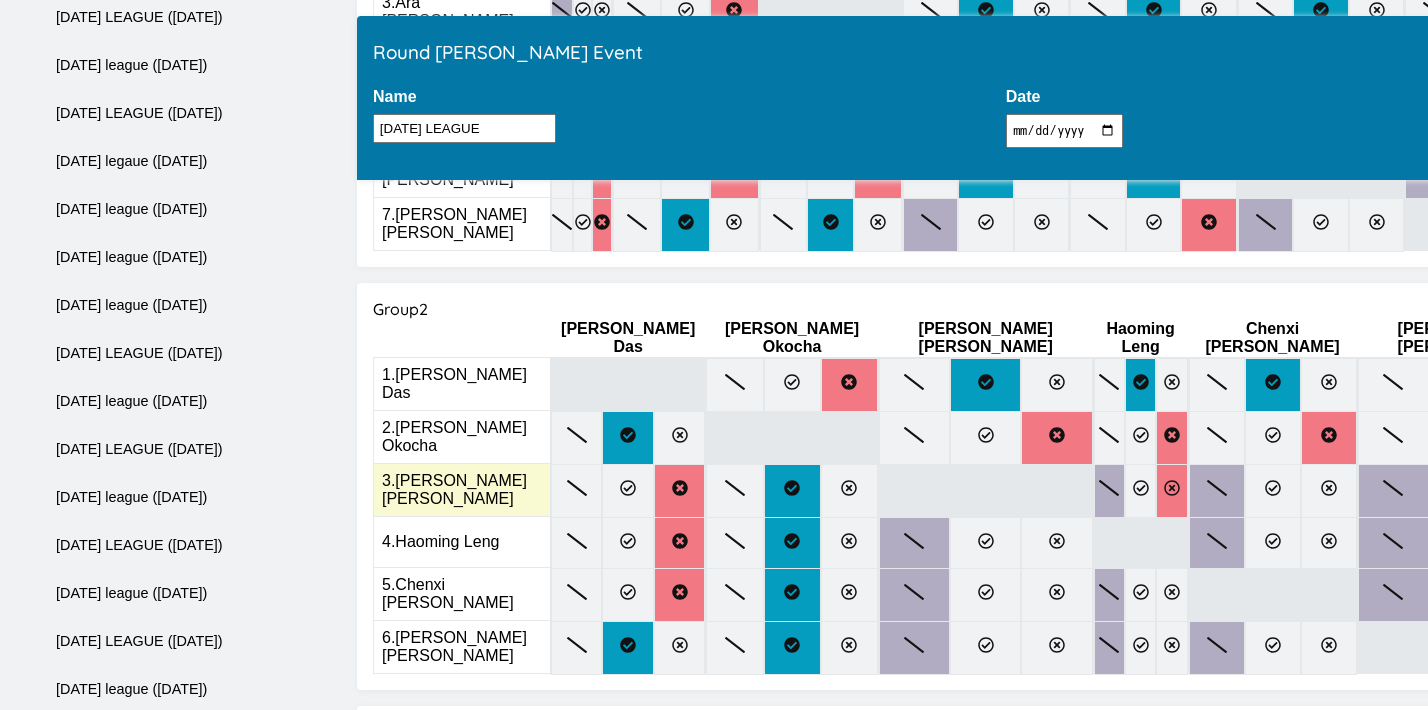 click at bounding box center [1171, 491] 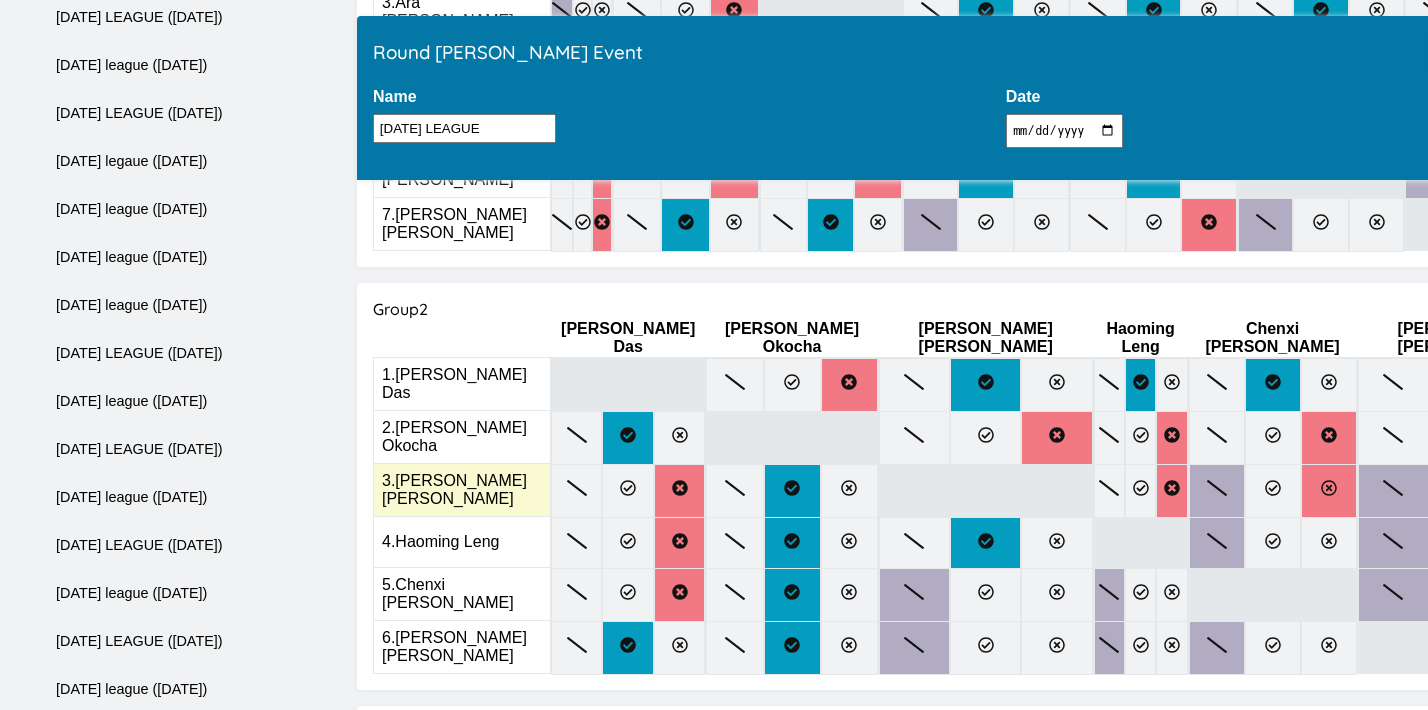 click at bounding box center (1329, 491) 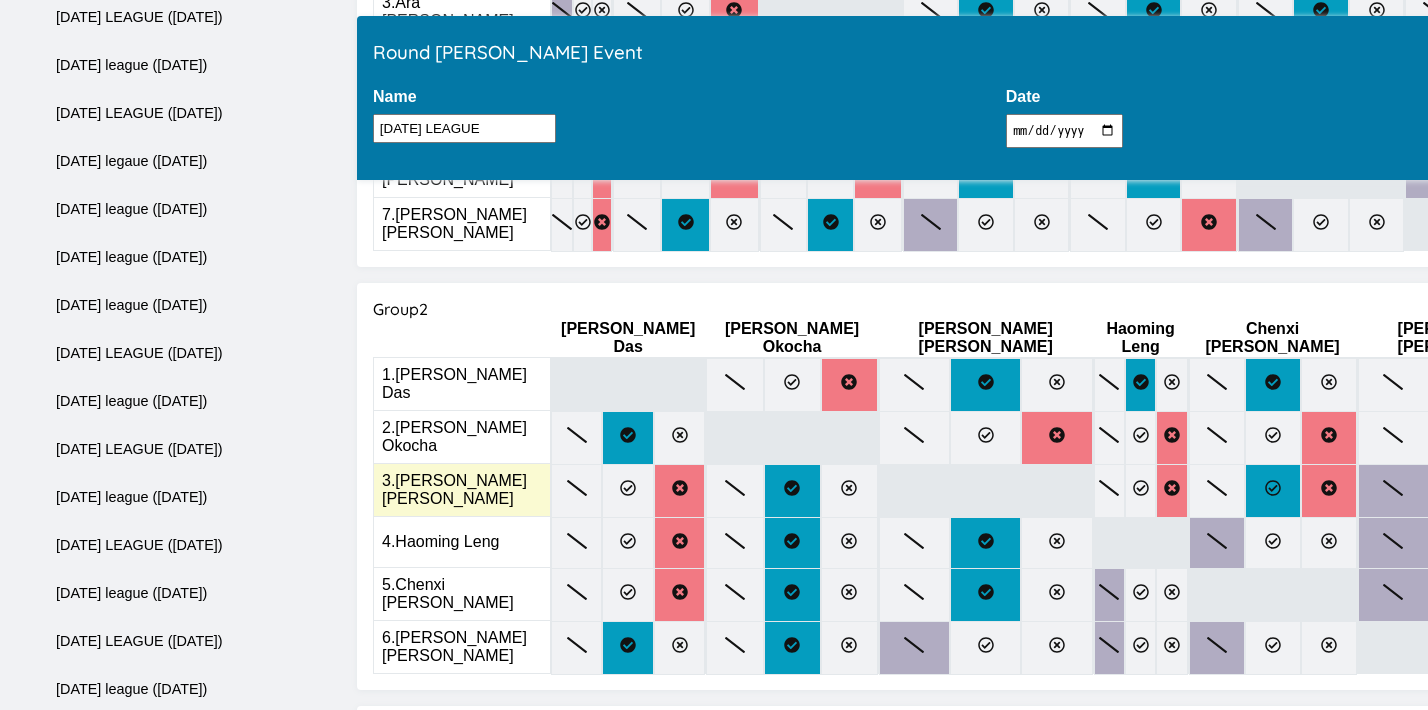 click at bounding box center (1273, 491) 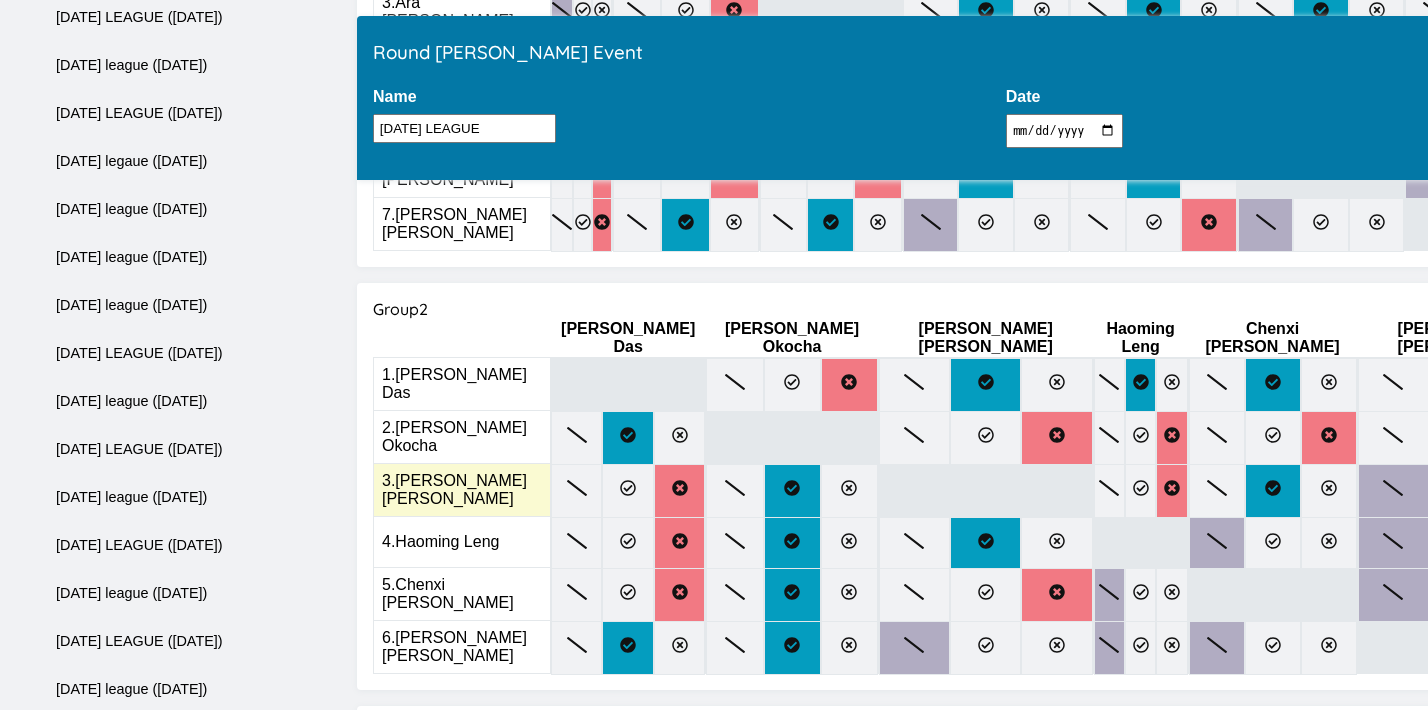 click at bounding box center (1535, 491) 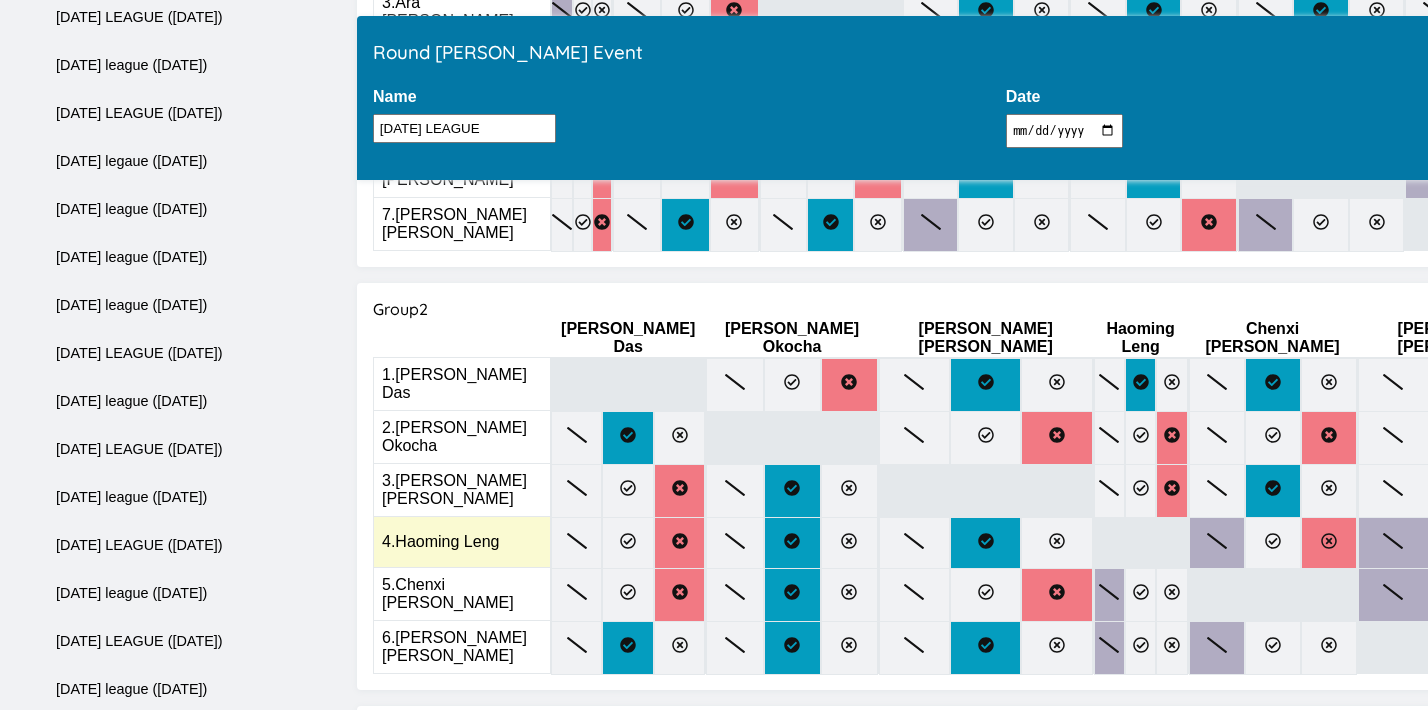 click at bounding box center [1329, 543] 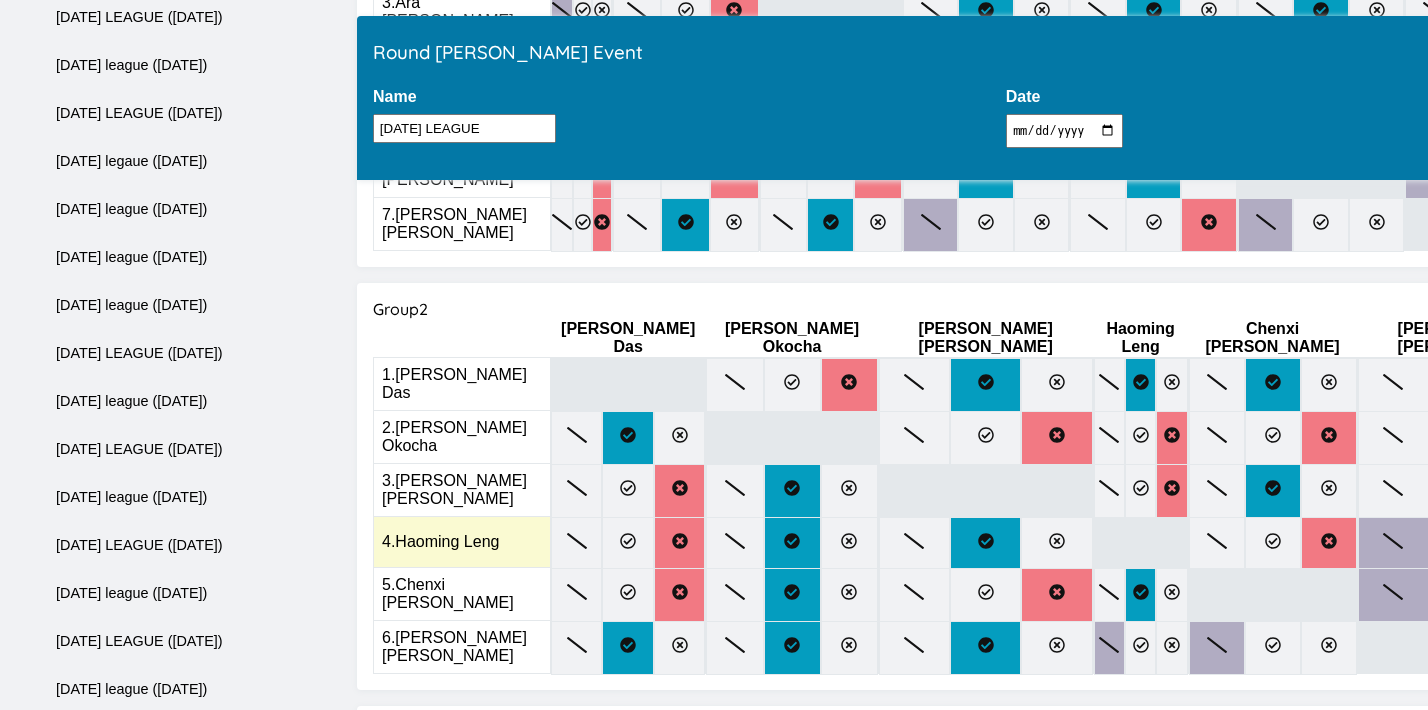 click 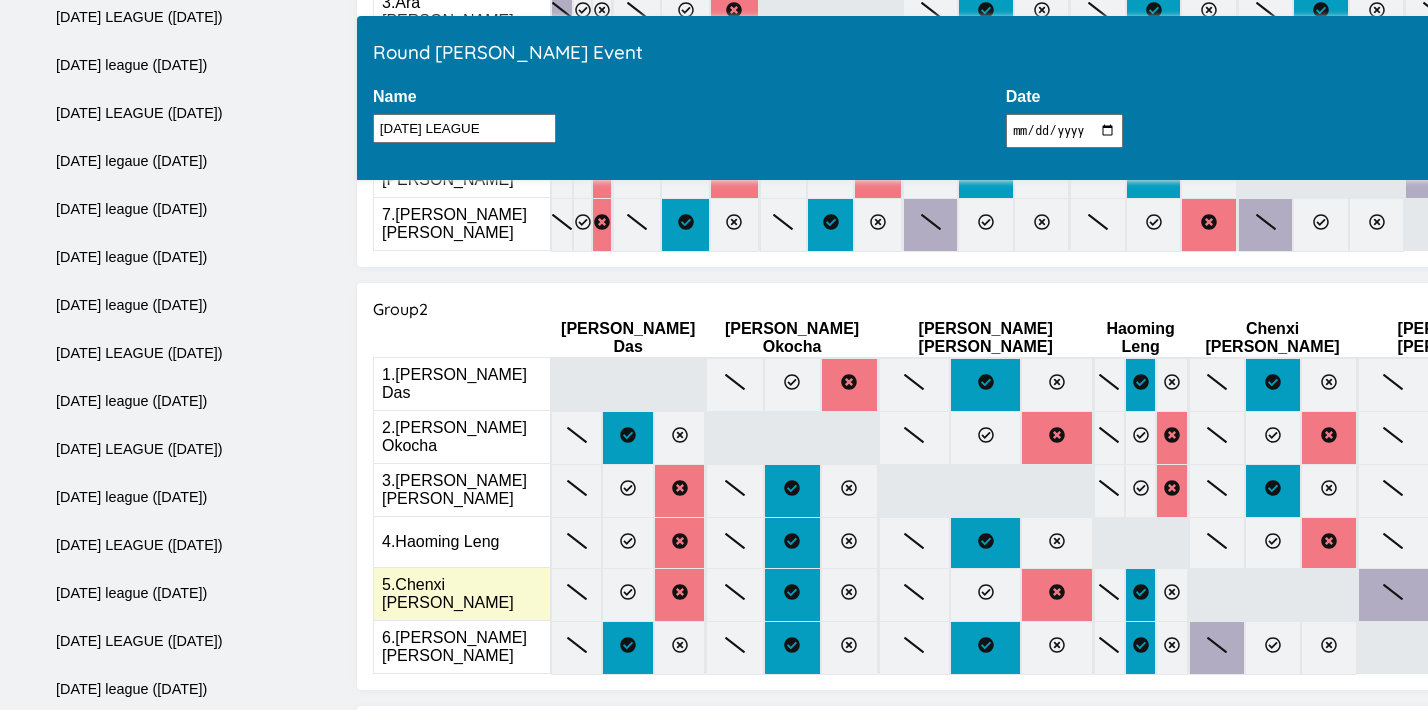 click 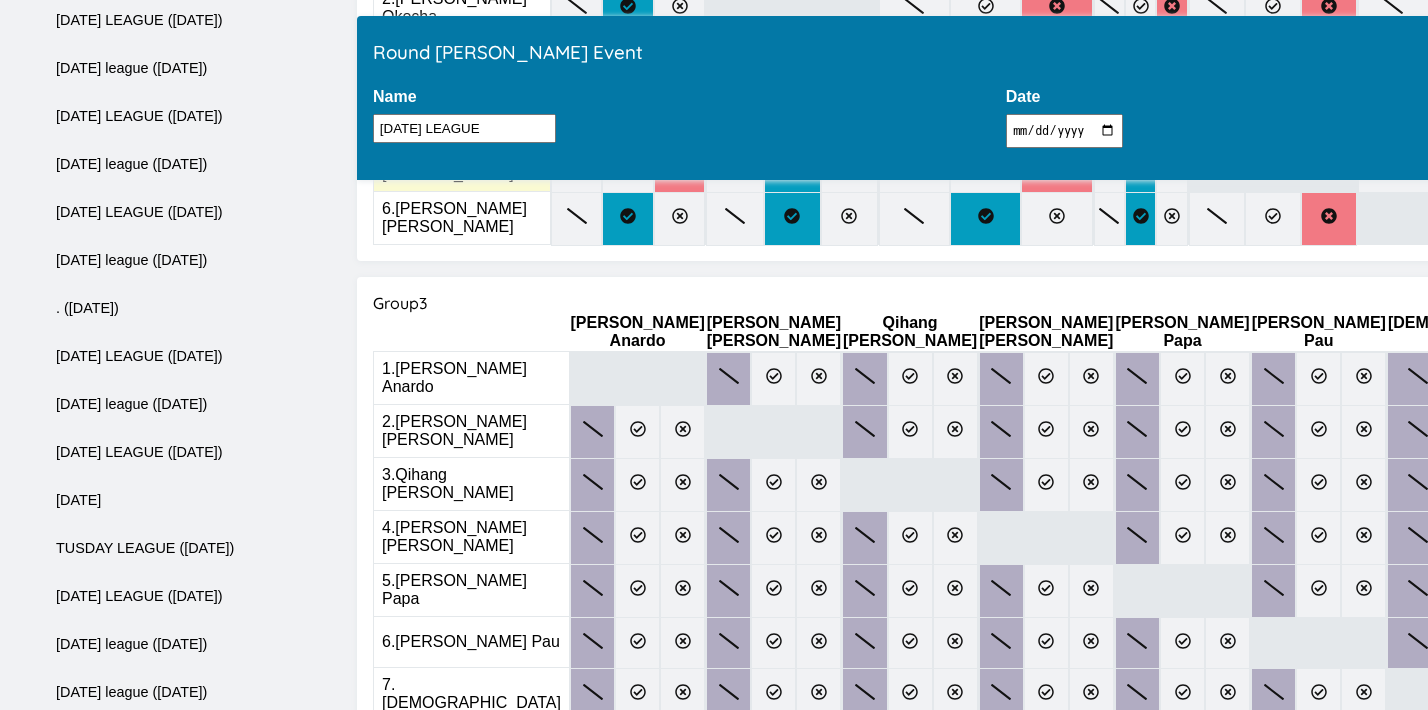 scroll, scrollTop: 1078, scrollLeft: 0, axis: vertical 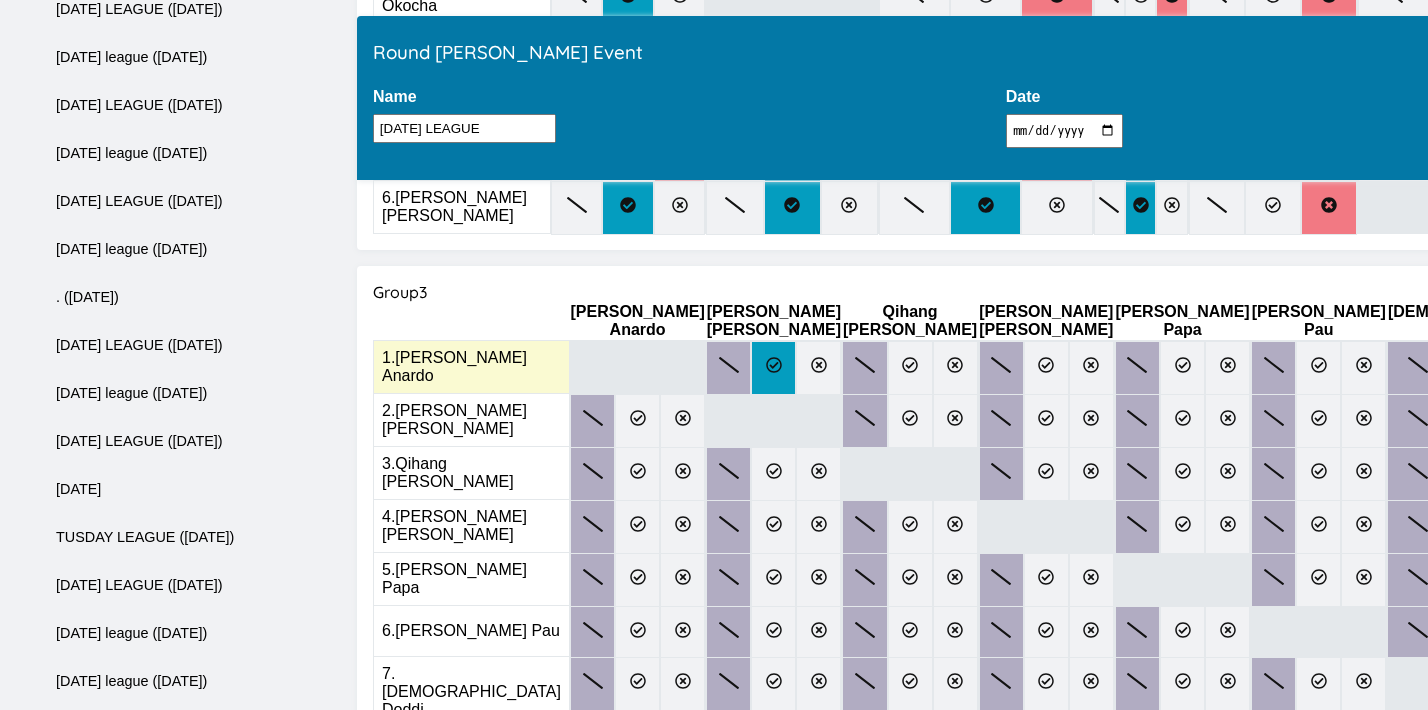 click at bounding box center [773, 368] 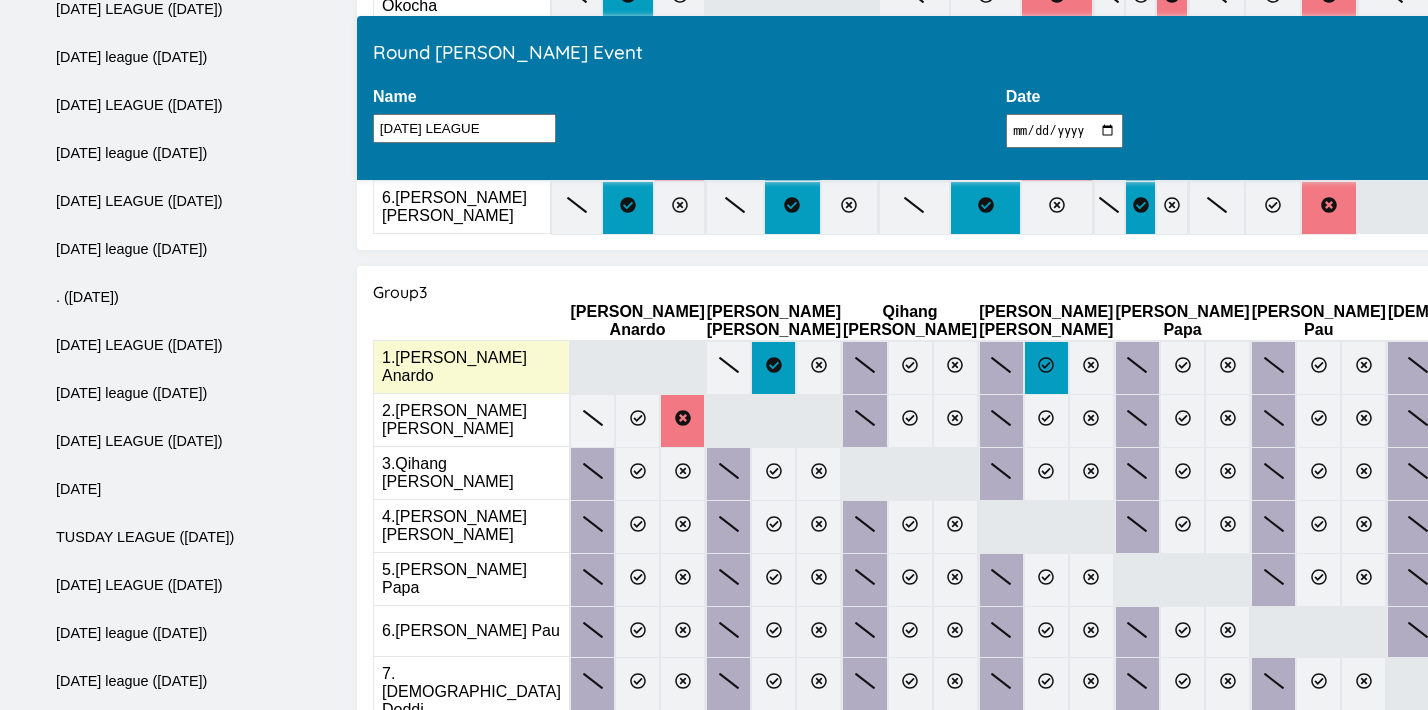 click 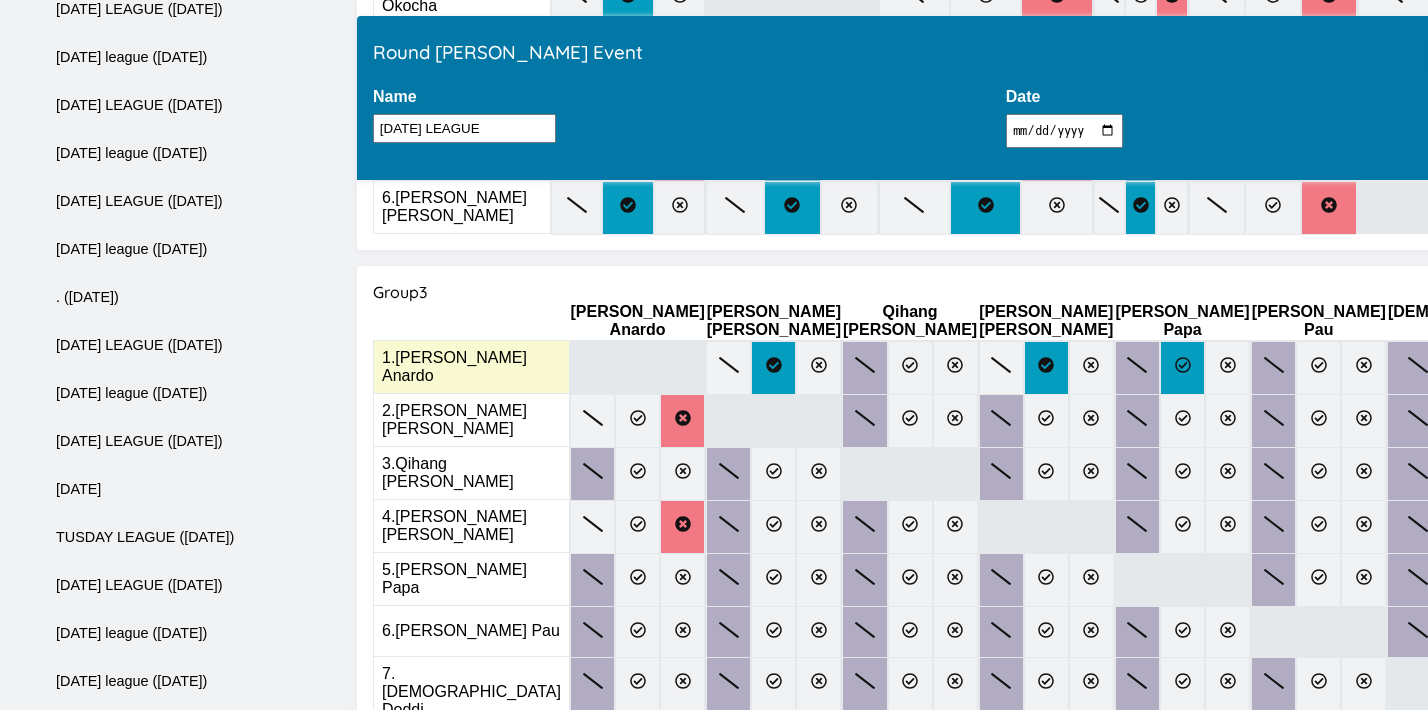 click 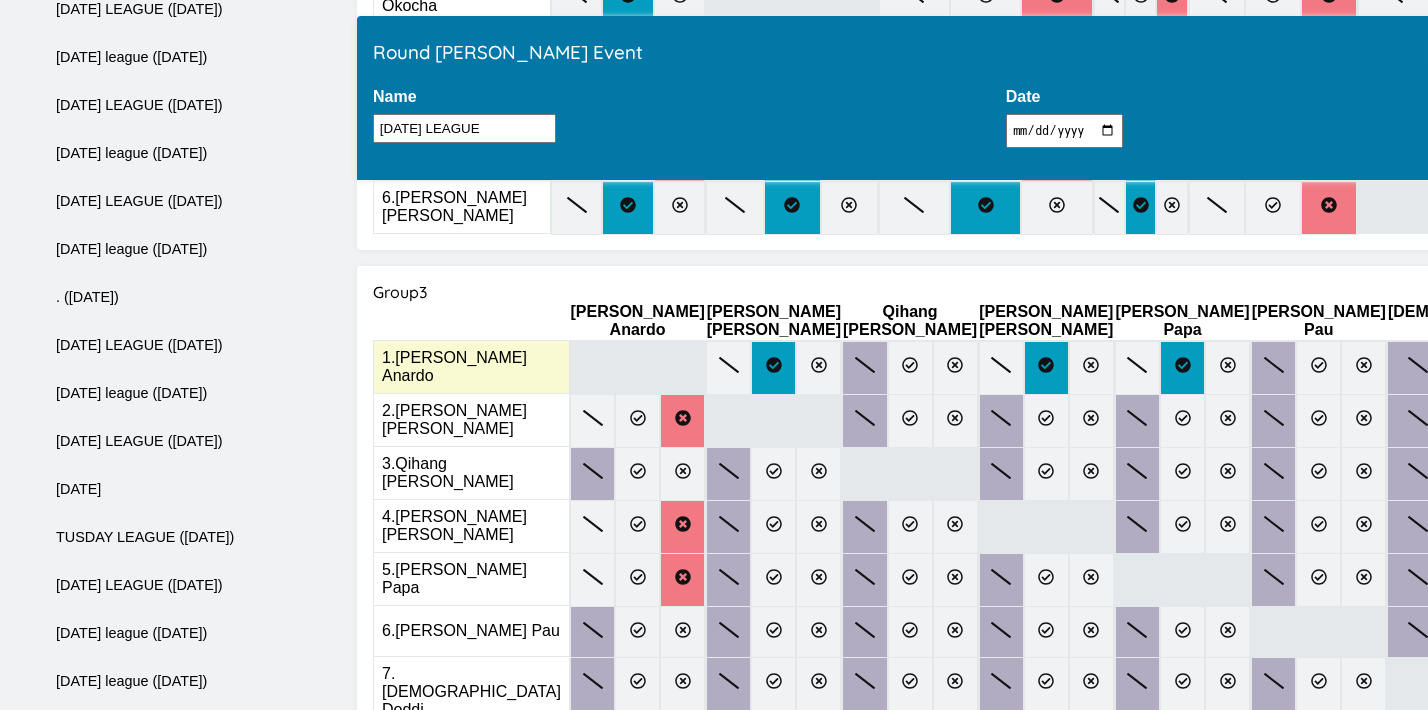 click 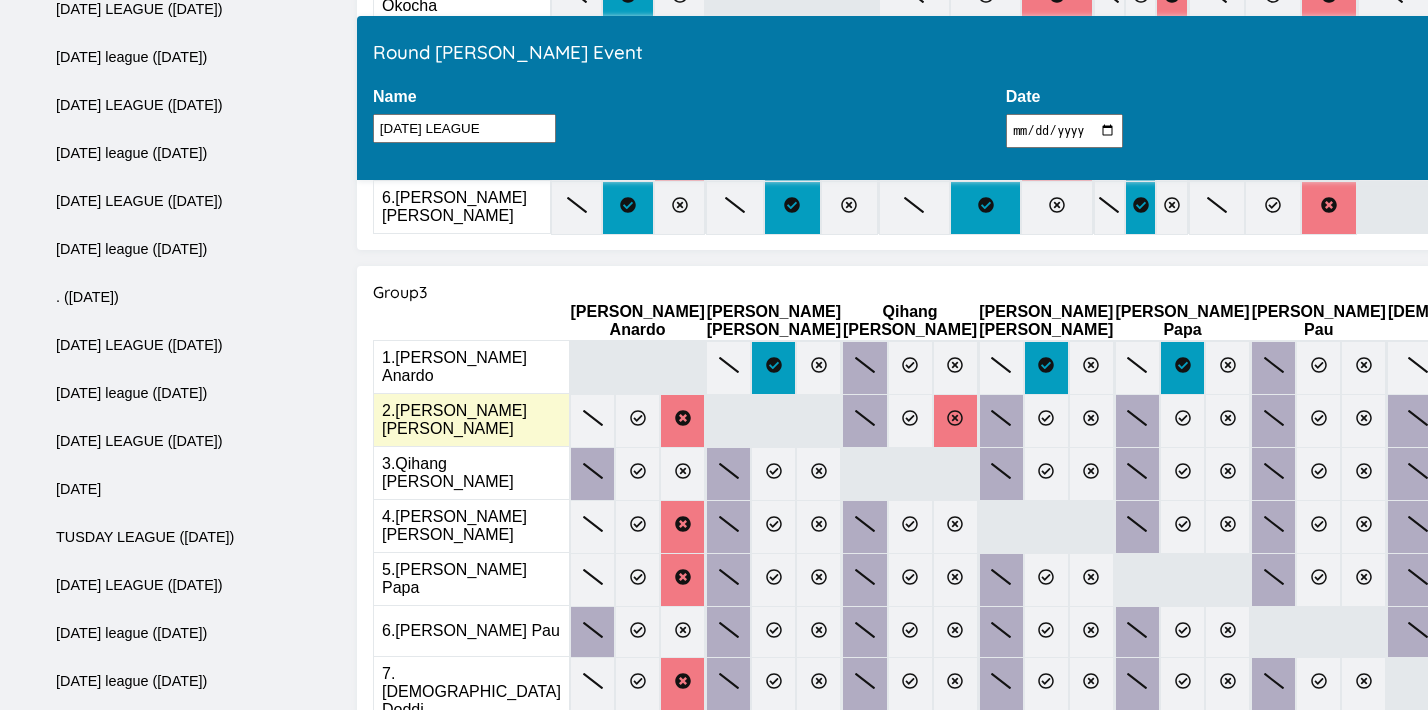 click 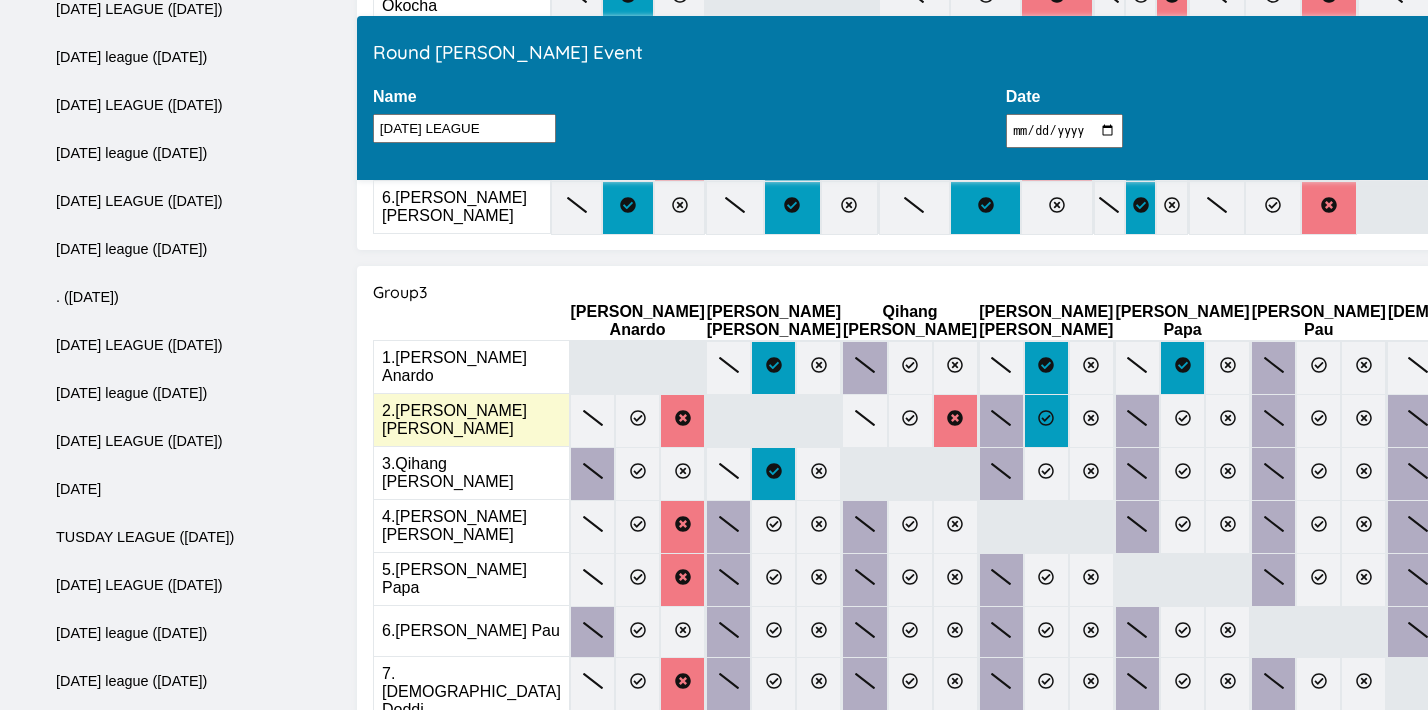 click 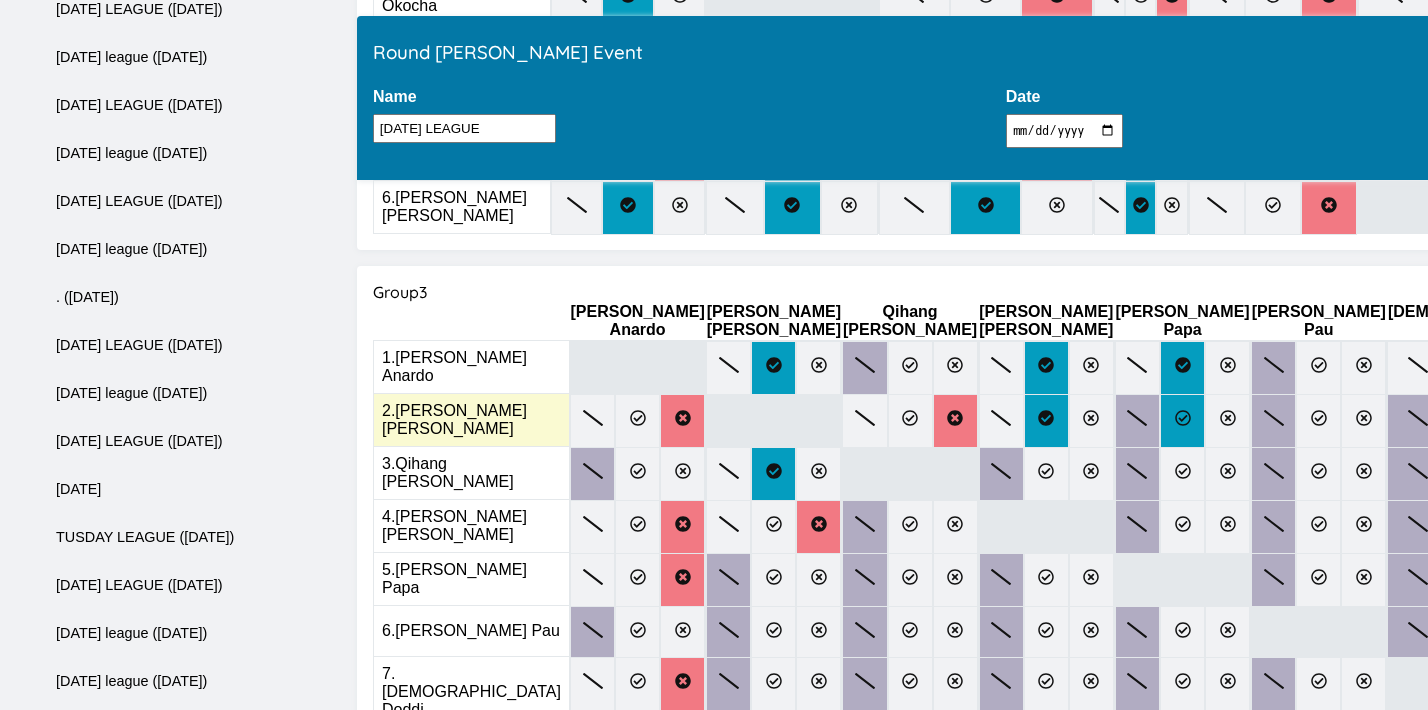 click at bounding box center [1182, 421] 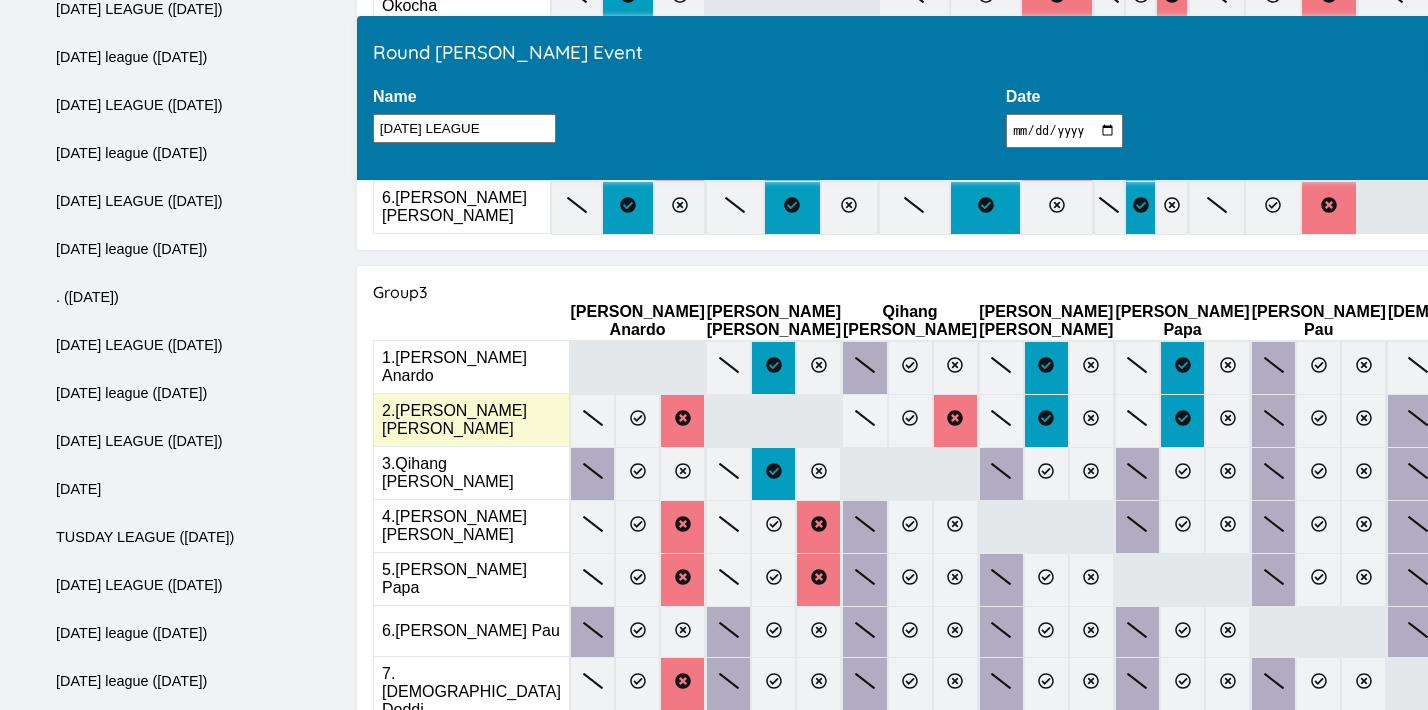 click 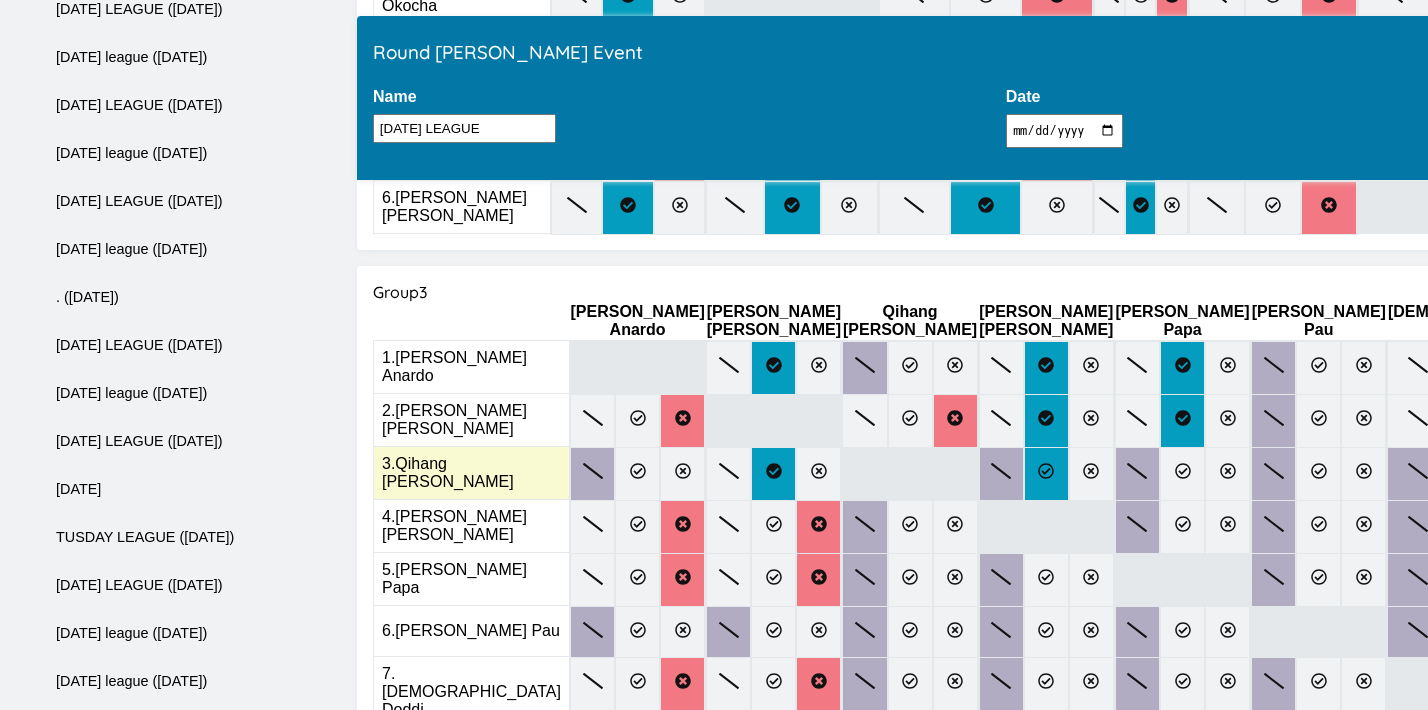 click at bounding box center [1046, 474] 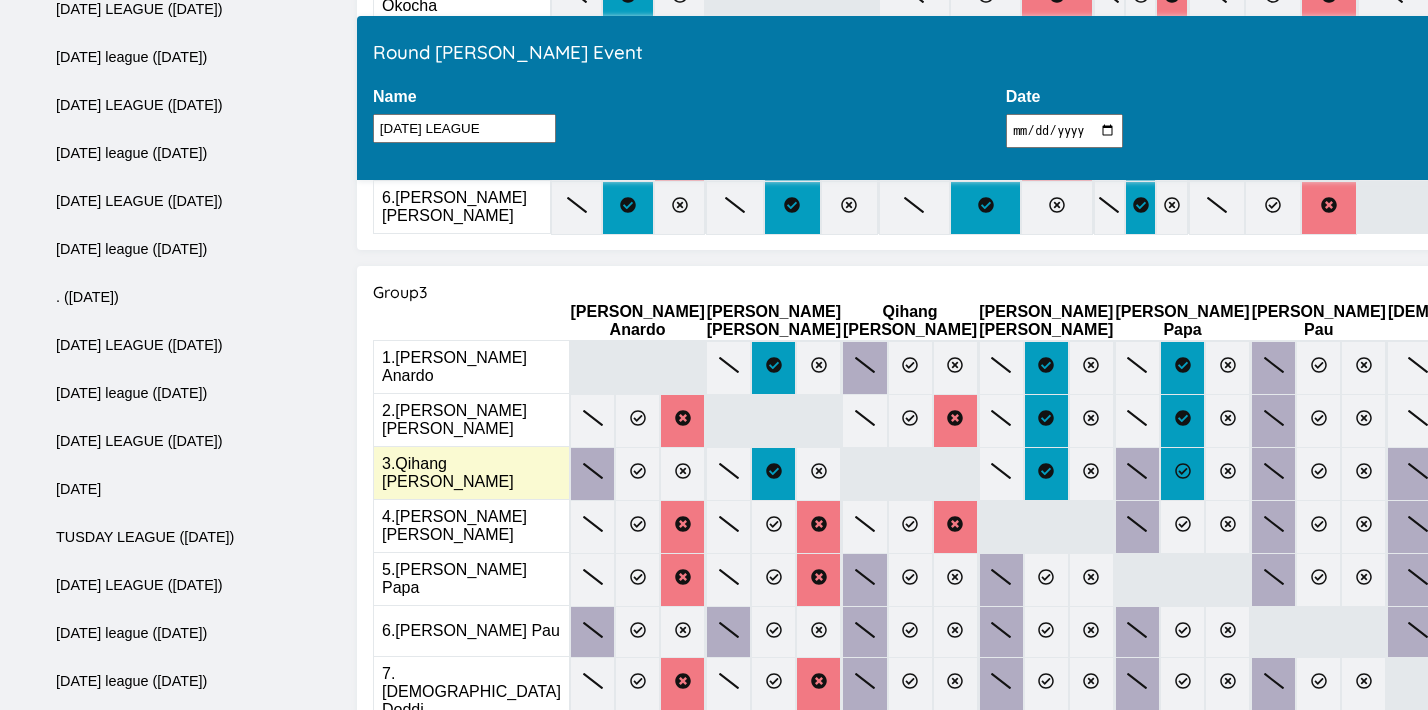 click at bounding box center [1182, 474] 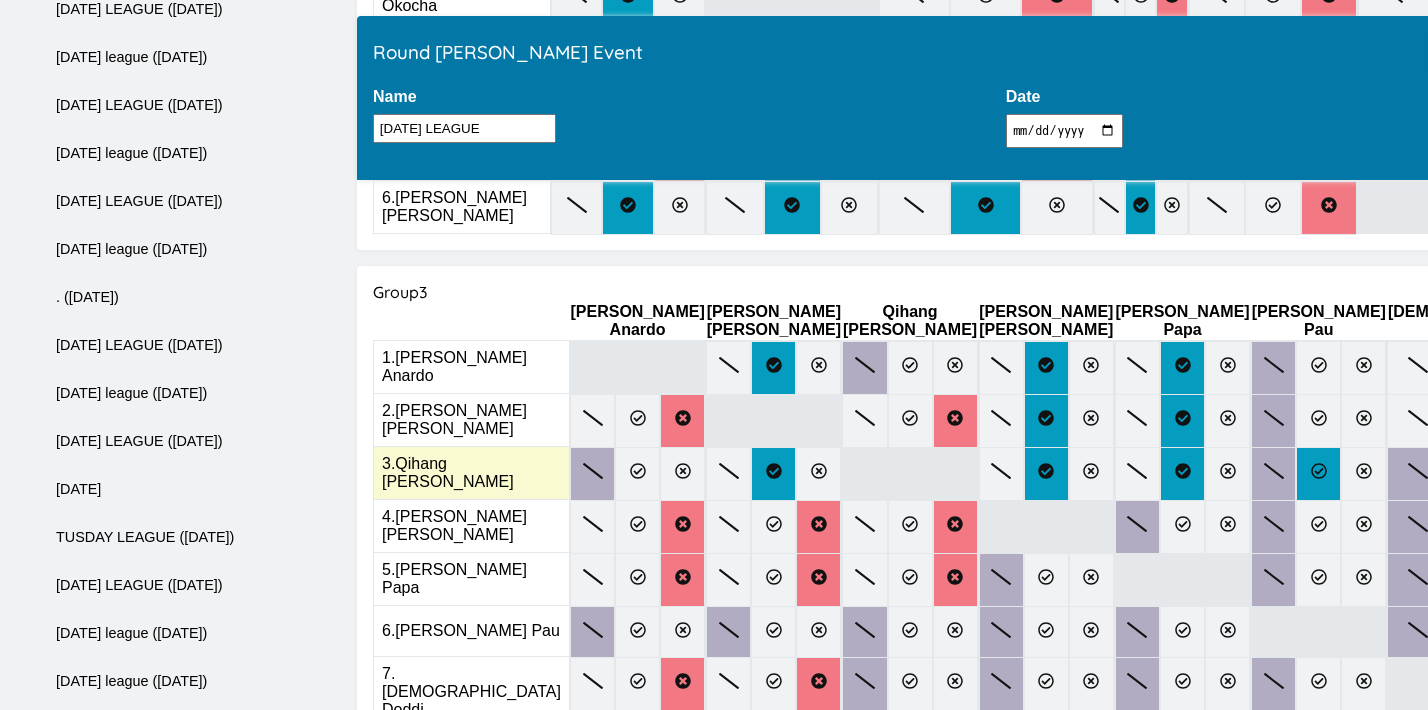 click 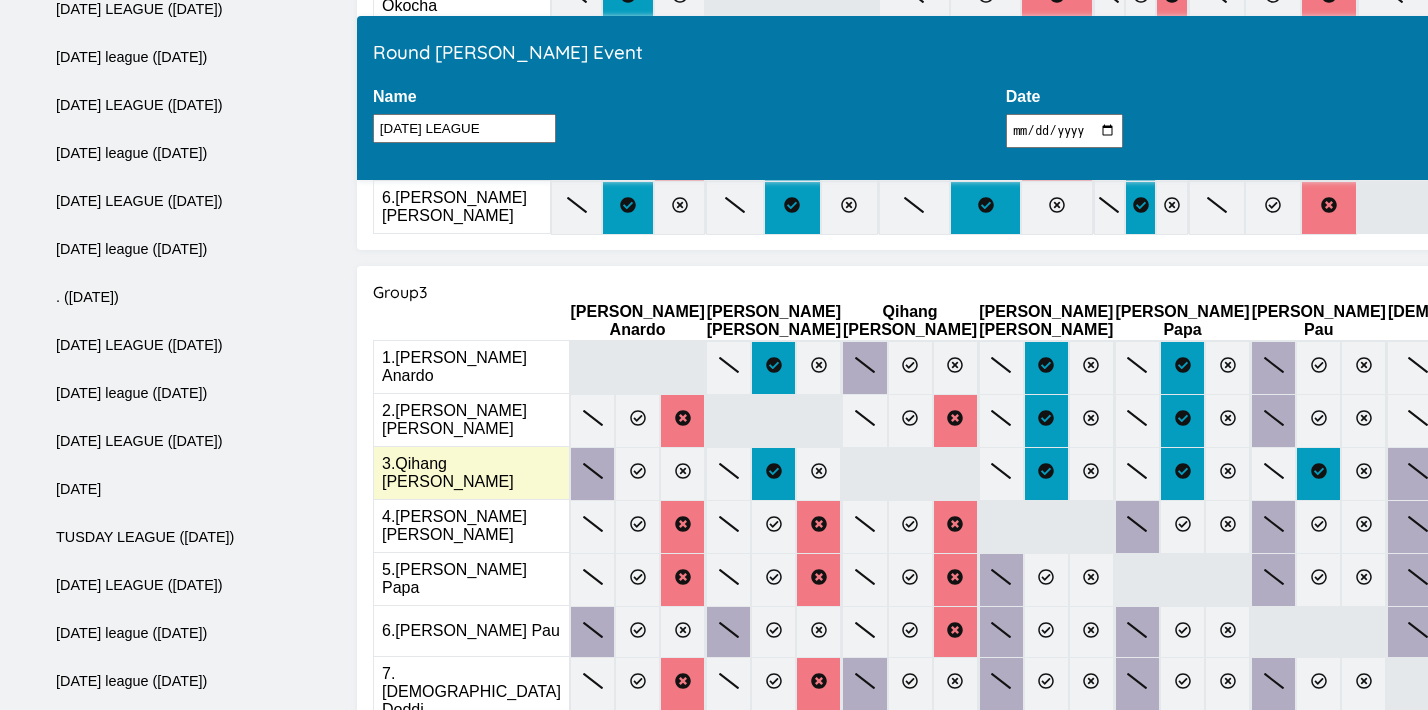 click 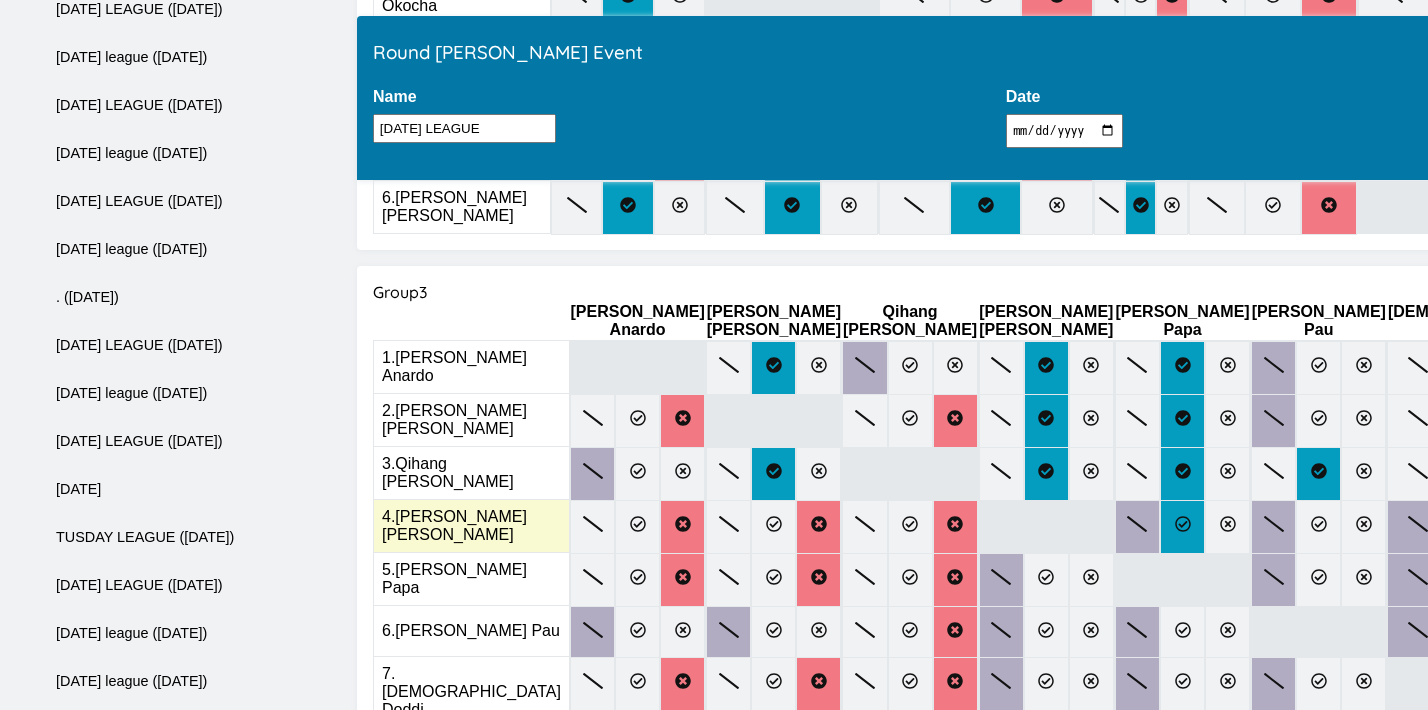 click at bounding box center [1182, 527] 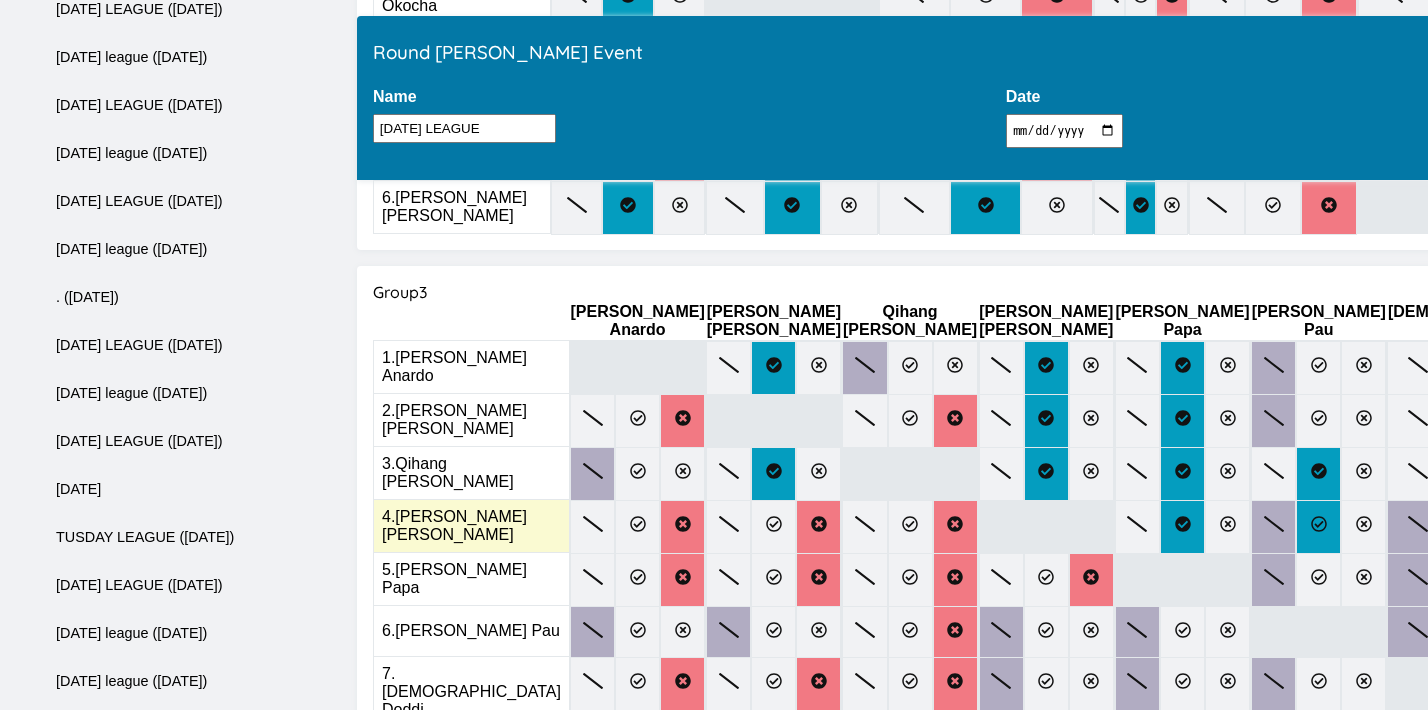click at bounding box center [1318, 527] 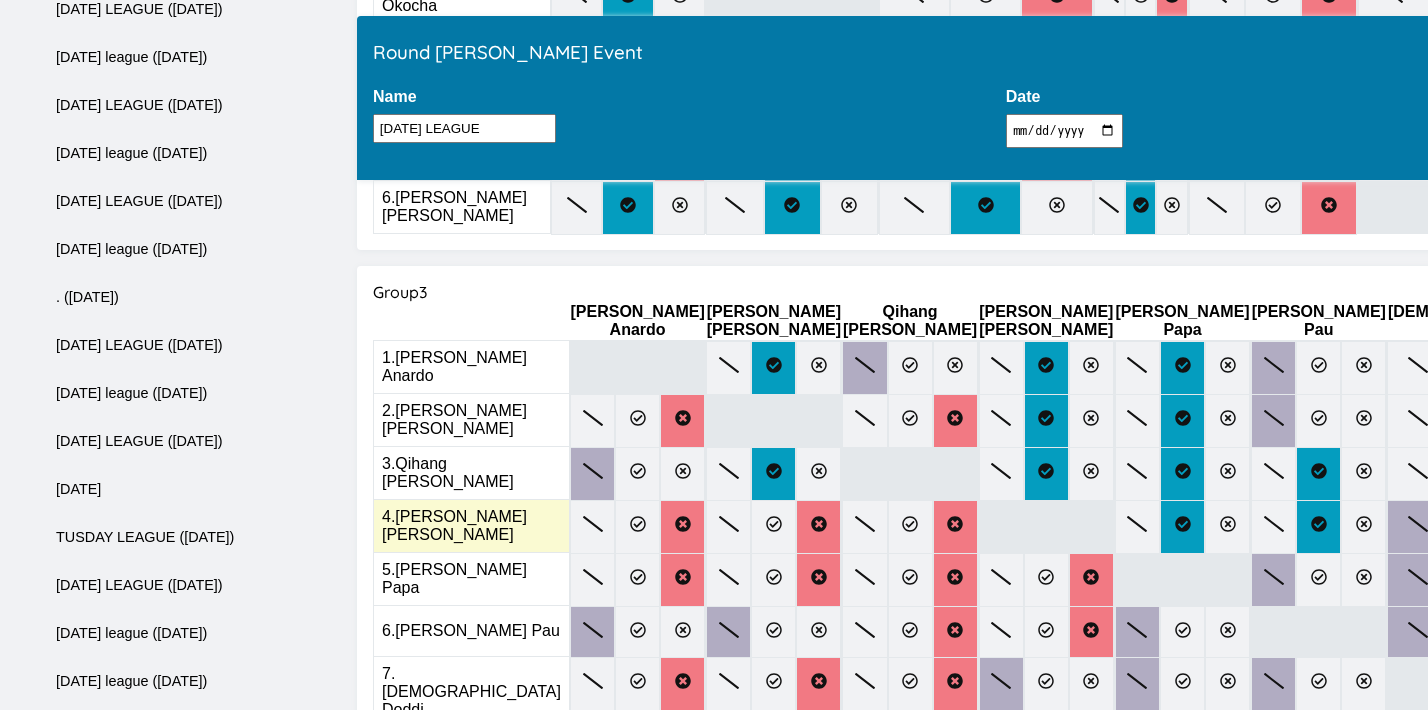 click at bounding box center (1479, 527) 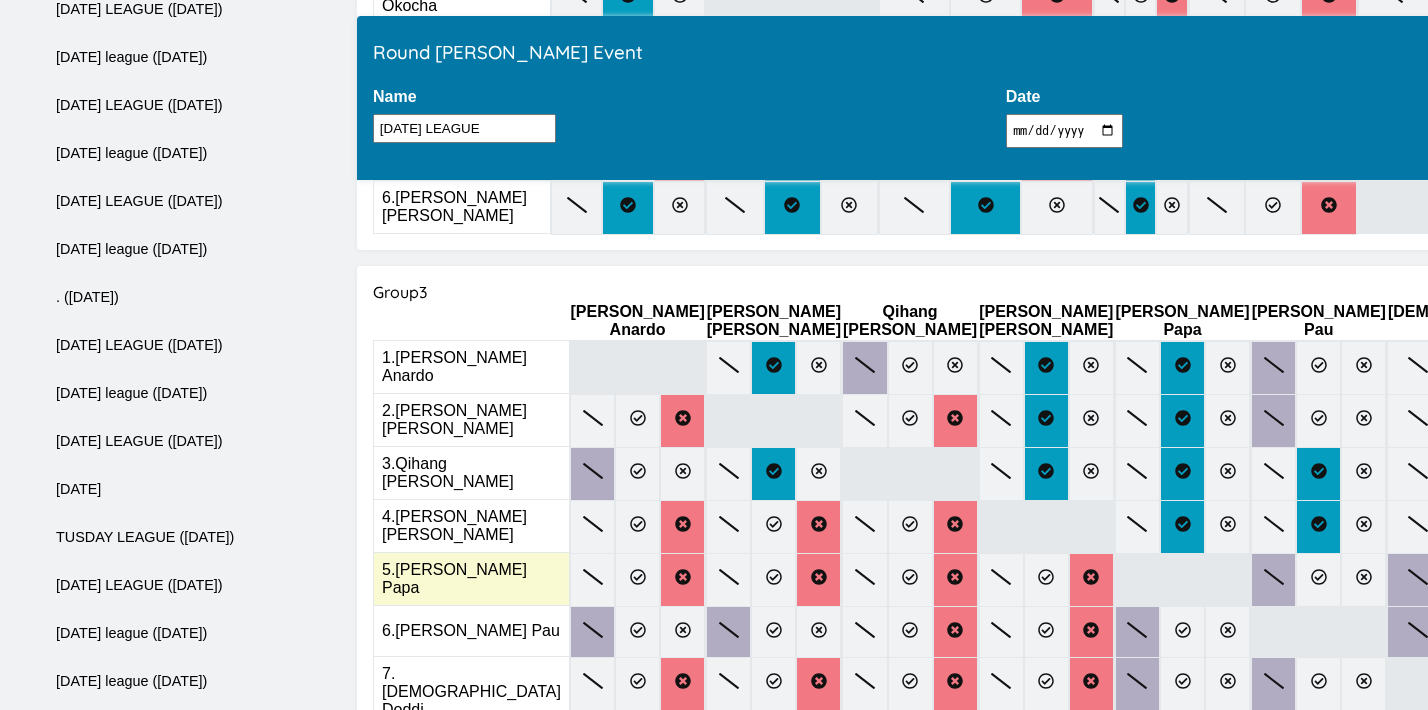 click at bounding box center (1540, 580) 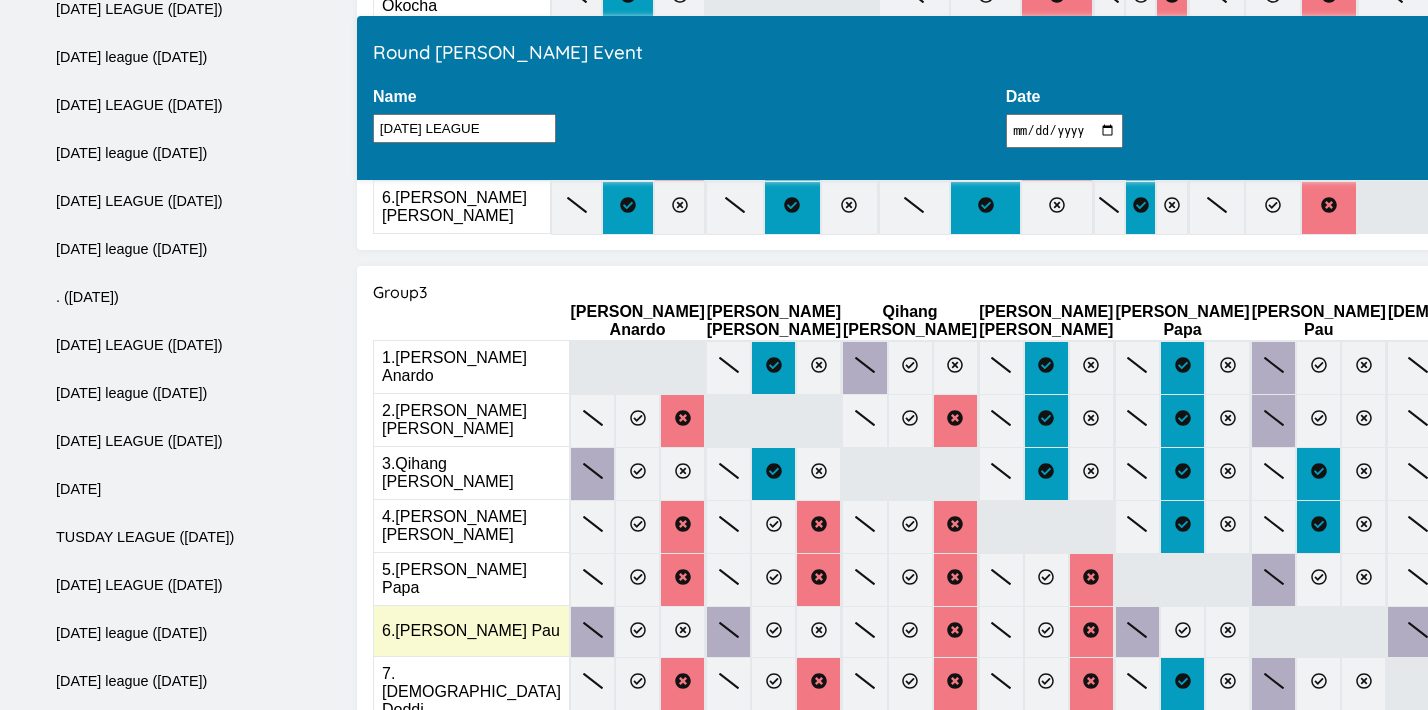 click 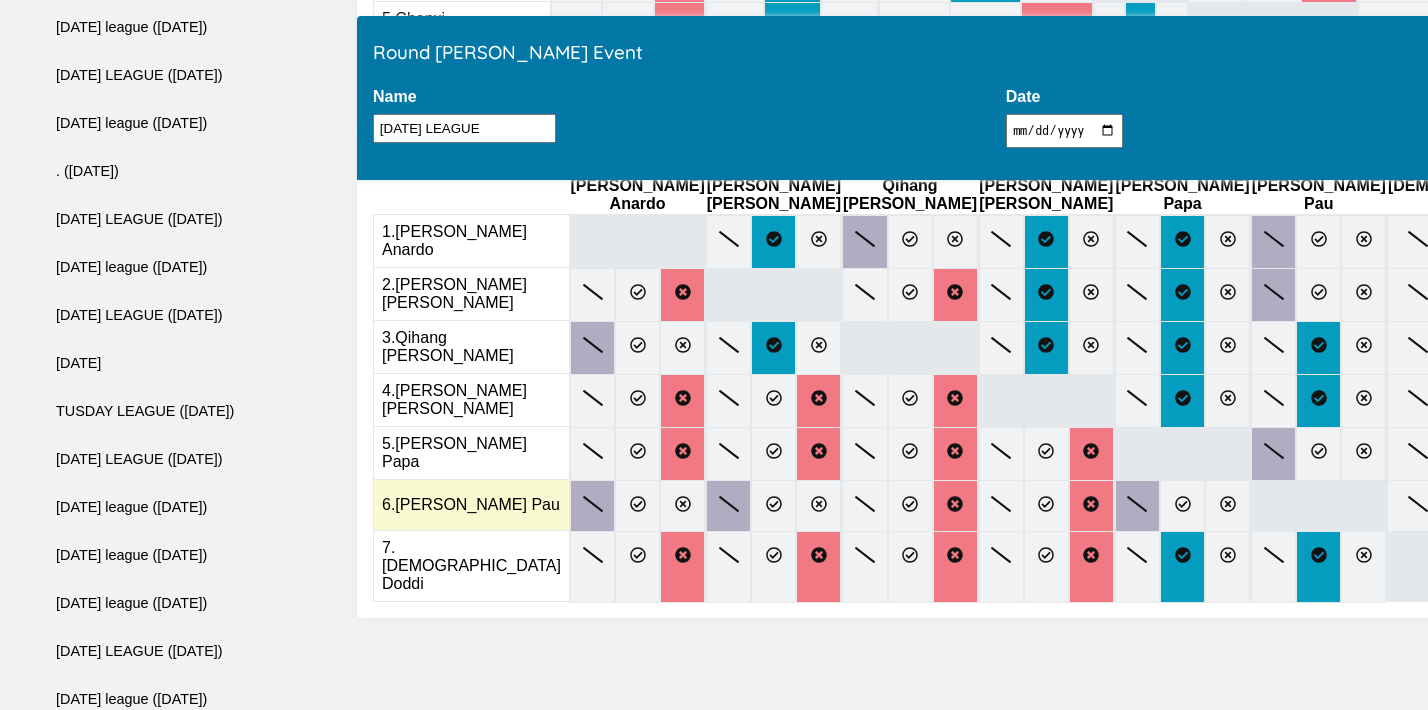 scroll, scrollTop: 1205, scrollLeft: 0, axis: vertical 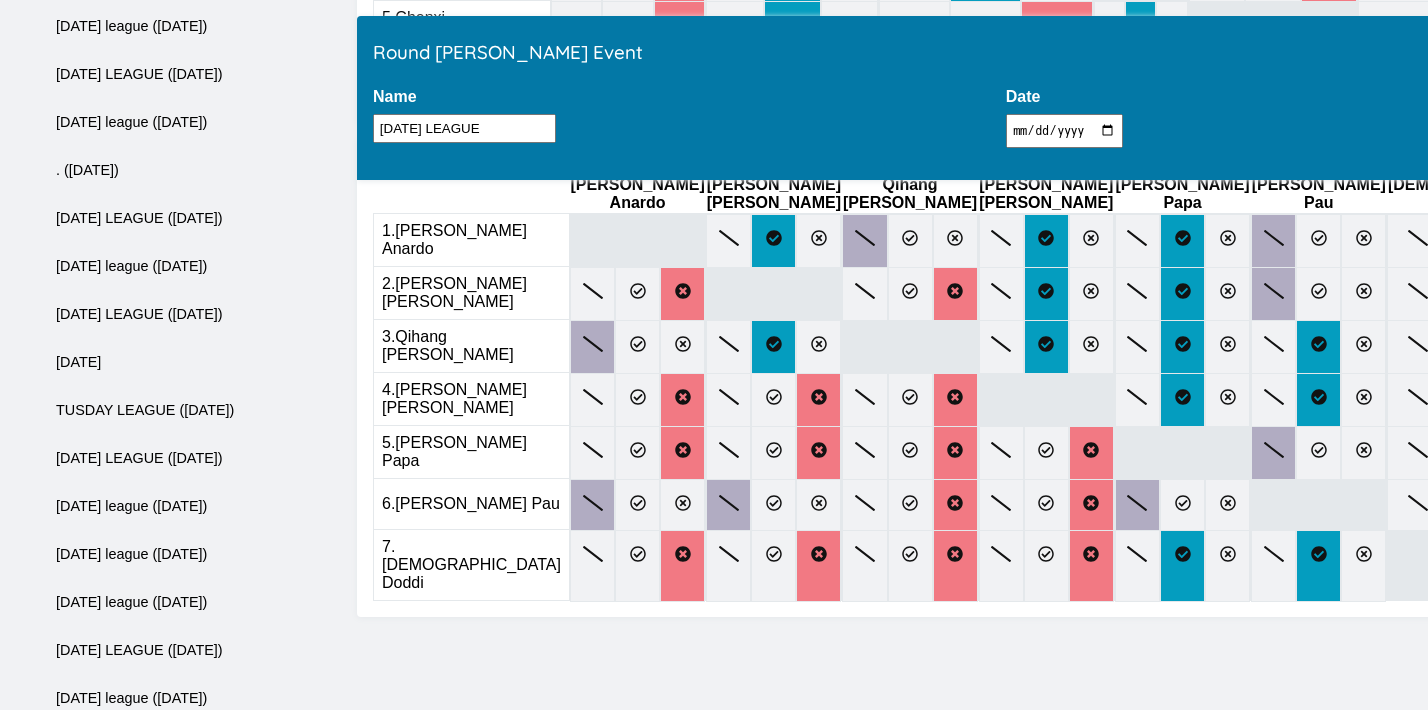 click on "Finish" at bounding box center (1503, 51) 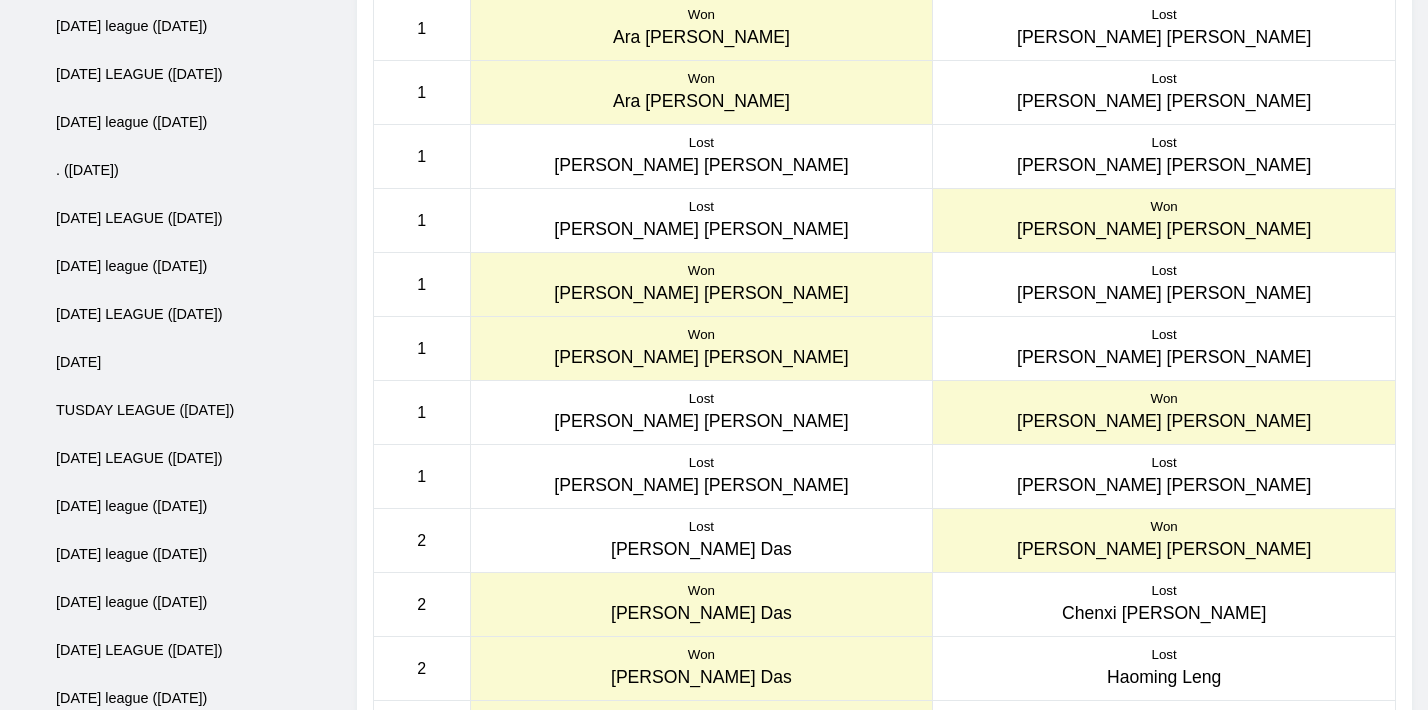 scroll, scrollTop: 0, scrollLeft: 0, axis: both 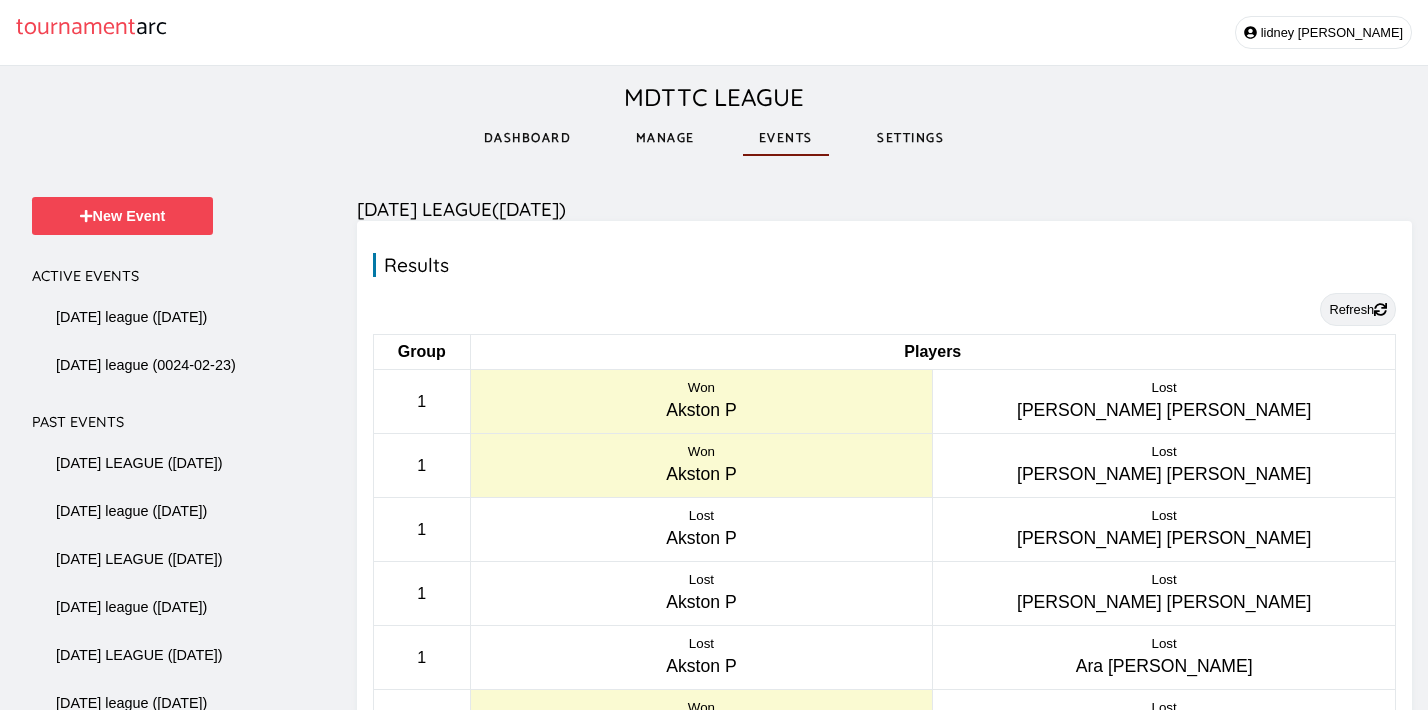 click on "Refresh" at bounding box center [1358, 309] 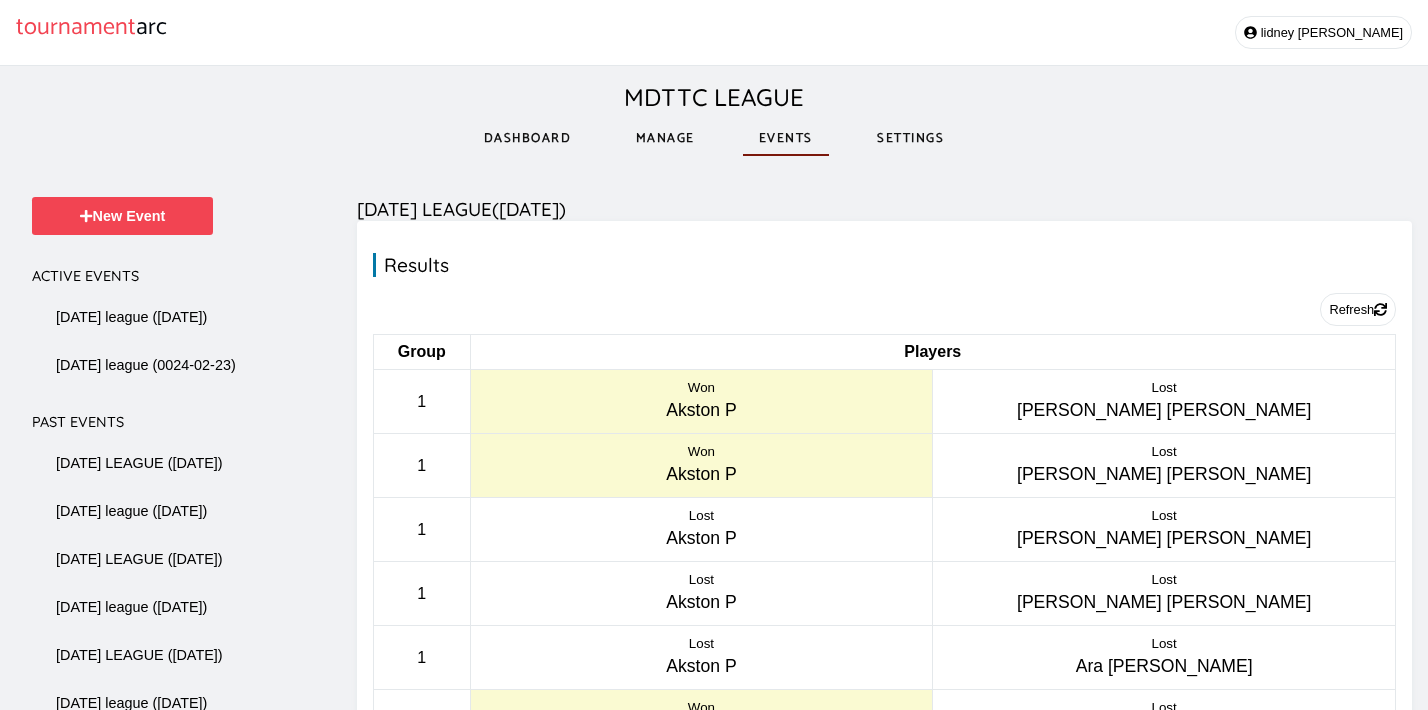 click on "Manage" at bounding box center (665, 138) 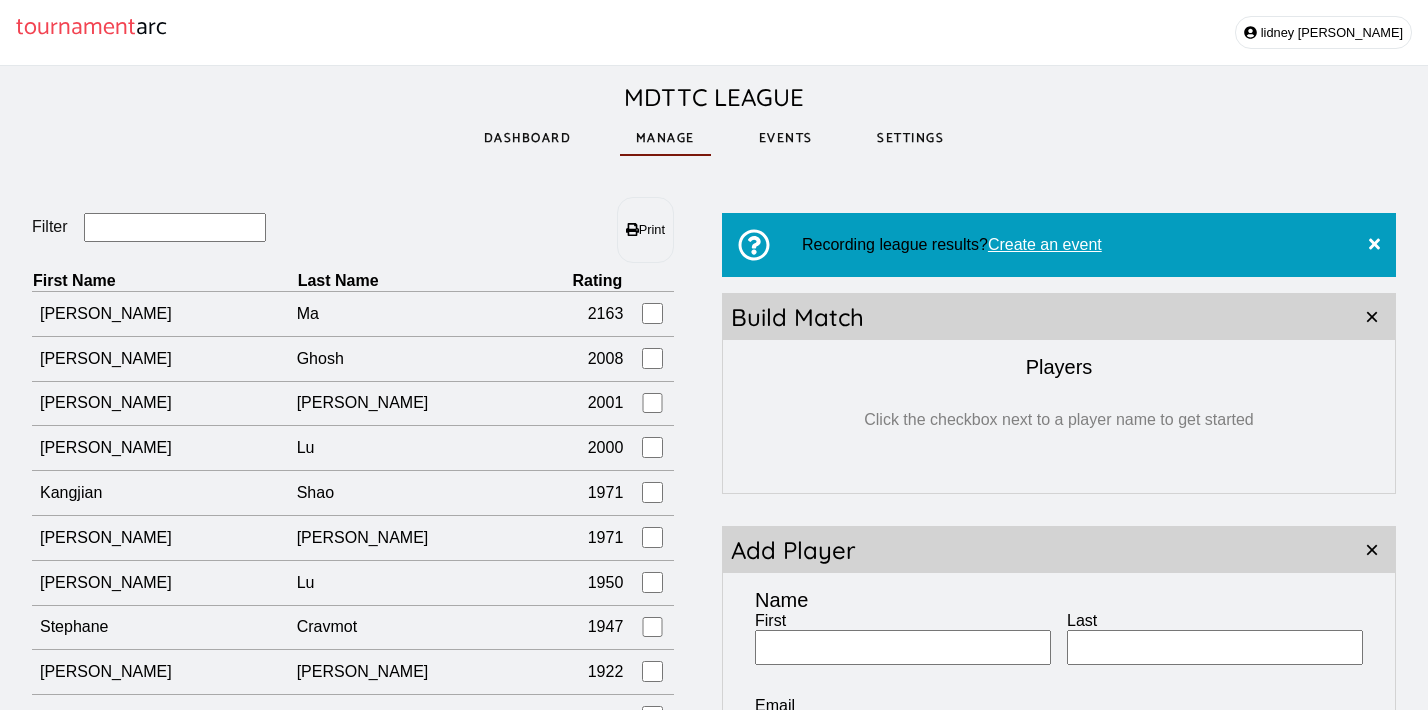 click on "Dashboard" at bounding box center (528, 138) 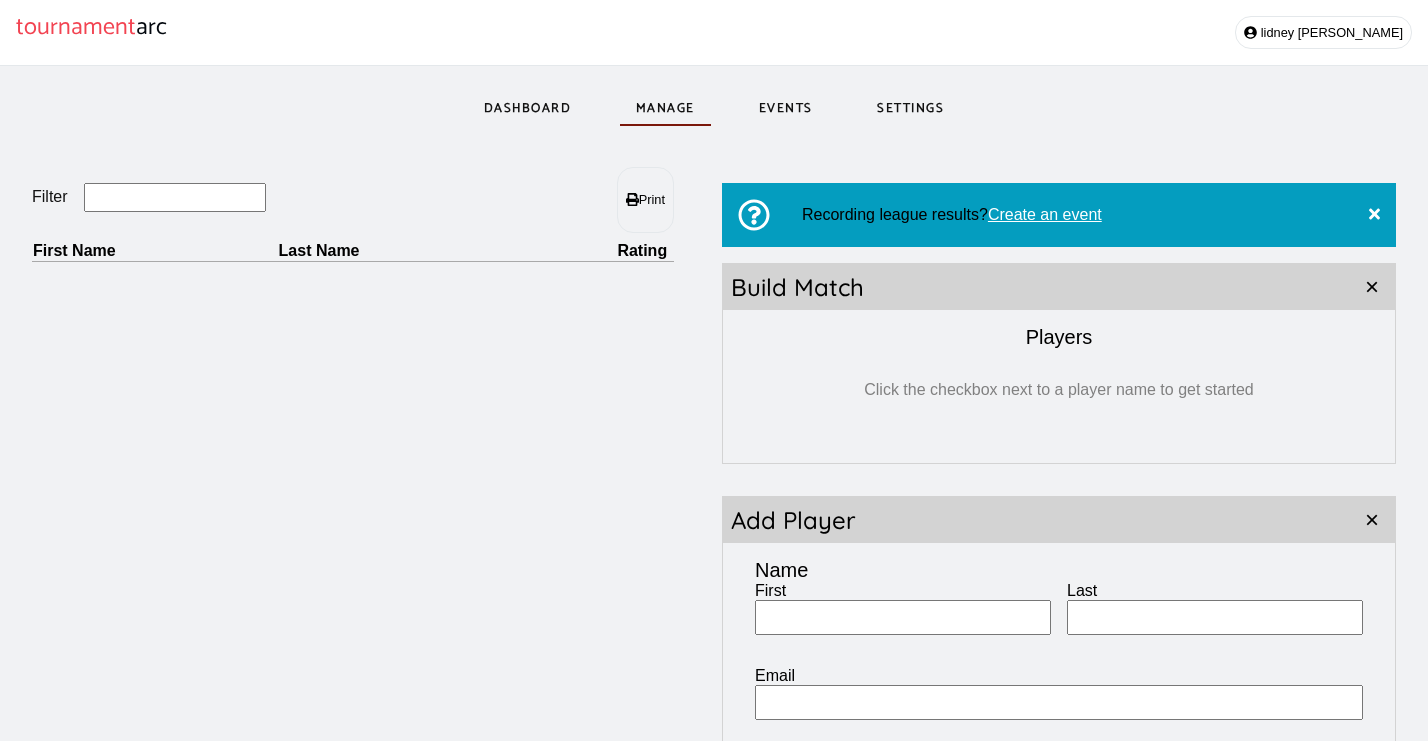 scroll, scrollTop: 0, scrollLeft: 0, axis: both 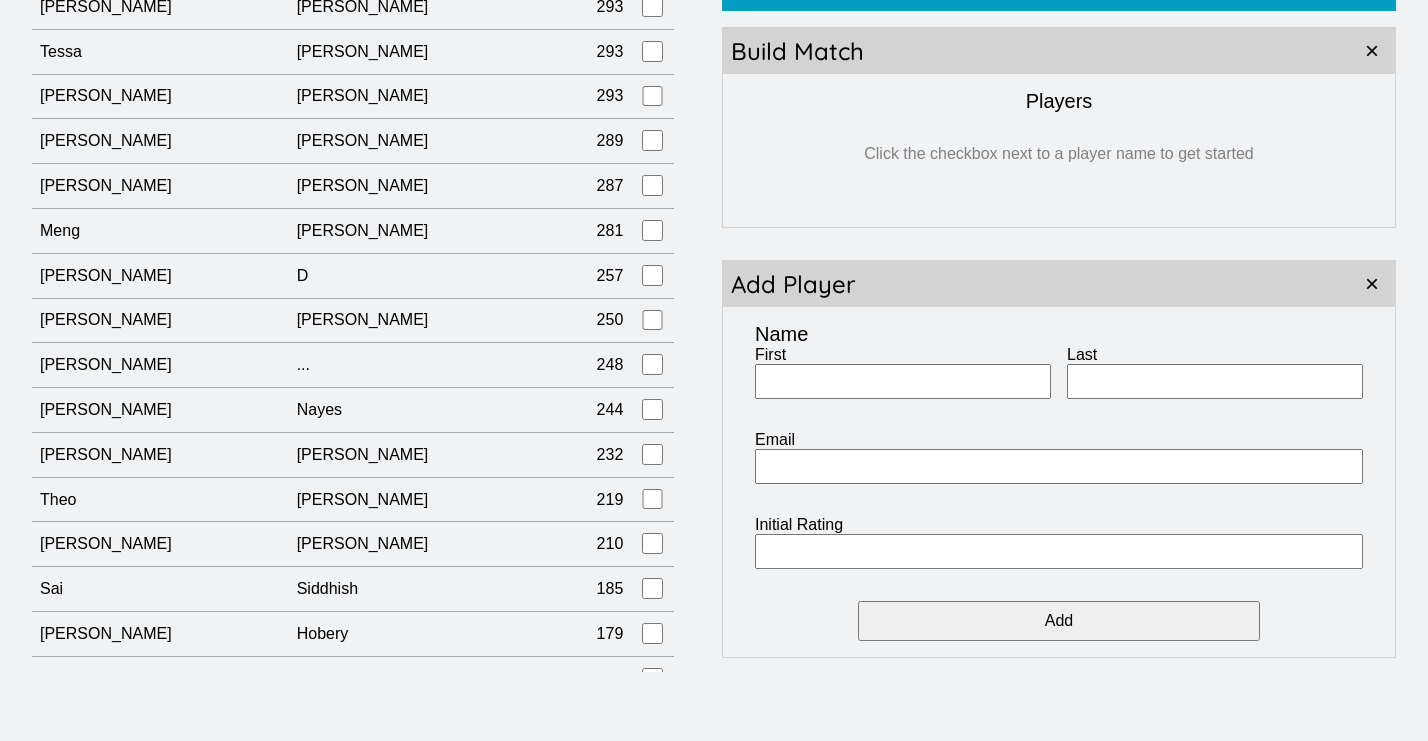 drag, startPoint x: 16, startPoint y: 307, endPoint x: 598, endPoint y: 689, distance: 696.1666 